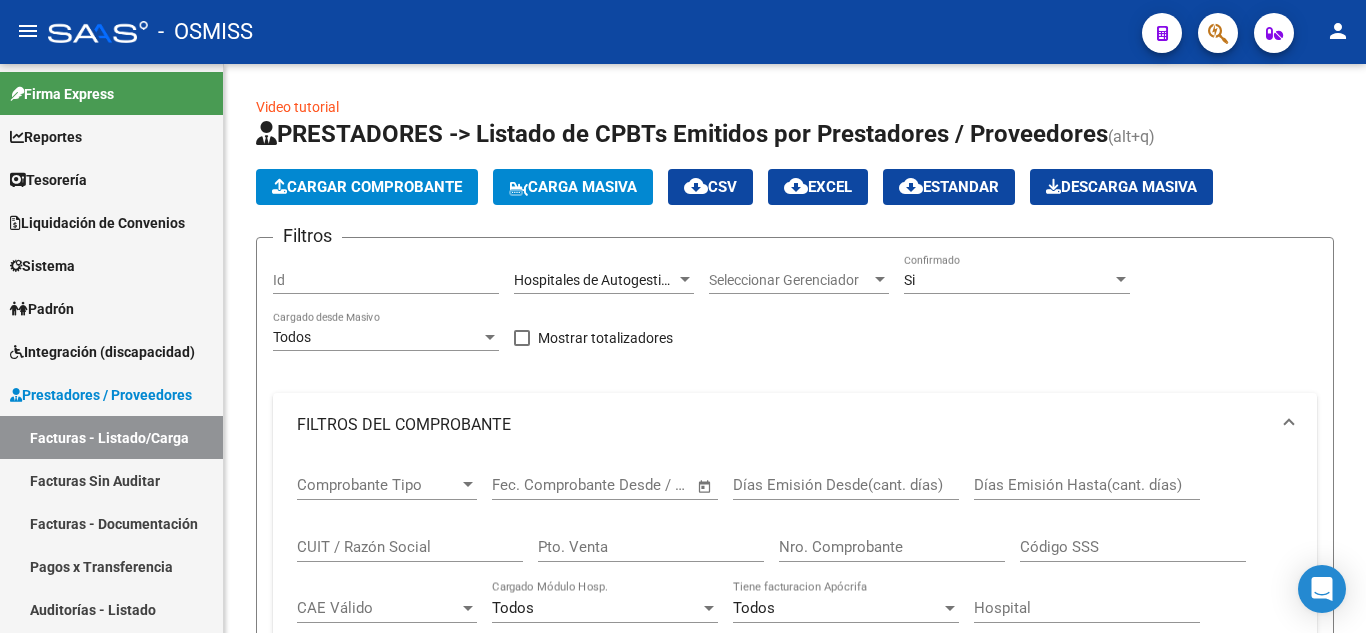 scroll, scrollTop: 0, scrollLeft: 0, axis: both 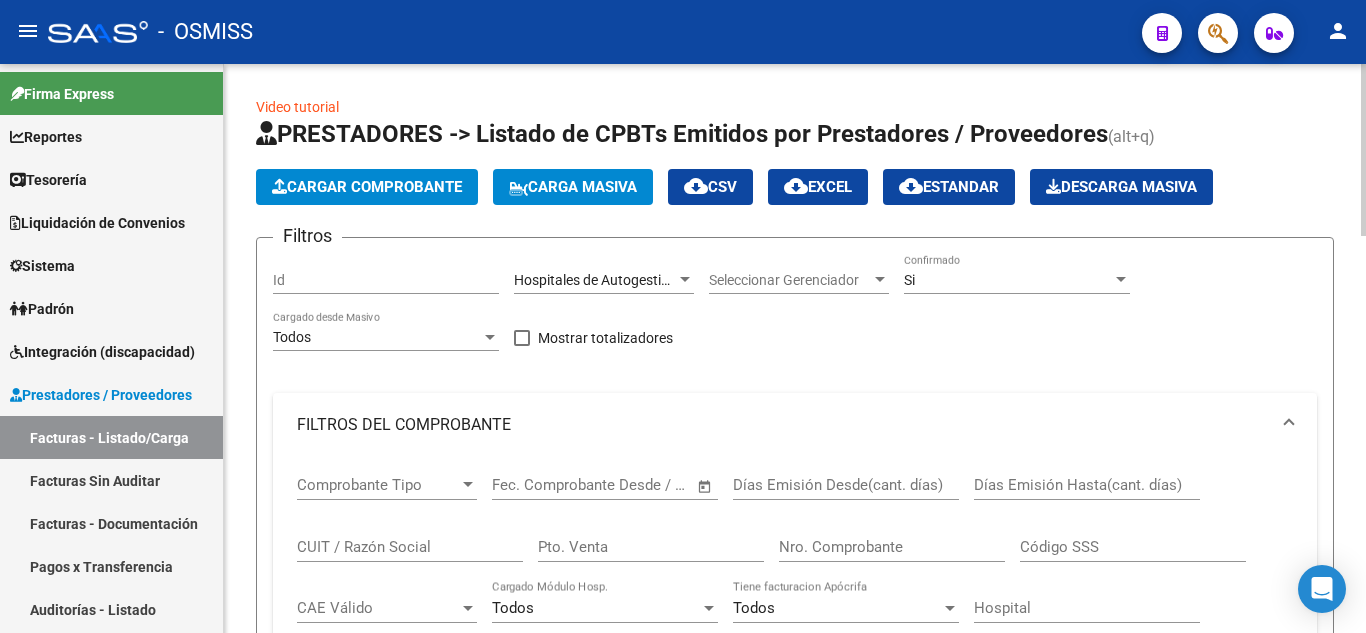 click on "Hospitales de Autogestión - Afiliaciones" at bounding box center (636, 280) 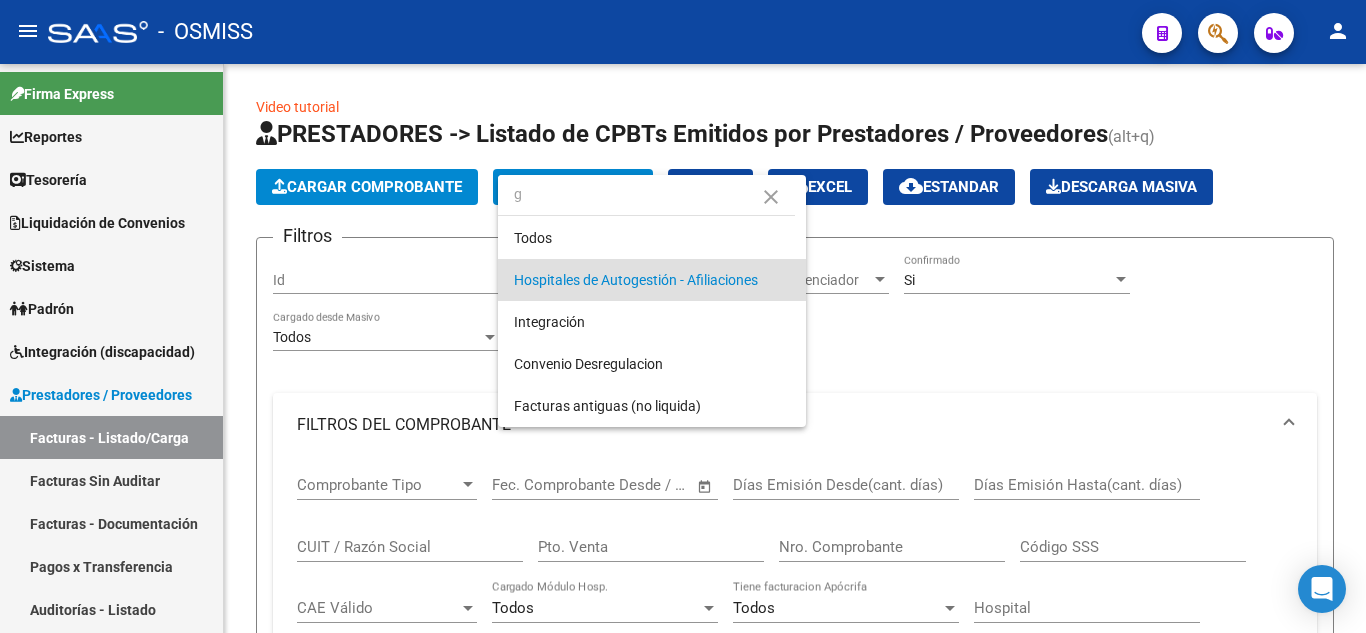 scroll, scrollTop: 0, scrollLeft: 0, axis: both 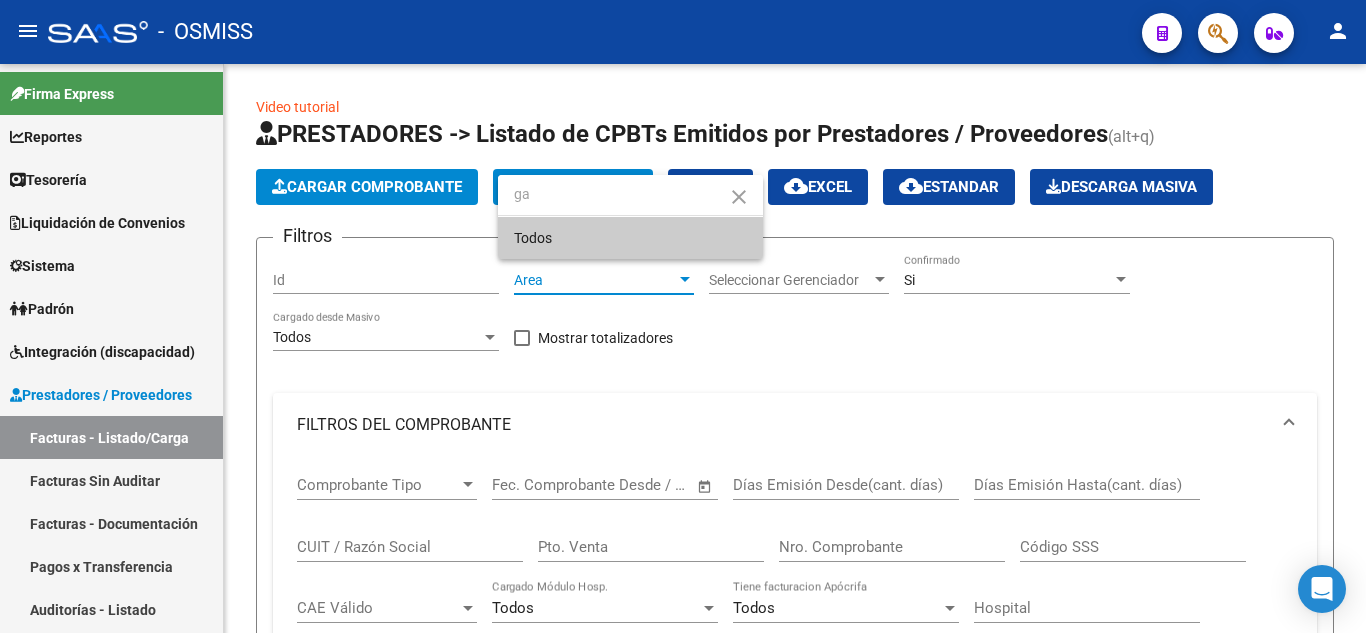 type on "ga" 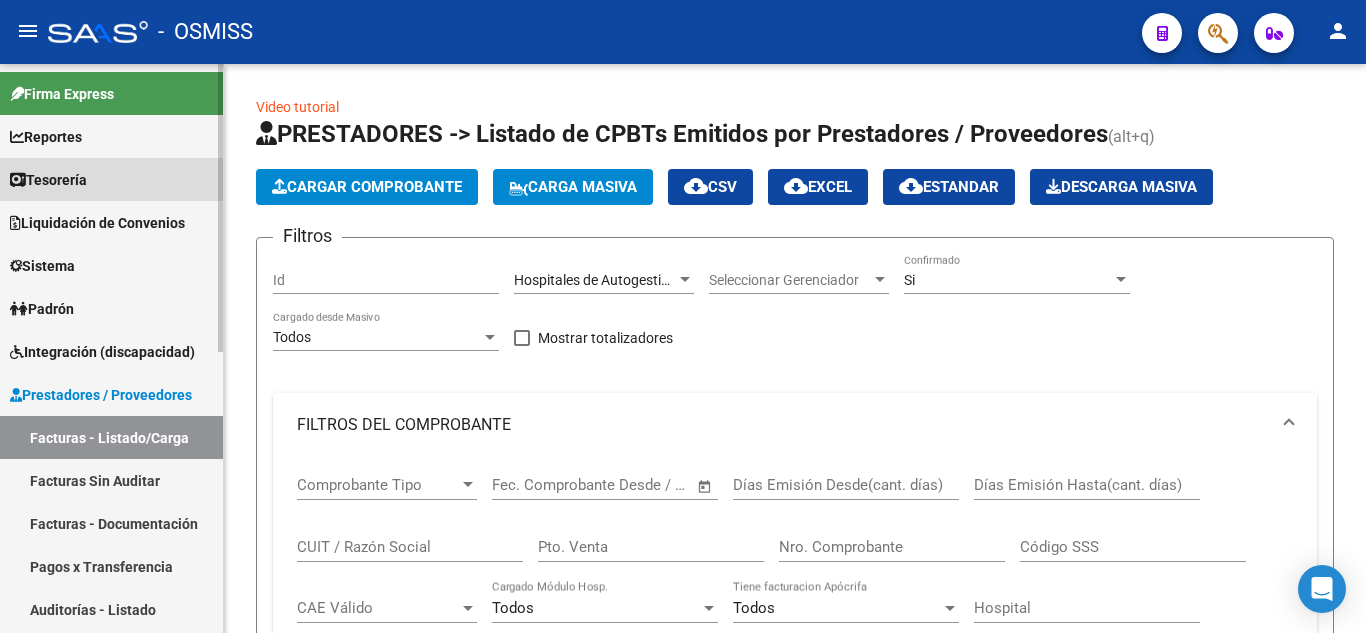 click on "Tesorería" at bounding box center [48, 180] 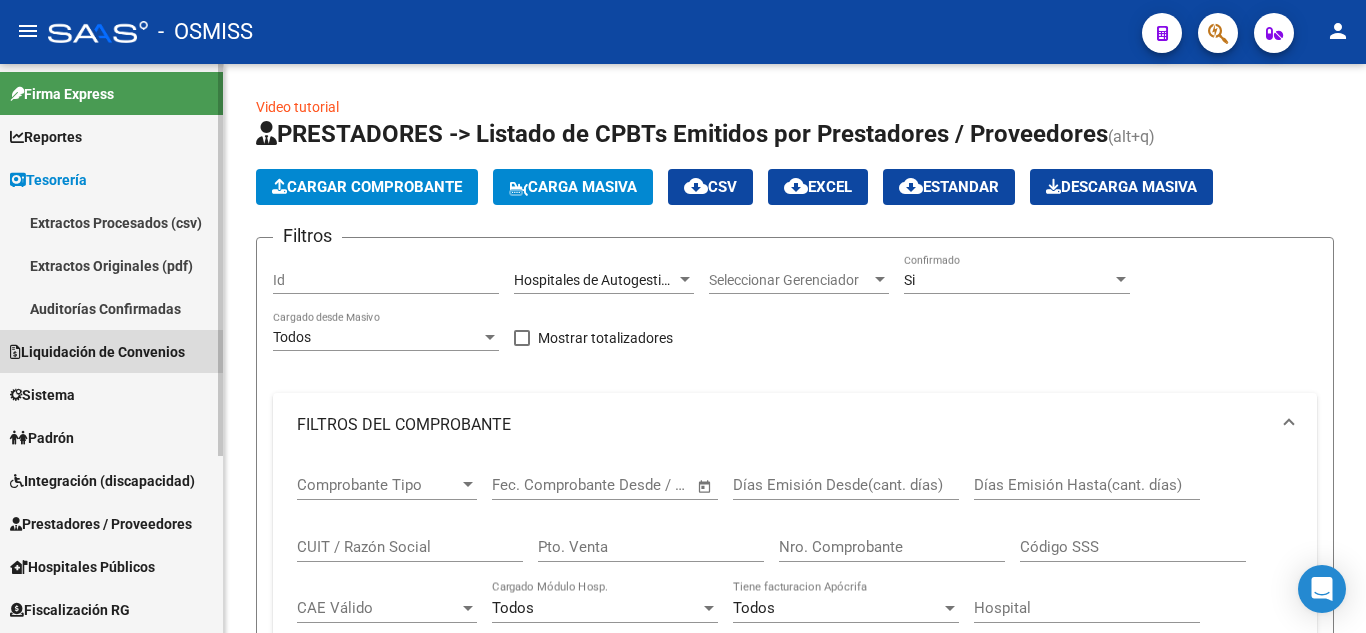 click on "Liquidación de Convenios" at bounding box center (97, 352) 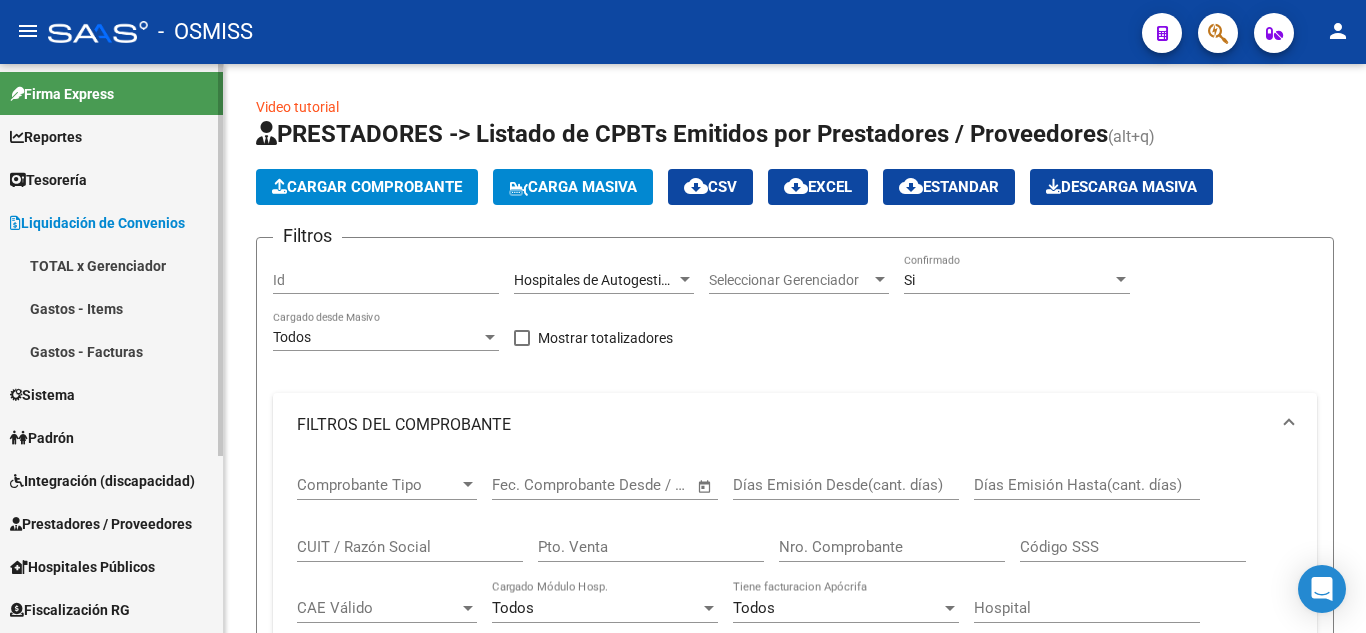 click on "Sistema" at bounding box center (111, 394) 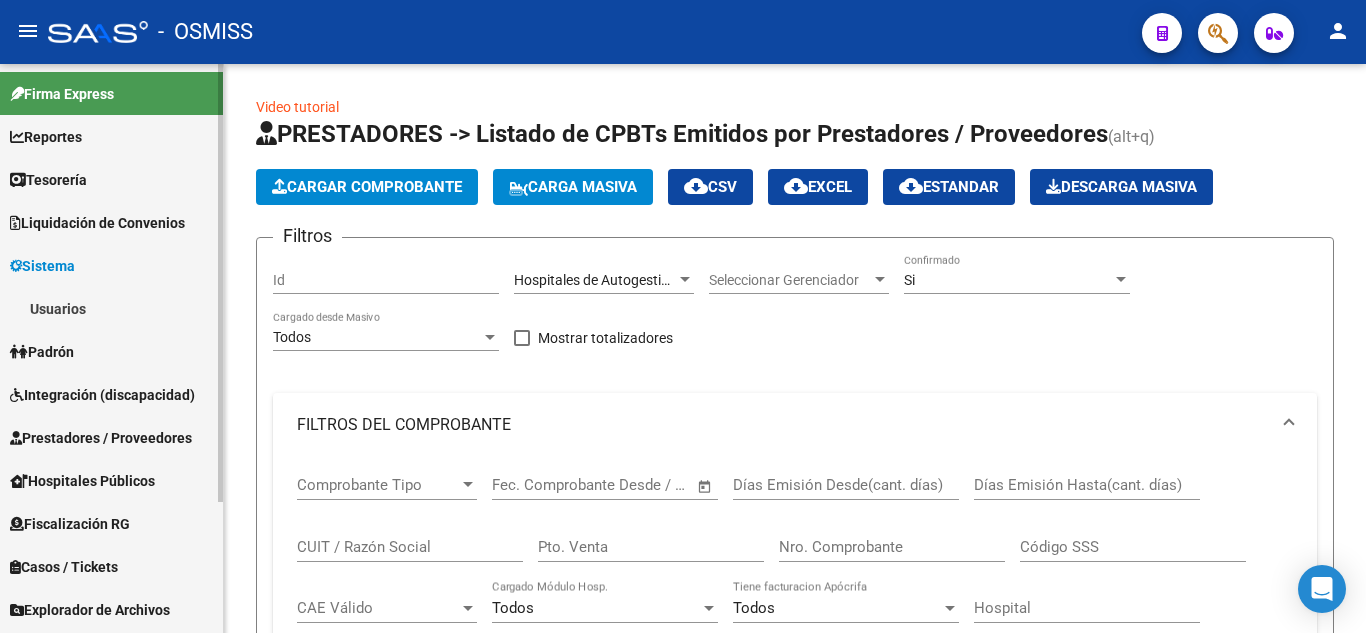click on "Padrón" at bounding box center (111, 351) 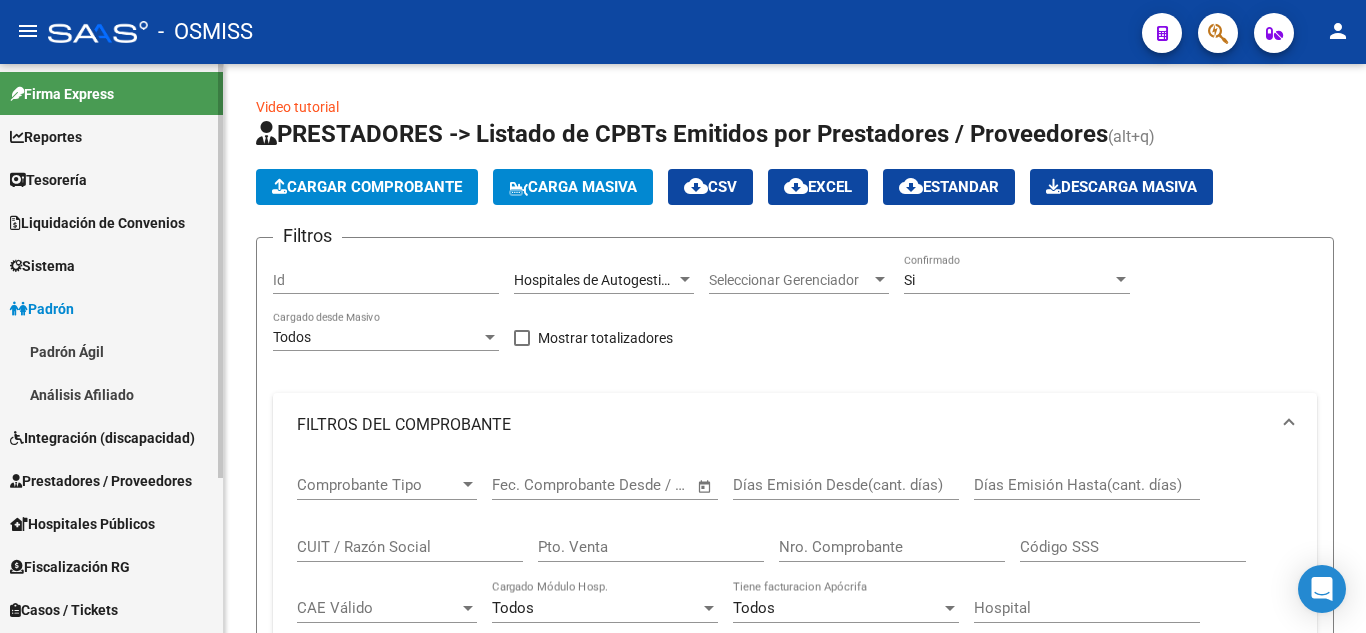 click on "Integración (discapacidad)" at bounding box center (102, 438) 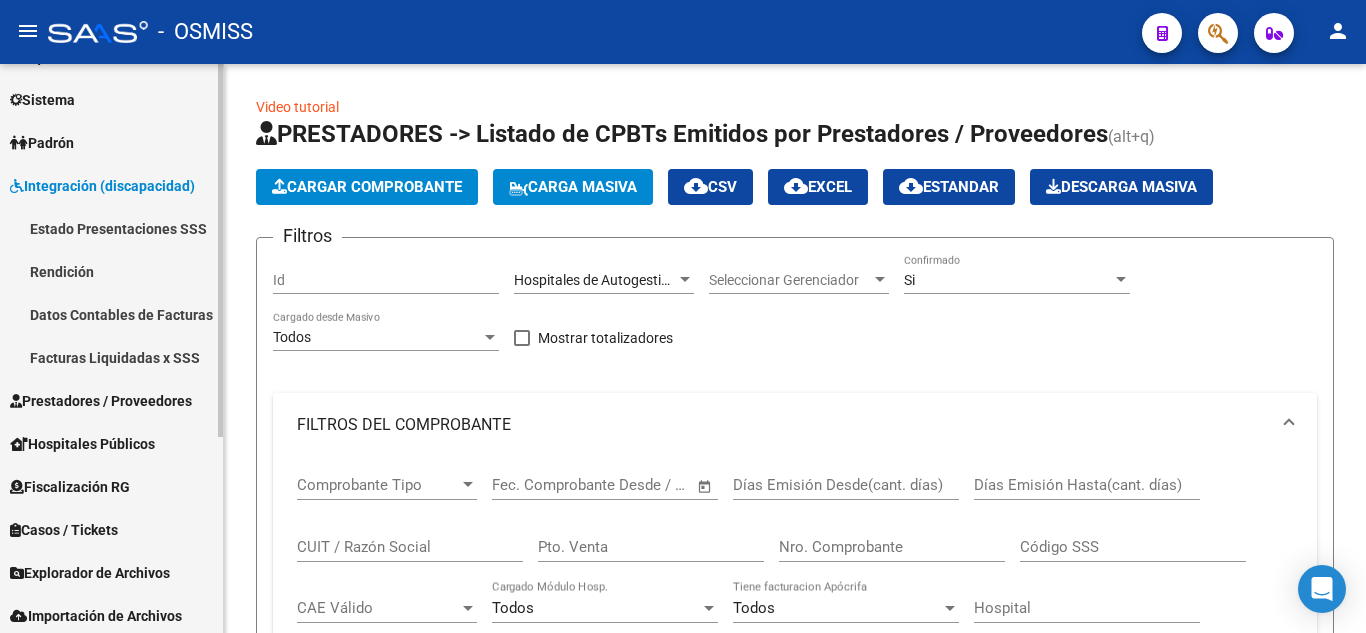 scroll, scrollTop: 200, scrollLeft: 0, axis: vertical 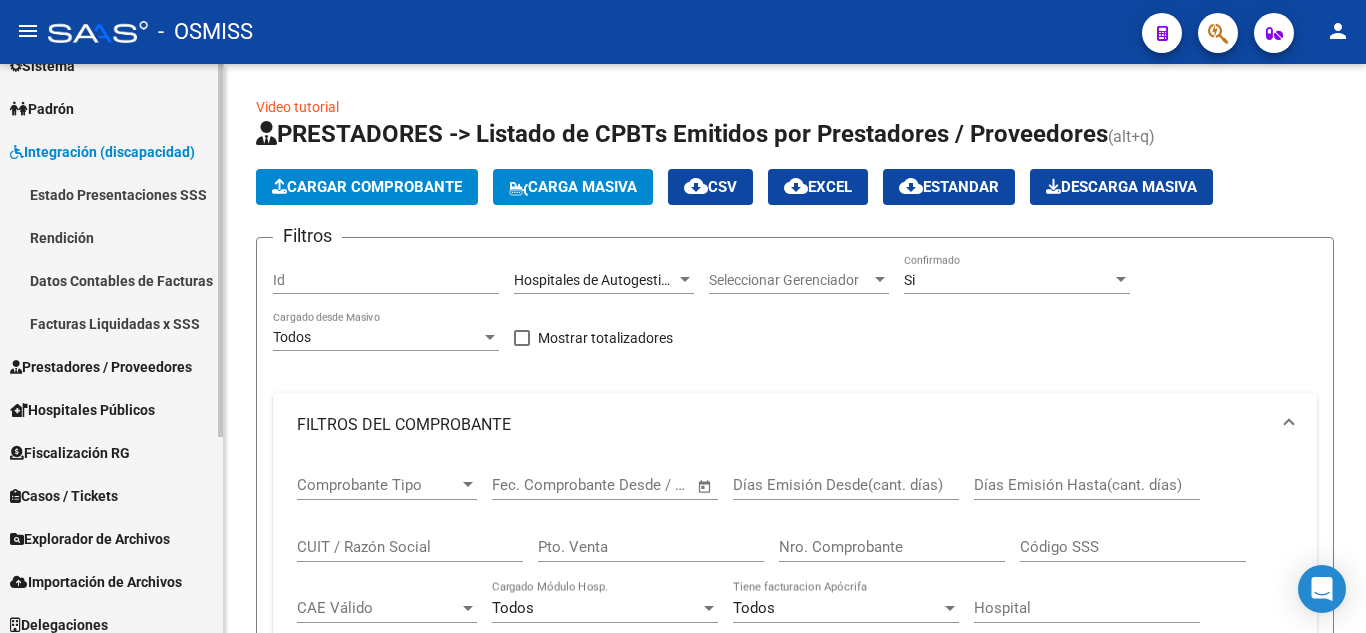 click on "Hospitales Públicos" at bounding box center [111, 409] 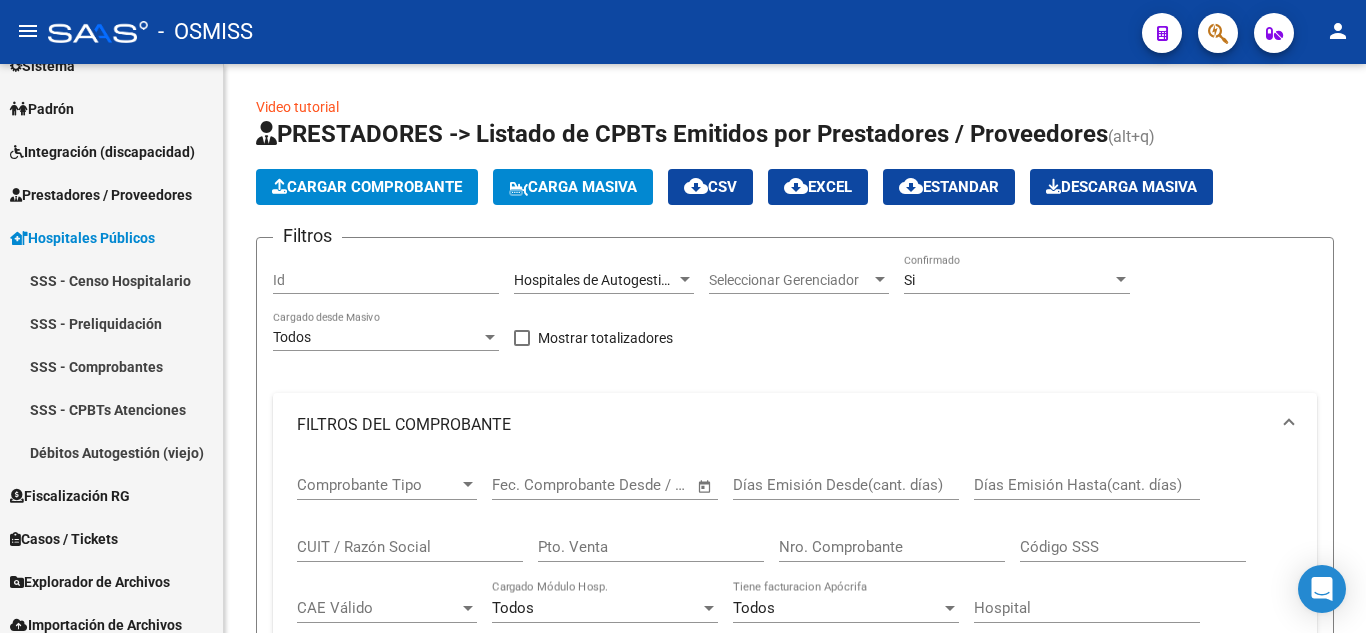 click 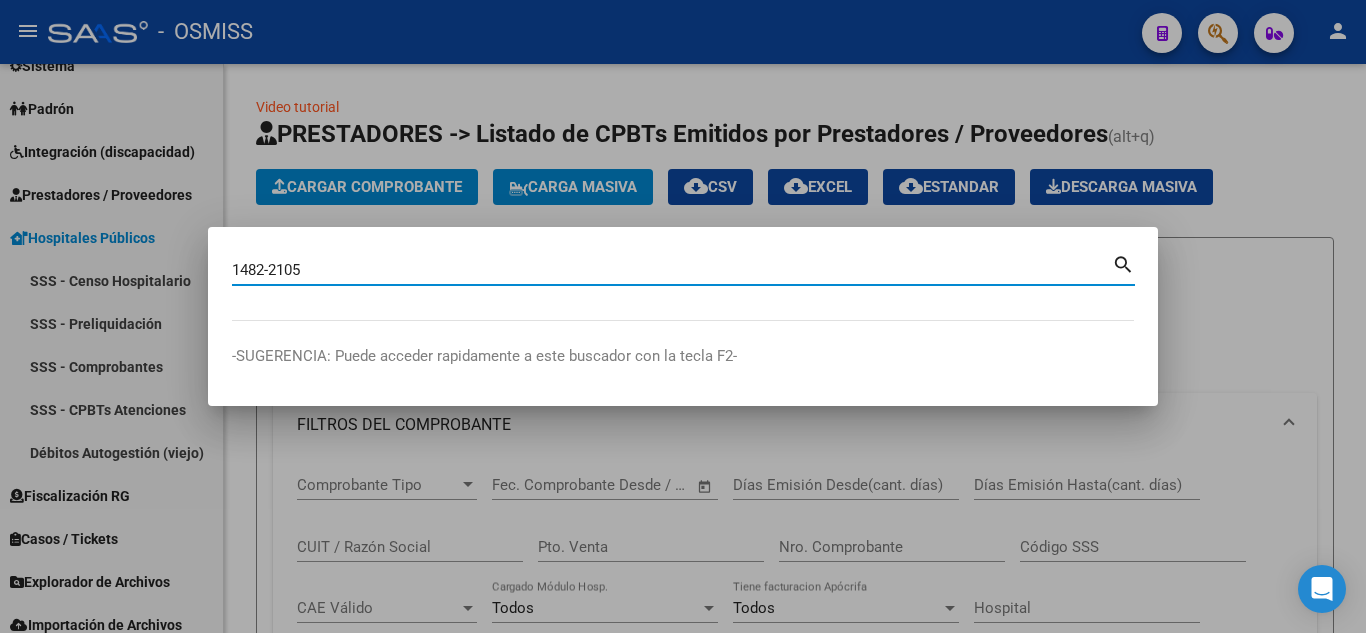 type on "1482-2105" 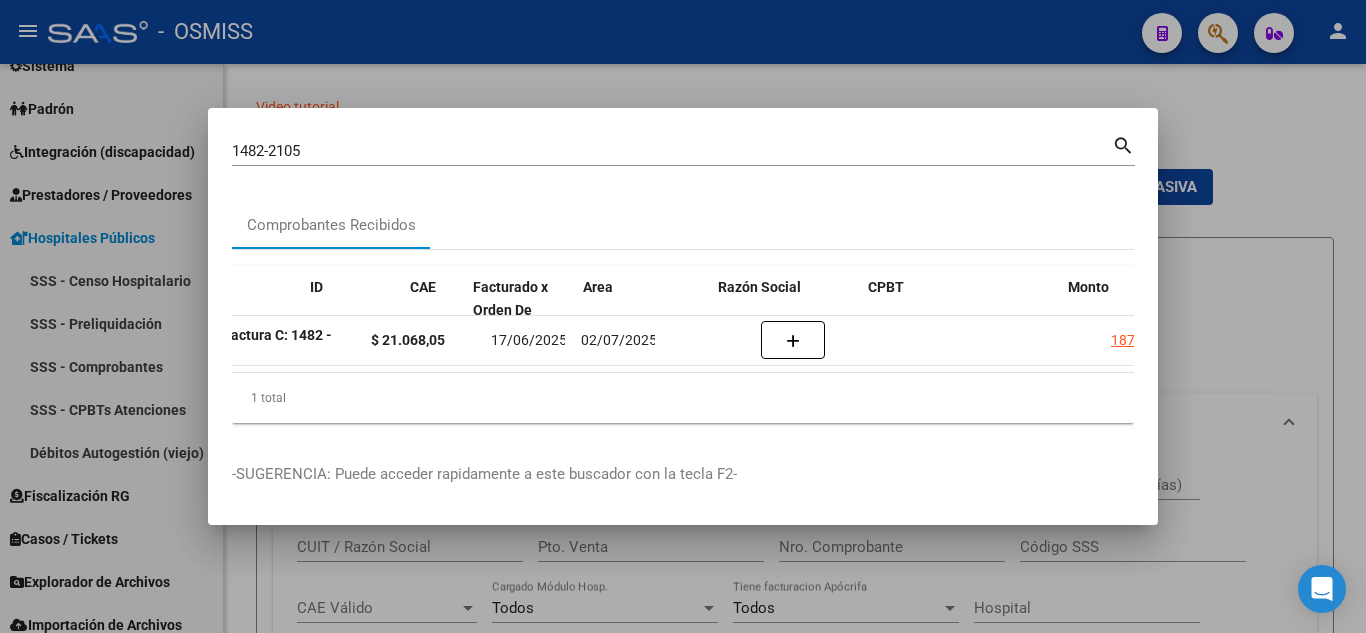 scroll, scrollTop: 0, scrollLeft: 0, axis: both 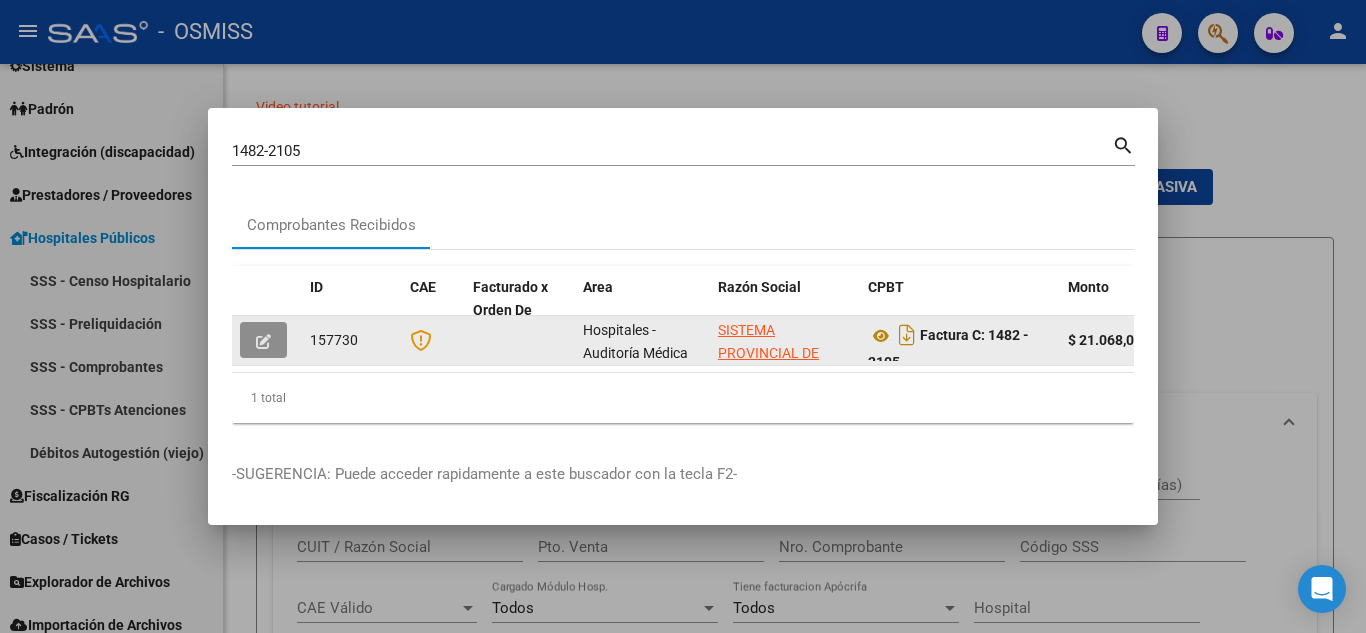 click 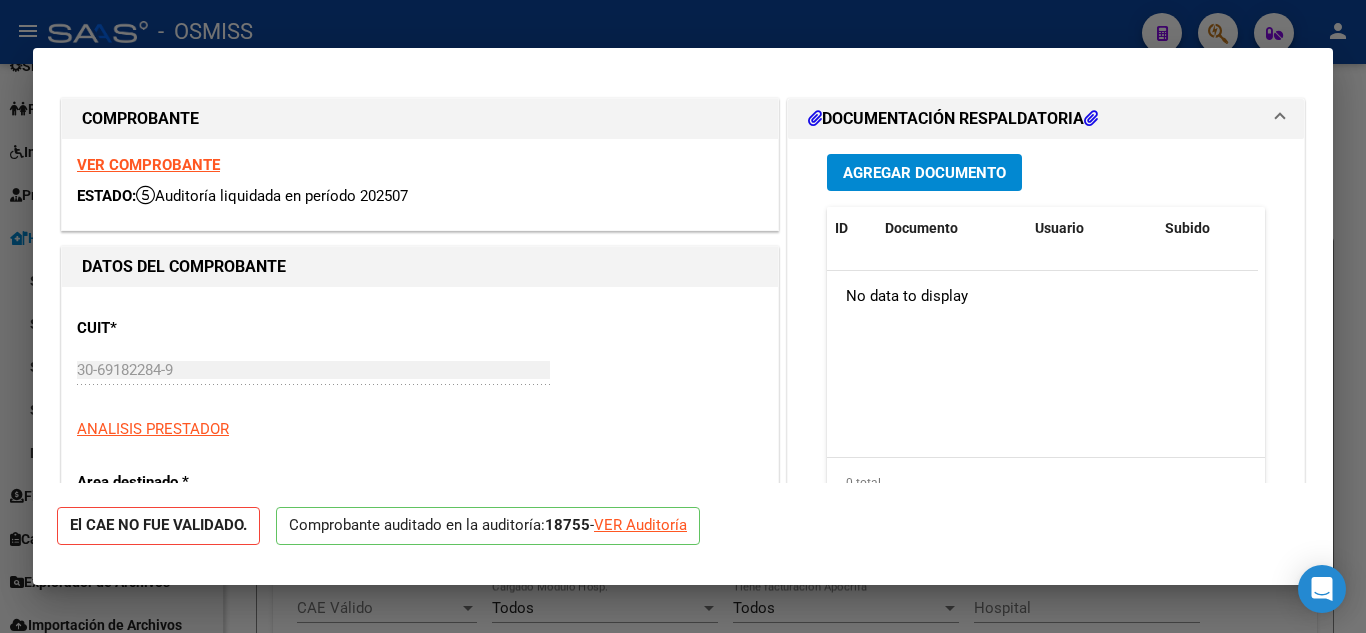type on "2025-07-17" 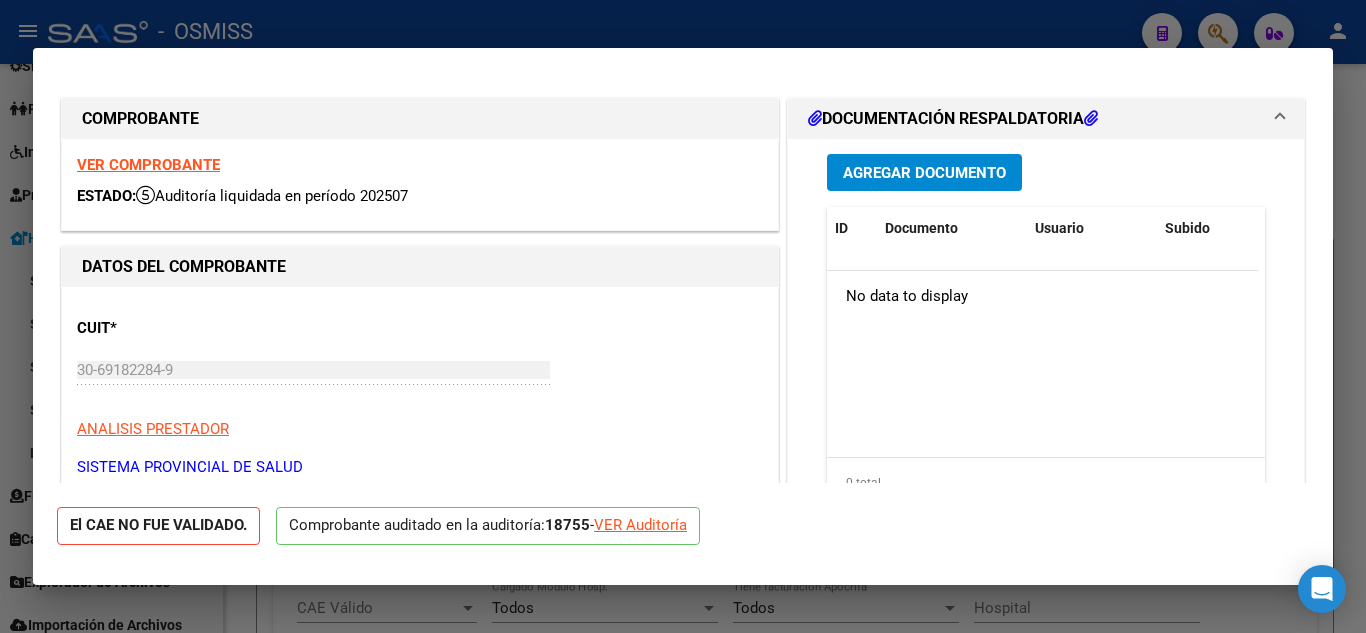 click on "VER Auditoría" 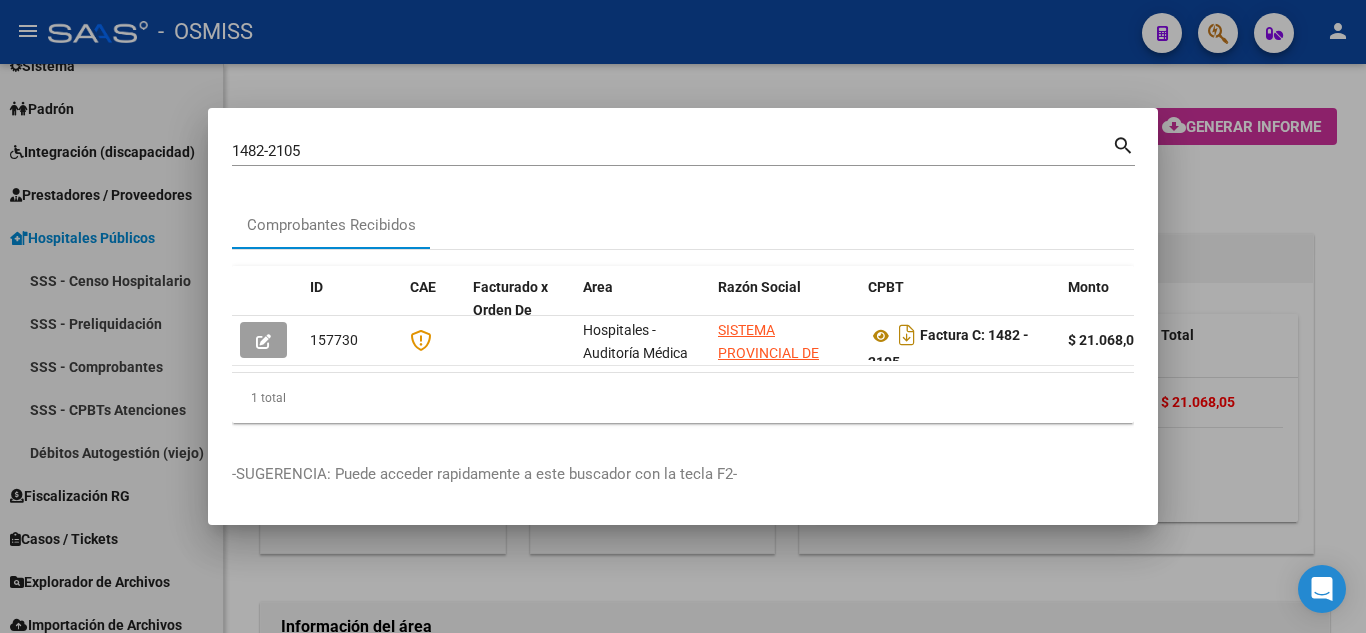 click at bounding box center [683, 316] 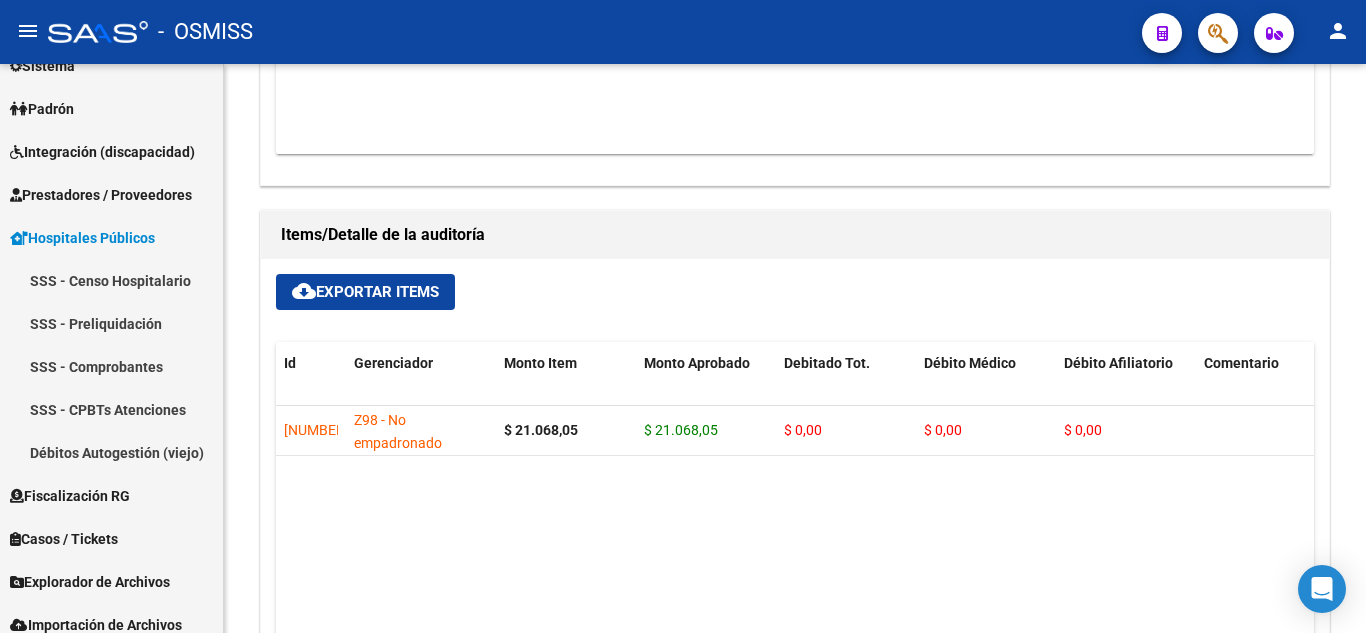 scroll, scrollTop: 1200, scrollLeft: 0, axis: vertical 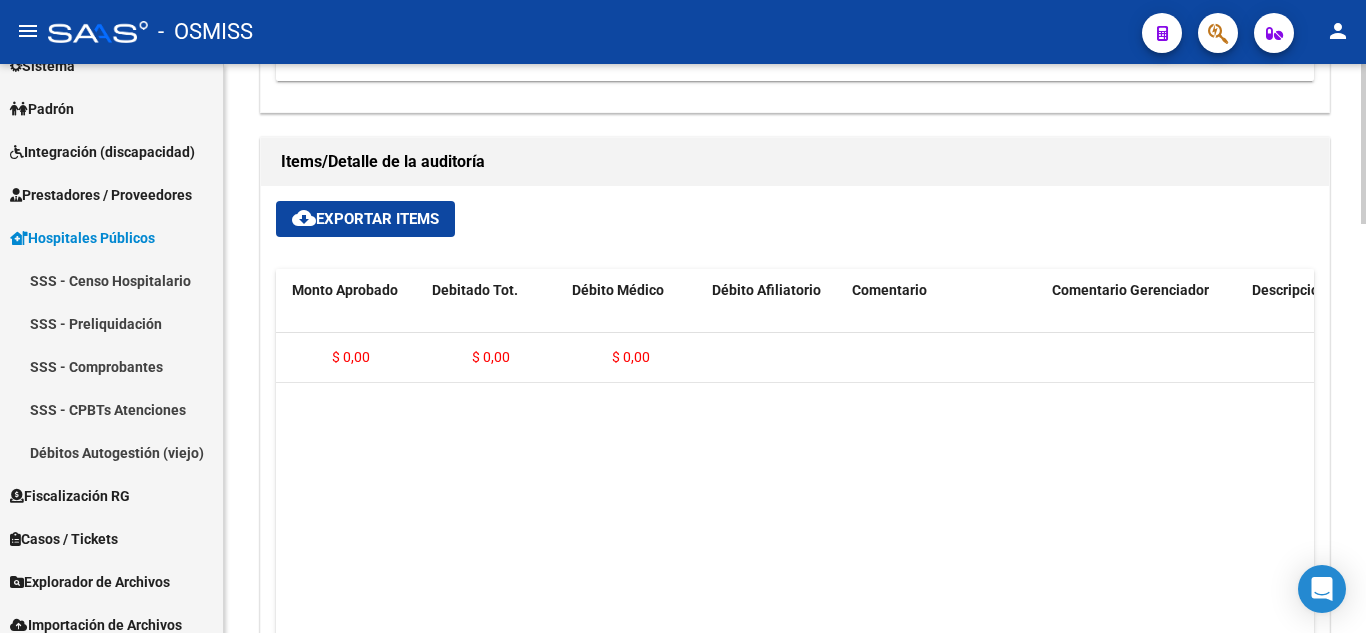 drag, startPoint x: 627, startPoint y: 548, endPoint x: 735, endPoint y: 539, distance: 108.37435 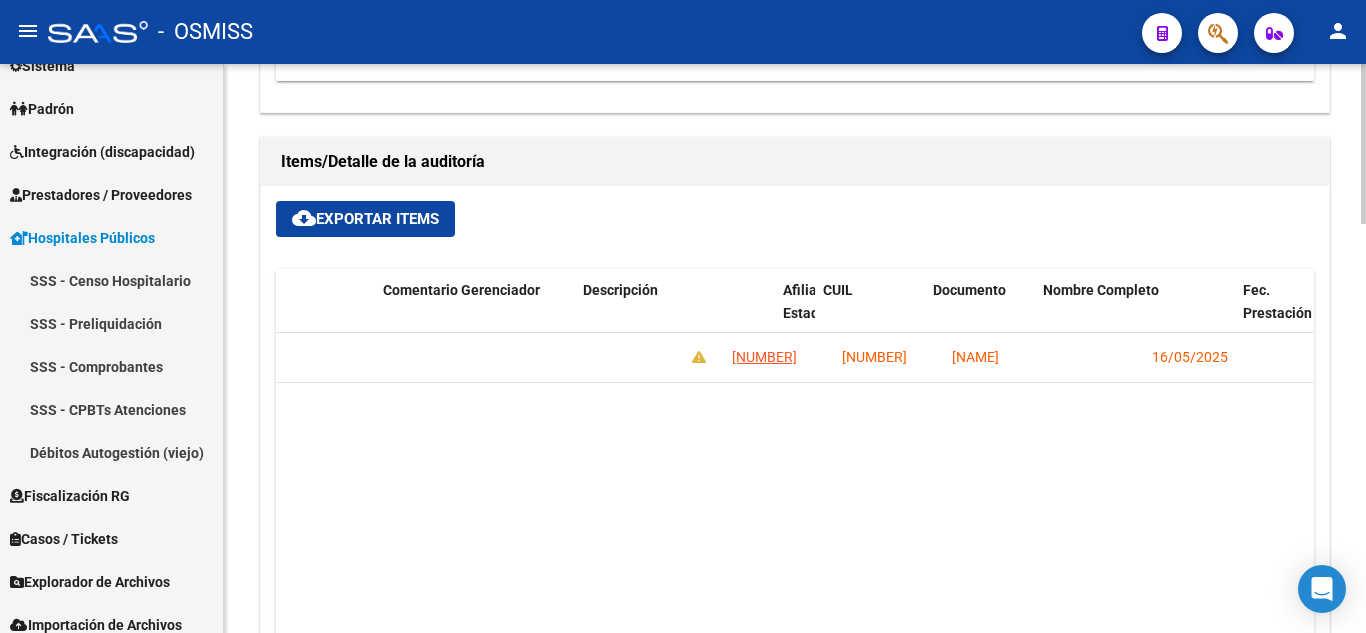 drag, startPoint x: 735, startPoint y: 539, endPoint x: 866, endPoint y: 547, distance: 131.24405 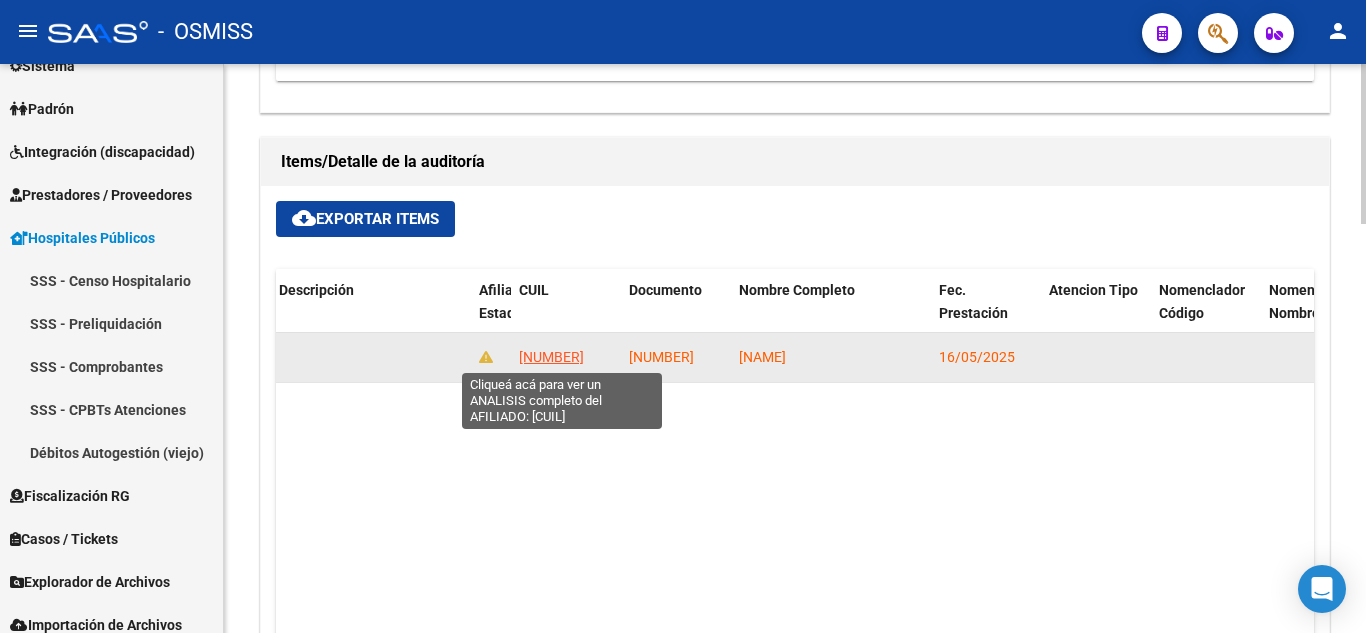 click on "[NUMBER]" 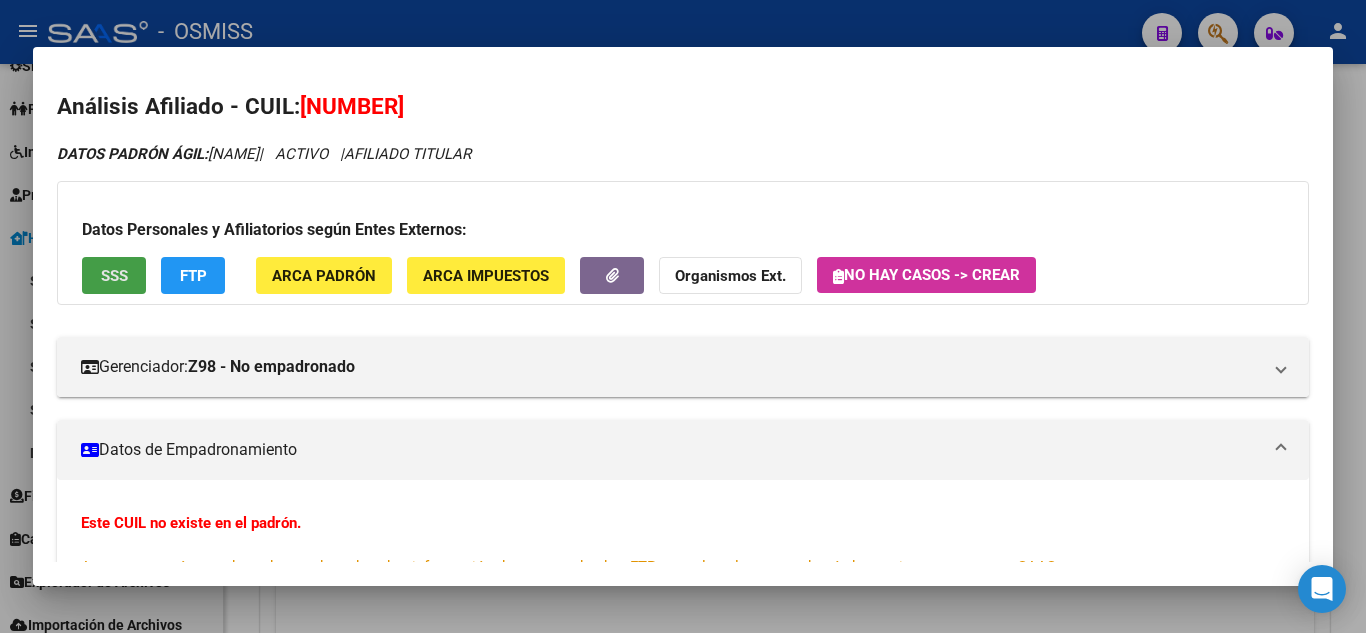 click on "SSS" at bounding box center [114, 276] 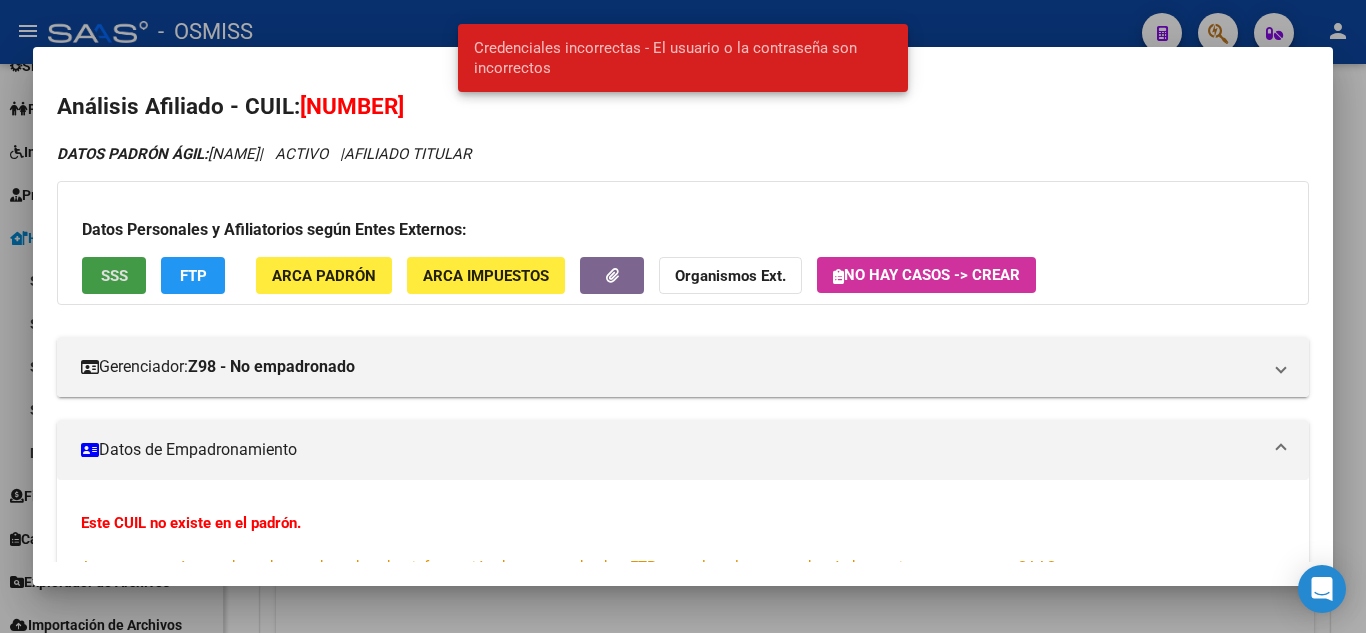 type 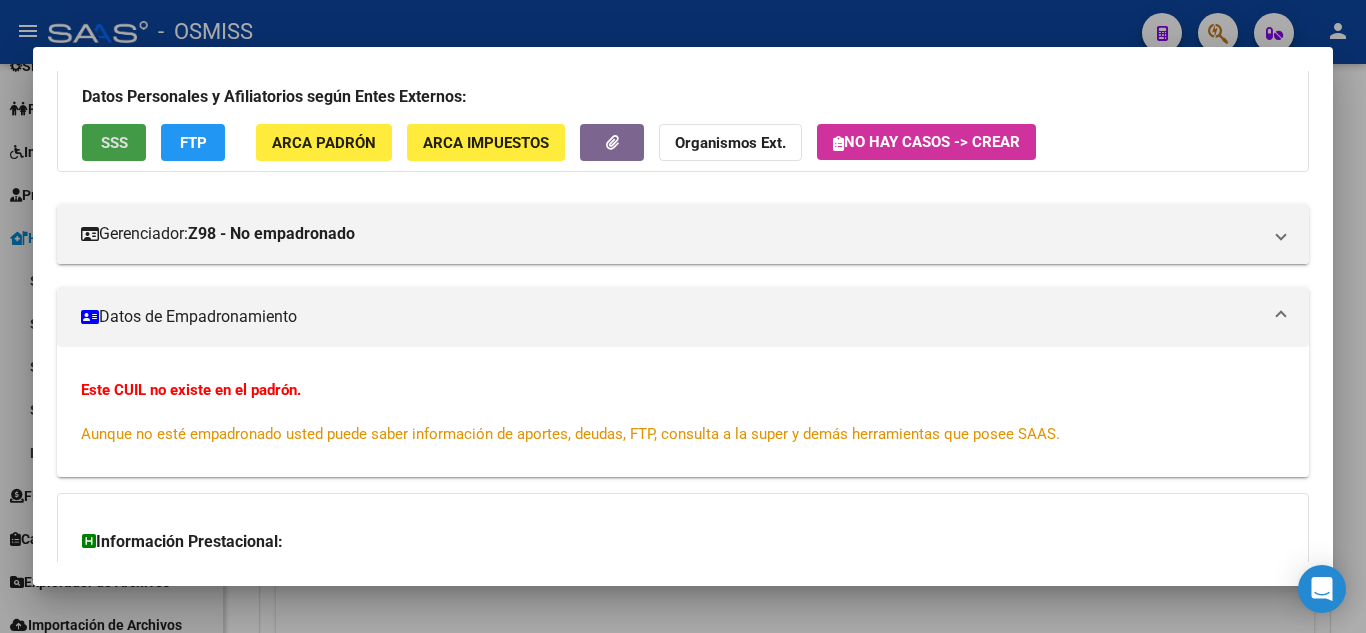 scroll, scrollTop: 311, scrollLeft: 0, axis: vertical 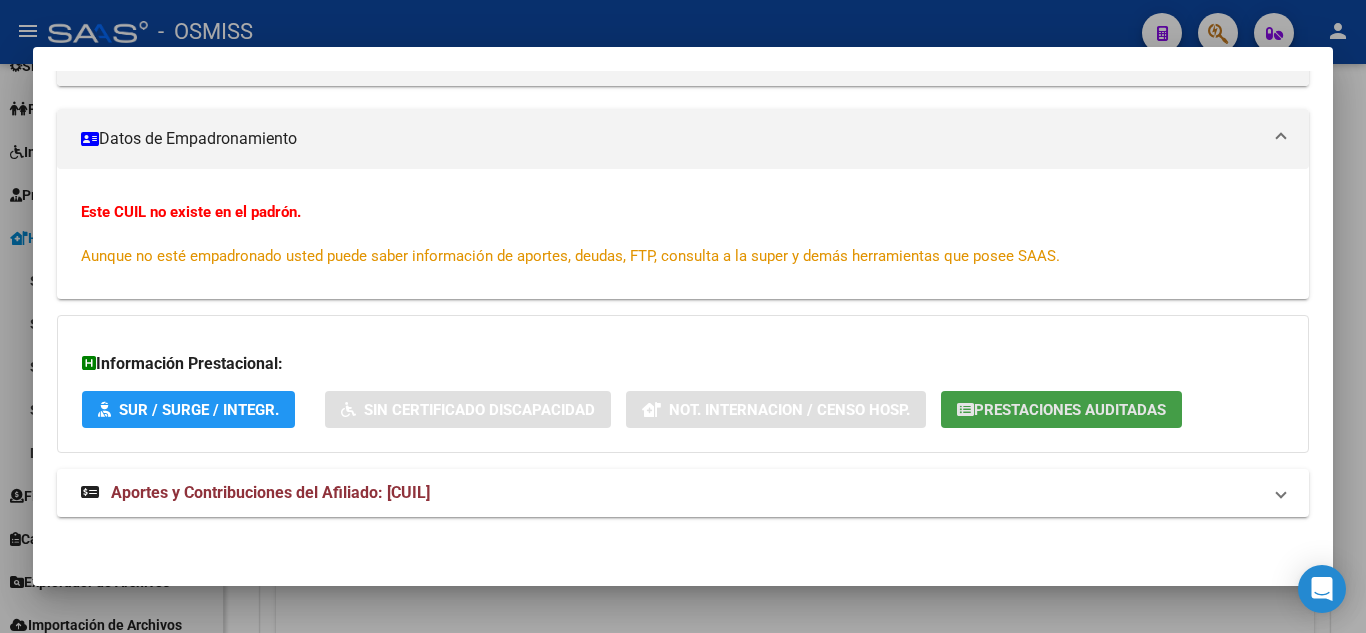 click on "Prestaciones Auditadas" 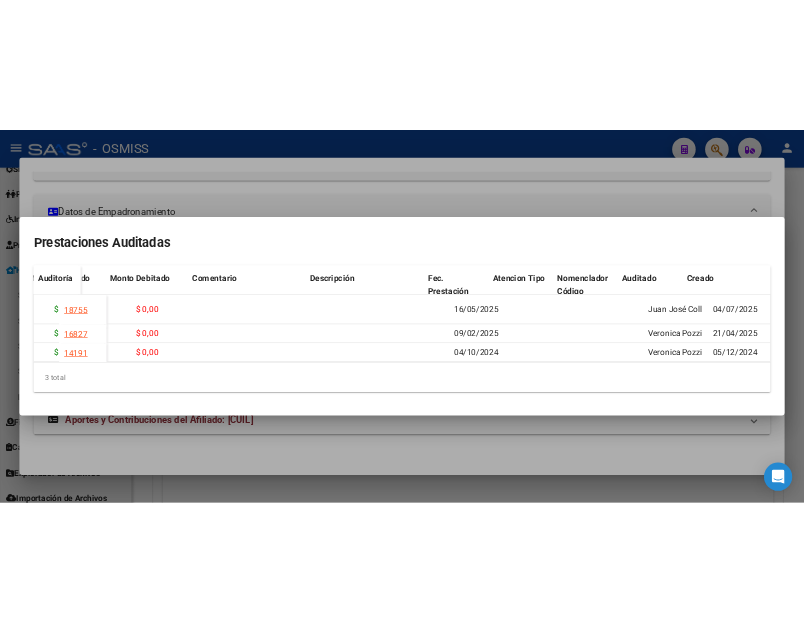 scroll, scrollTop: 0, scrollLeft: 388, axis: horizontal 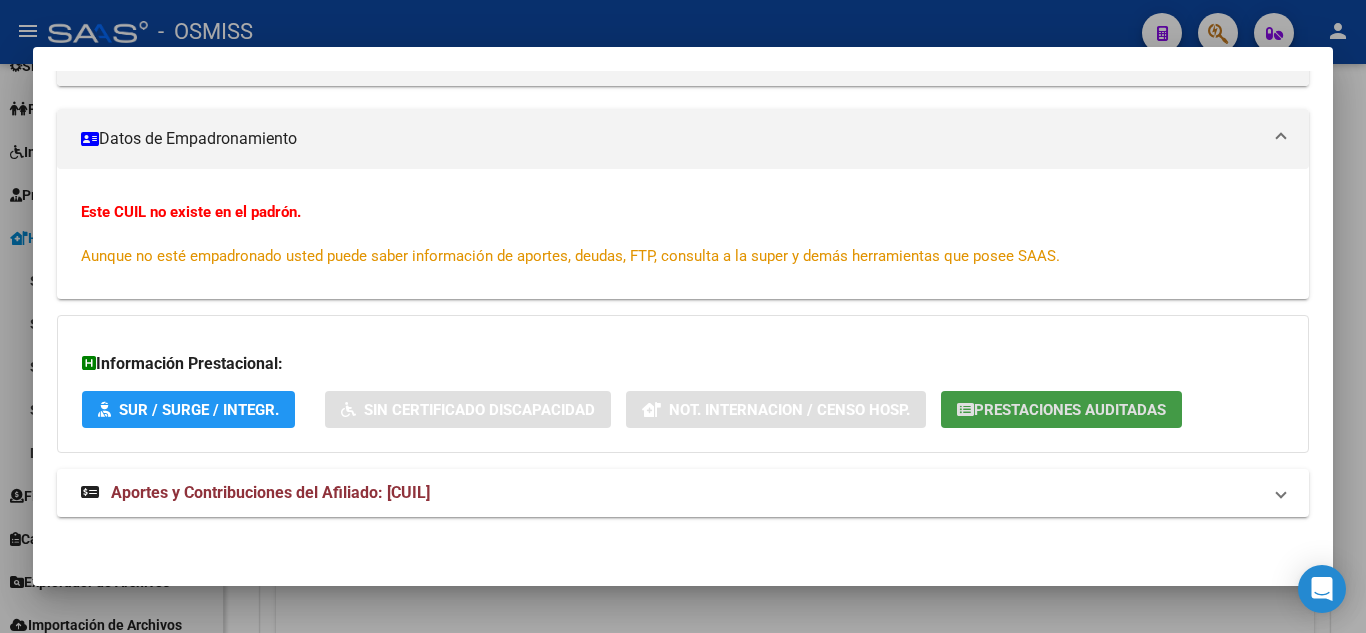 type 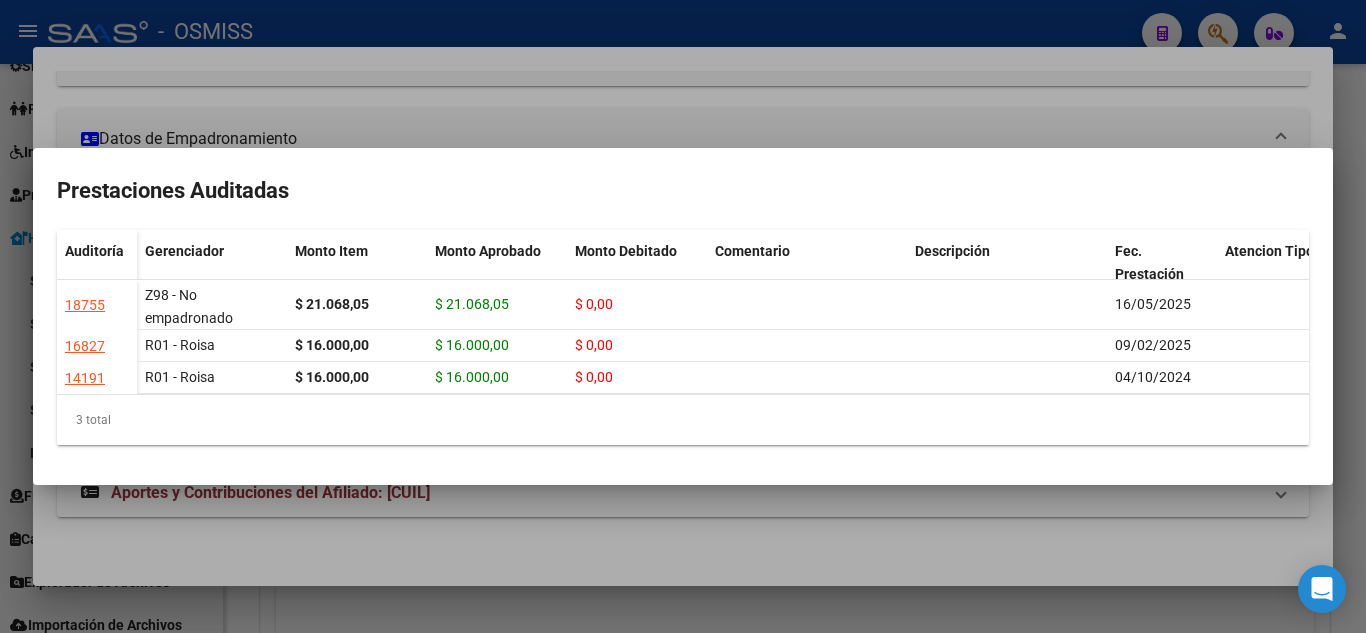 click at bounding box center [683, 316] 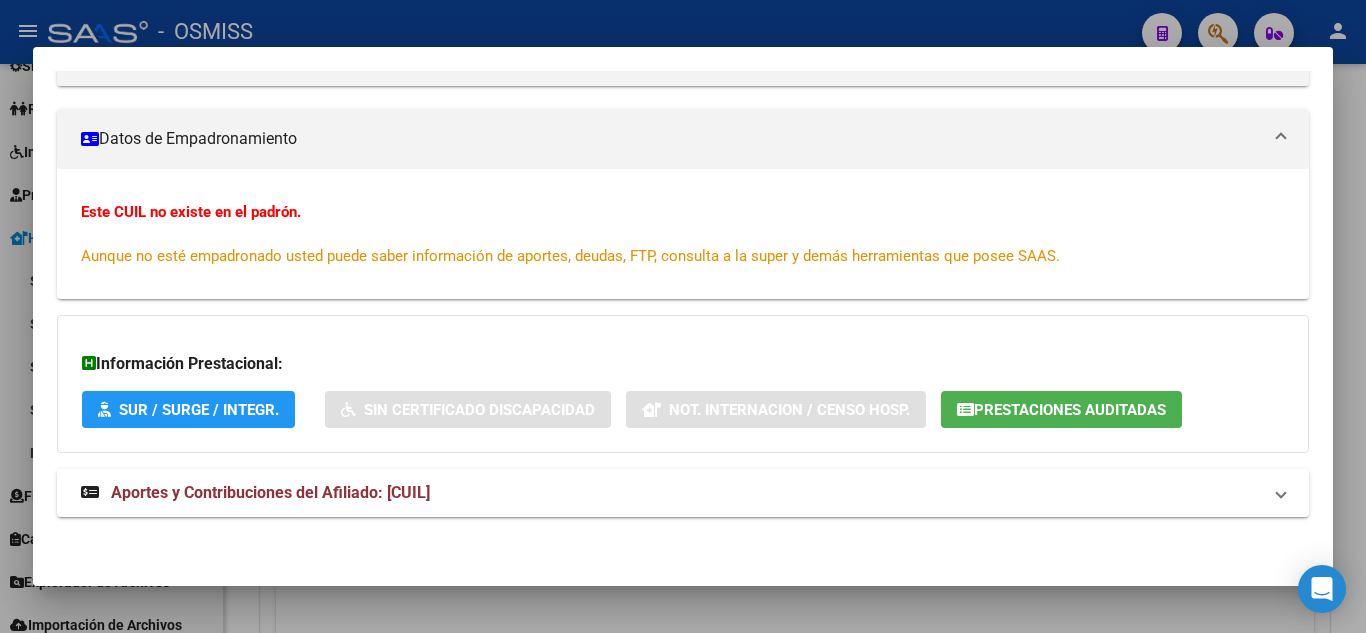 click at bounding box center (683, 316) 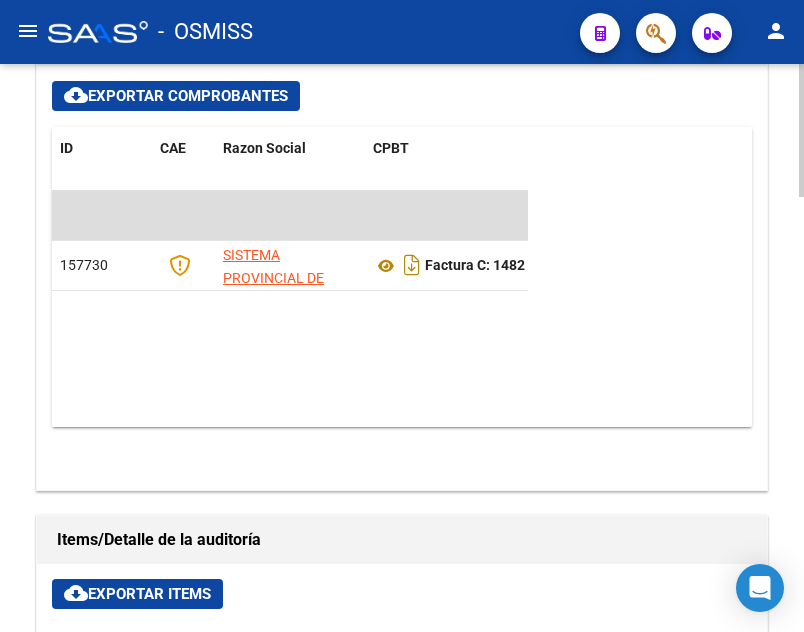 scroll, scrollTop: 1072, scrollLeft: 0, axis: vertical 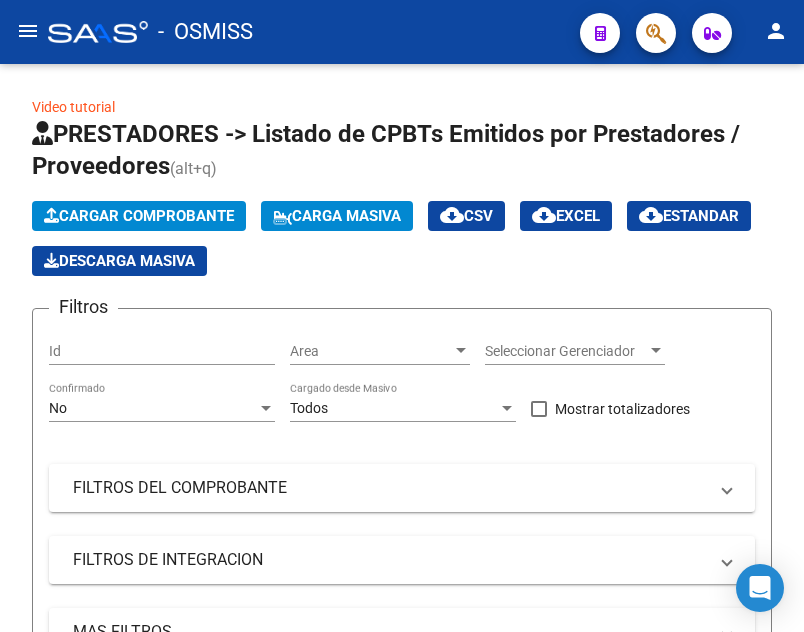click on "menu" 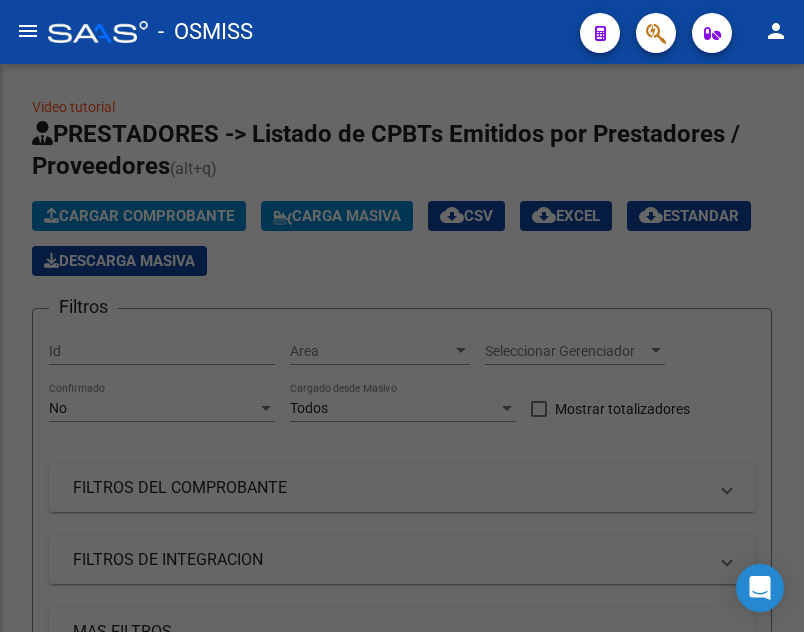 scroll, scrollTop: 0, scrollLeft: 0, axis: both 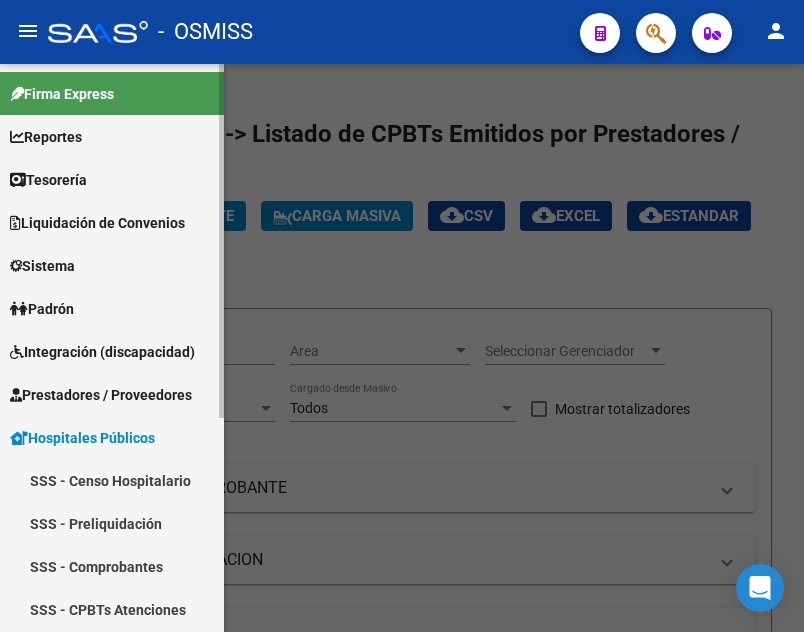click on "Tesorería" at bounding box center [112, 179] 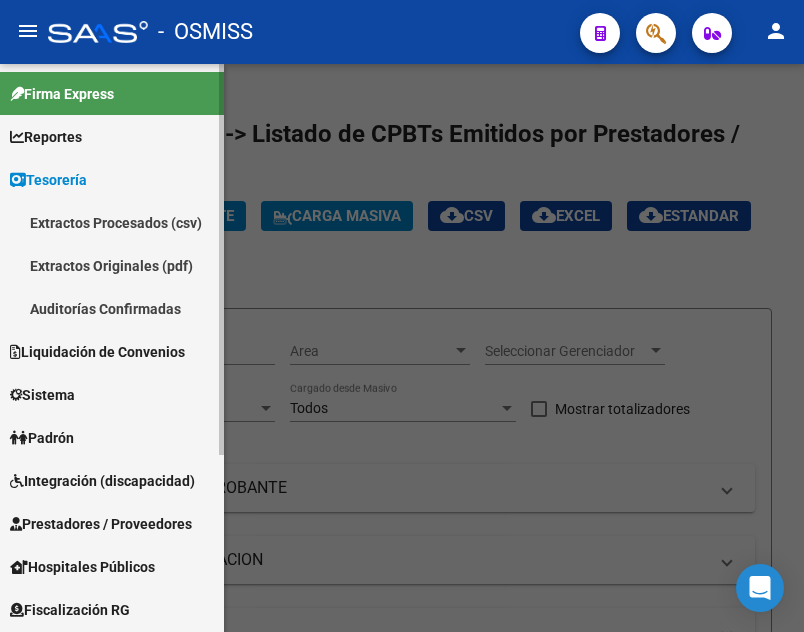 click on "Auditorías Confirmadas" at bounding box center [112, 308] 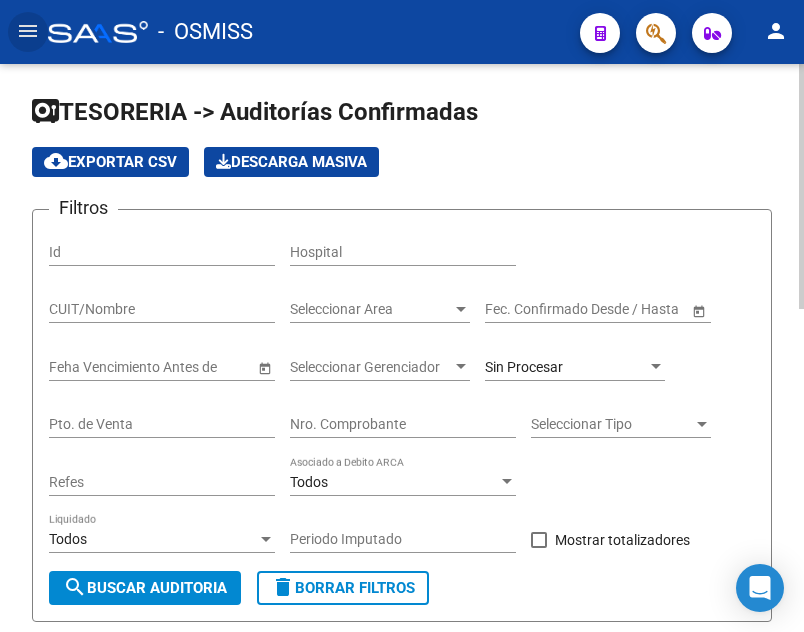 click on "CUIT/Nombre" at bounding box center [162, 309] 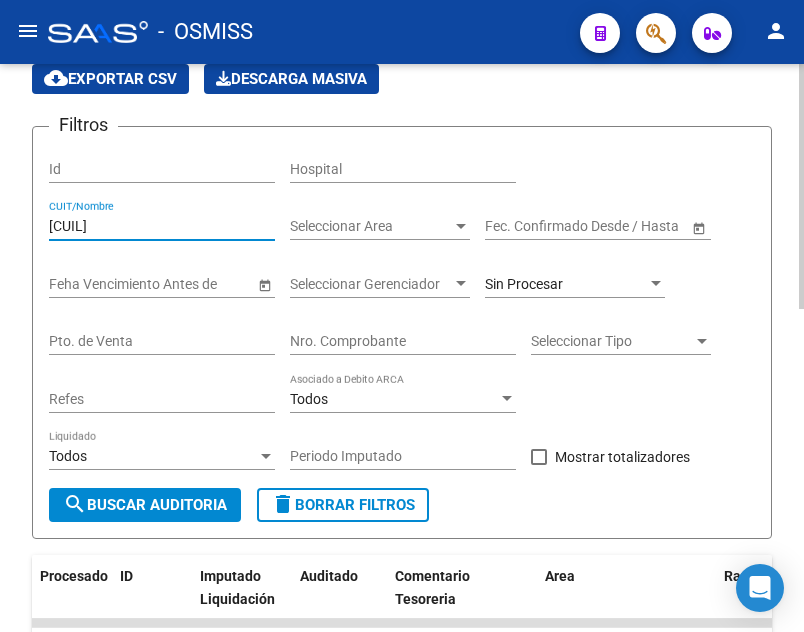 scroll, scrollTop: 300, scrollLeft: 0, axis: vertical 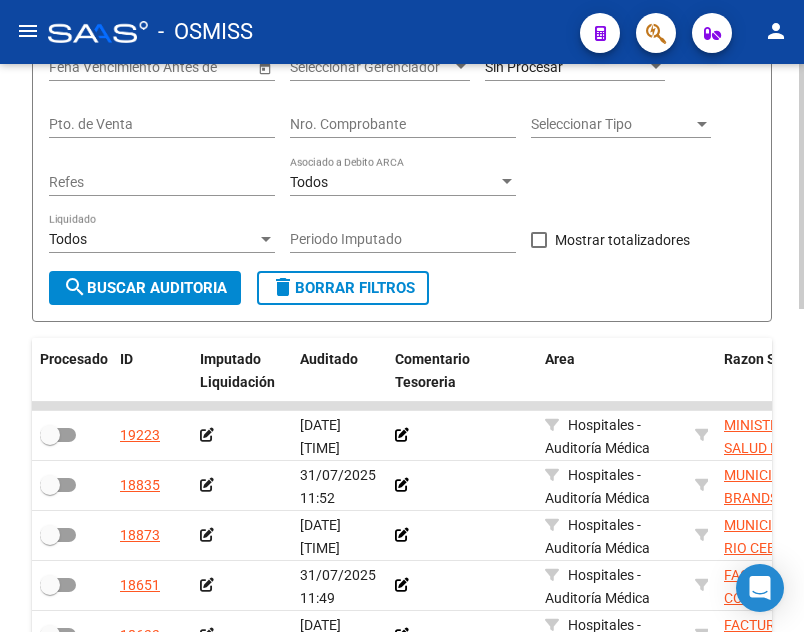 drag, startPoint x: 128, startPoint y: 310, endPoint x: 129, endPoint y: 287, distance: 23.021729 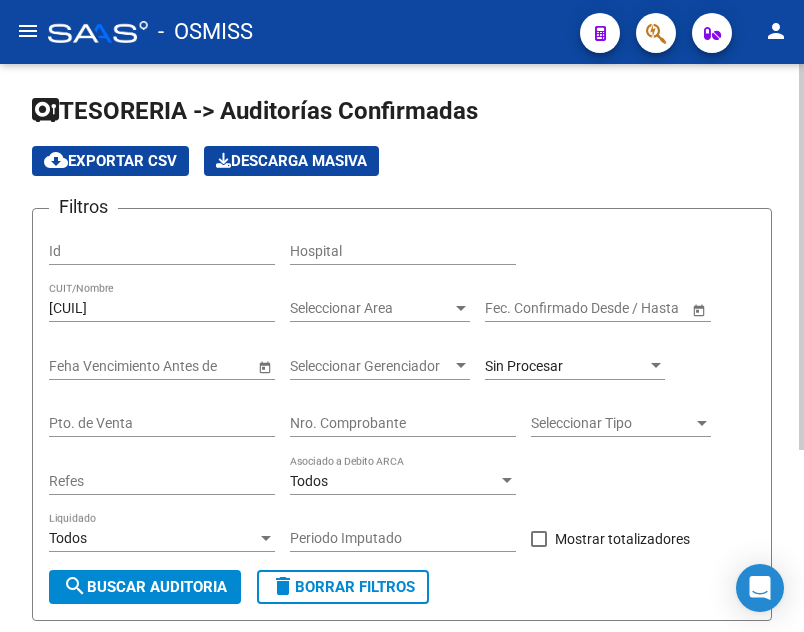 scroll, scrollTop: 0, scrollLeft: 0, axis: both 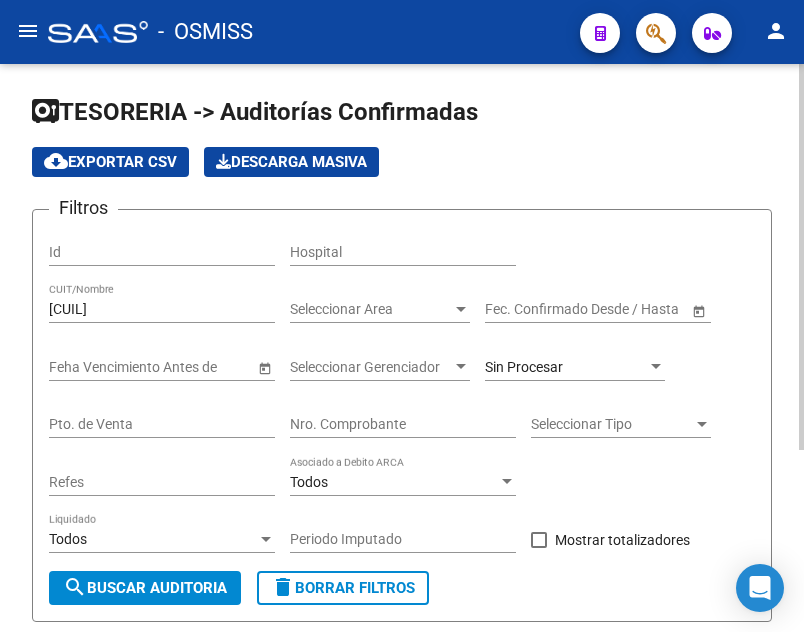 click on "[CUIL]" at bounding box center [162, 309] 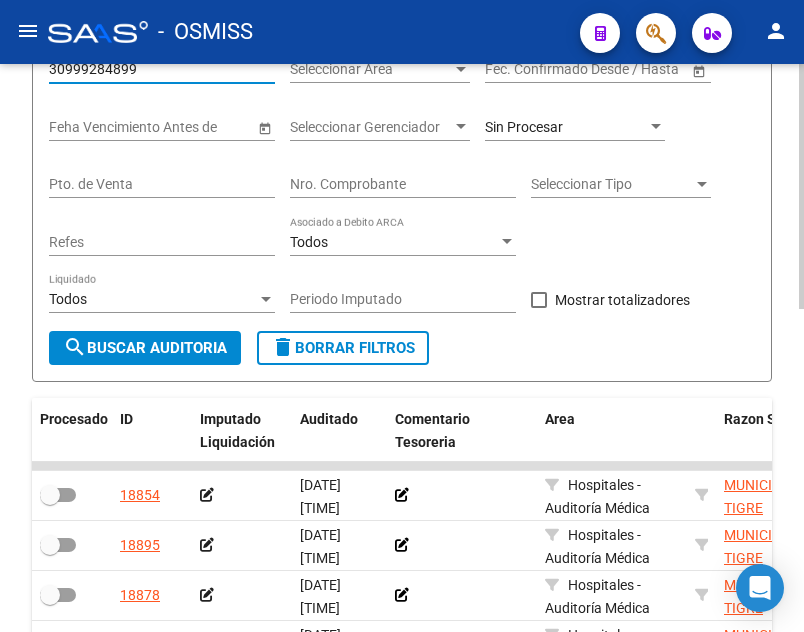 scroll, scrollTop: 200, scrollLeft: 0, axis: vertical 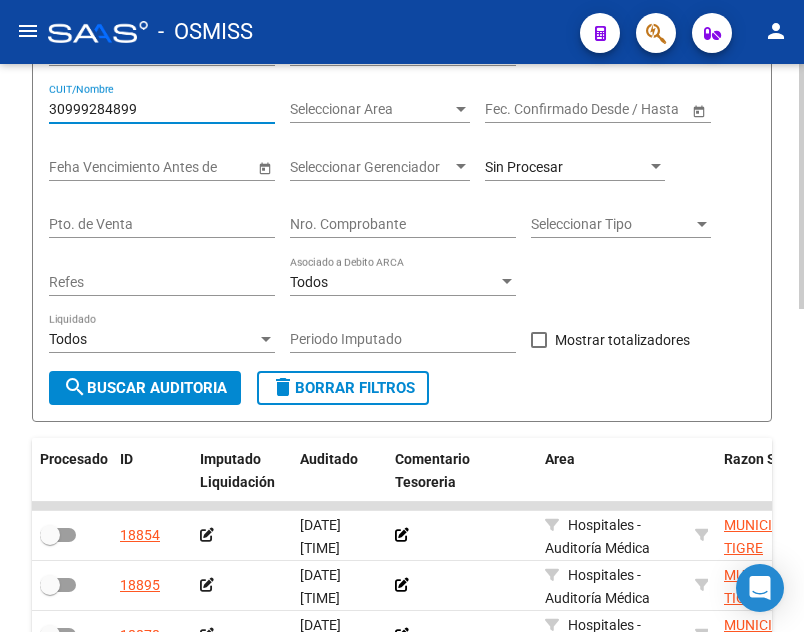 type on "30999284899" 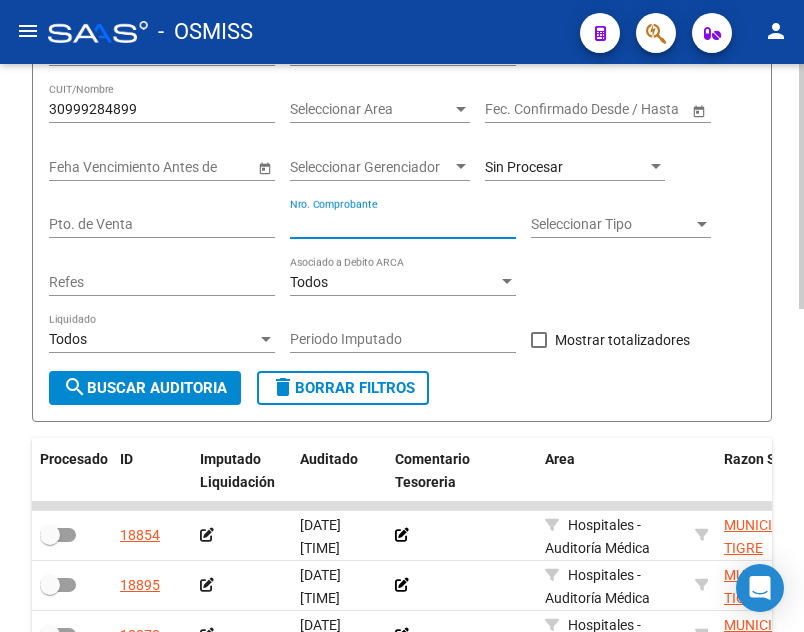 click on "Nro. Comprobante" at bounding box center [403, 224] 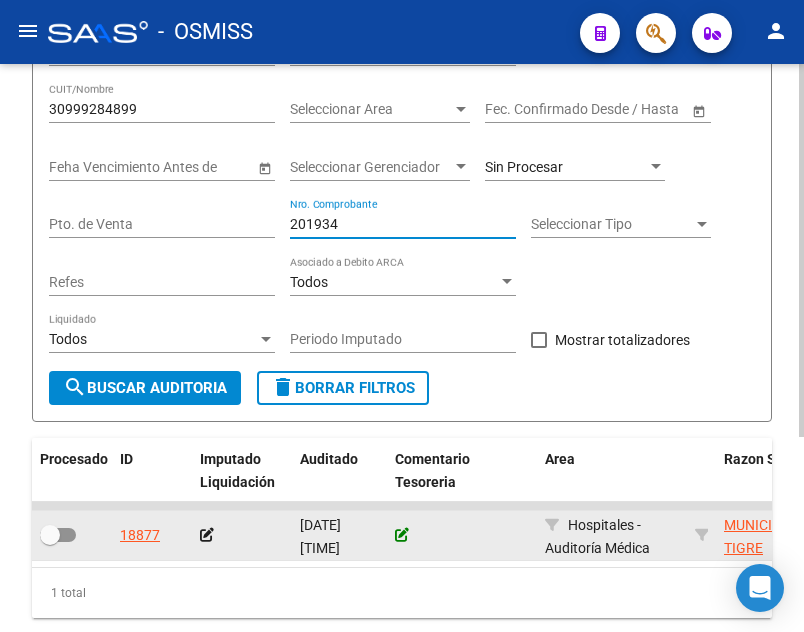 type on "201934" 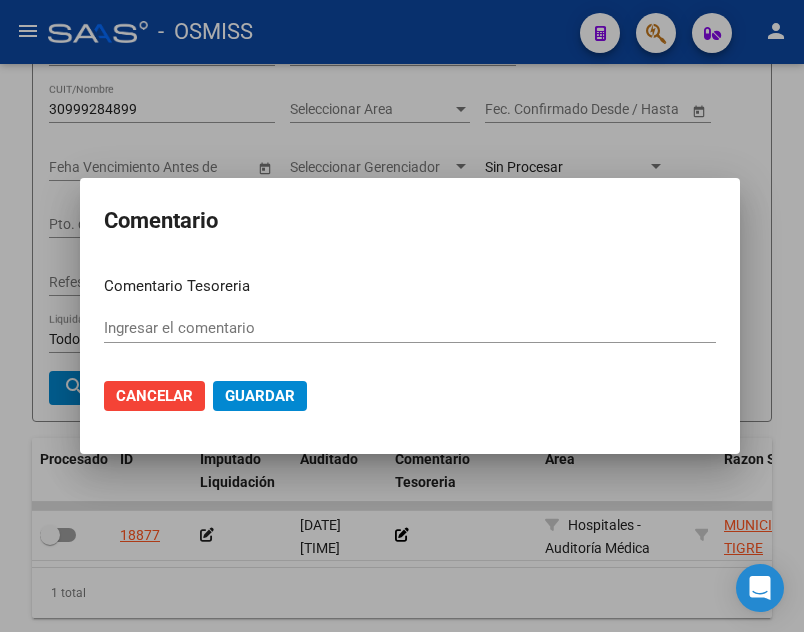 click on "Comentario Tesoreria    Ingresar el comentario  Cancelar Guardar" at bounding box center (410, 352) 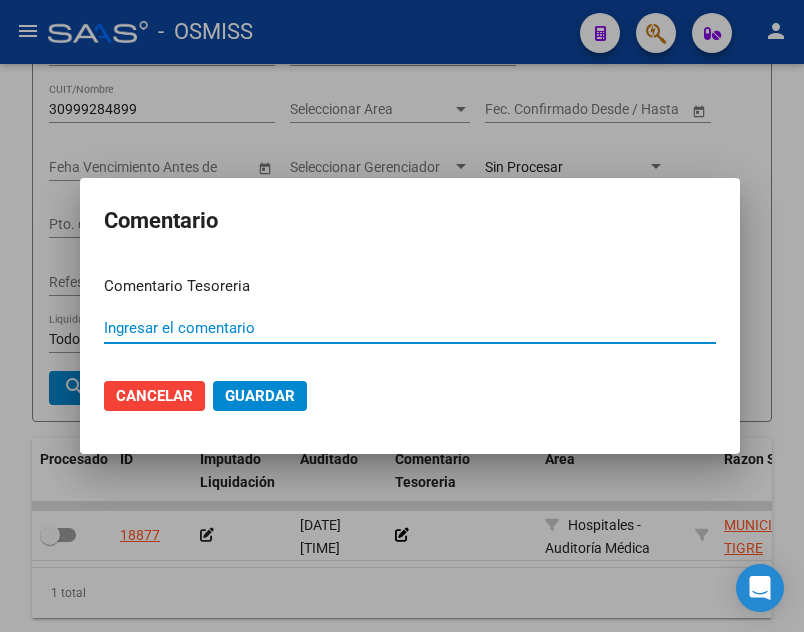 click on "Ingresar el comentario" at bounding box center (410, 328) 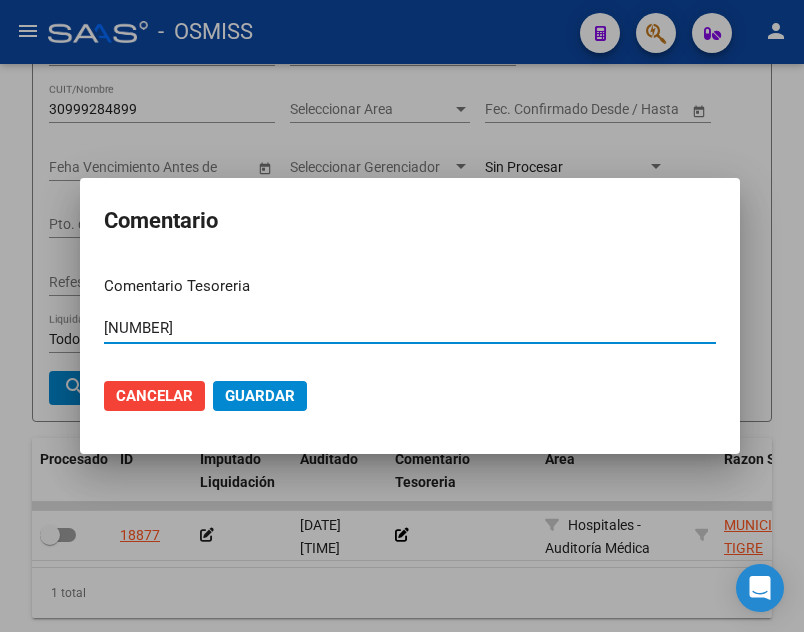 drag, startPoint x: 107, startPoint y: 331, endPoint x: 68, endPoint y: 325, distance: 39.45884 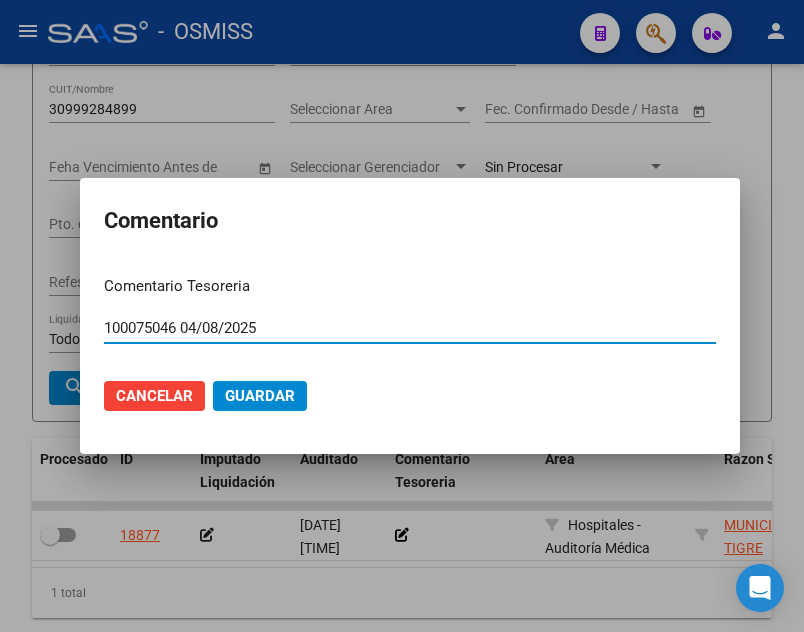 type on "100075046 04/08/2025" 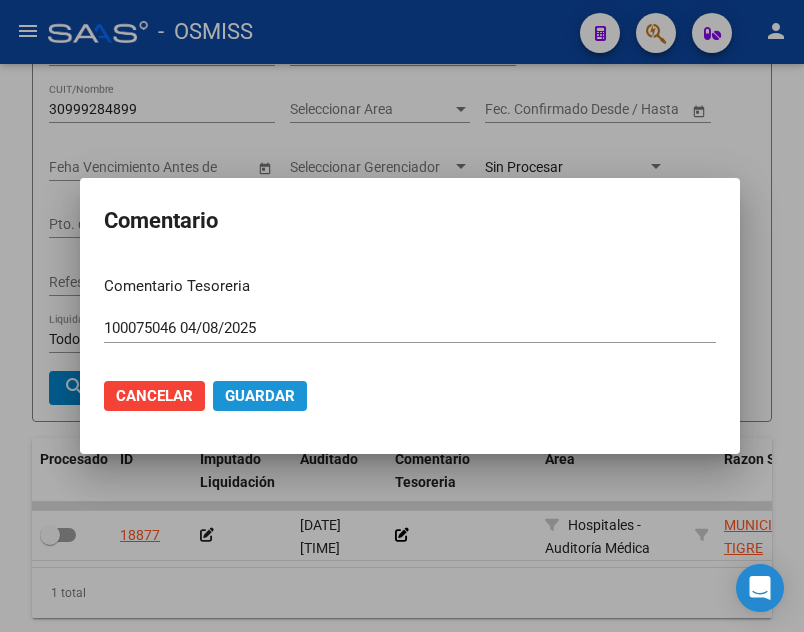click on "Guardar" 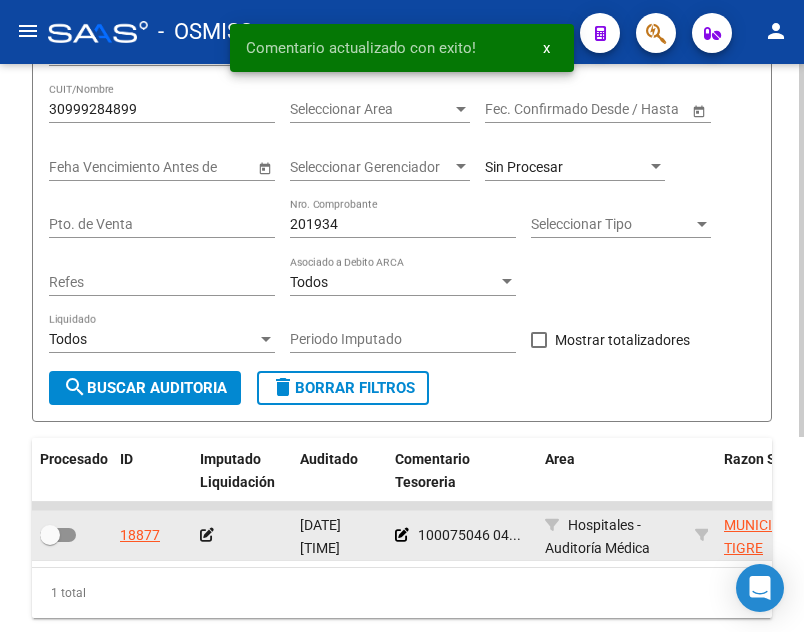 click 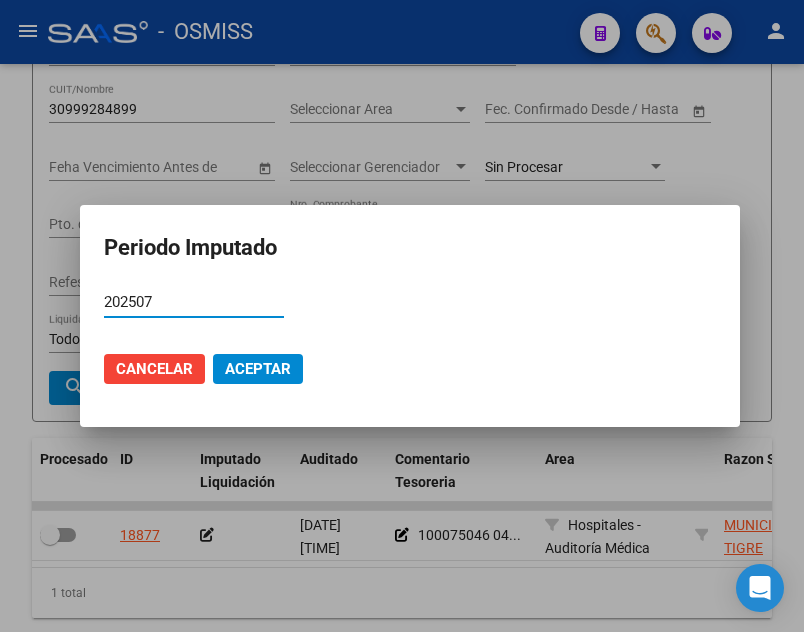 type on "202507" 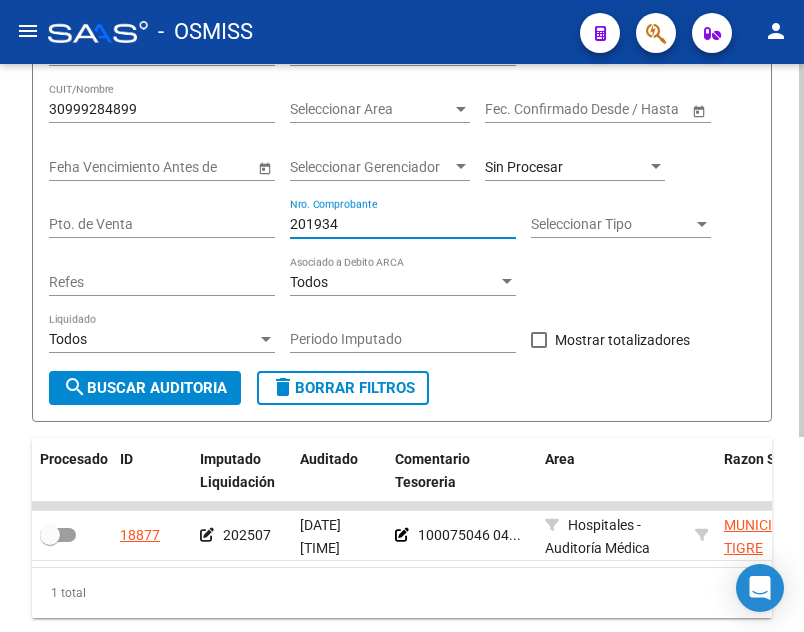 drag, startPoint x: 422, startPoint y: 226, endPoint x: 404, endPoint y: 226, distance: 18 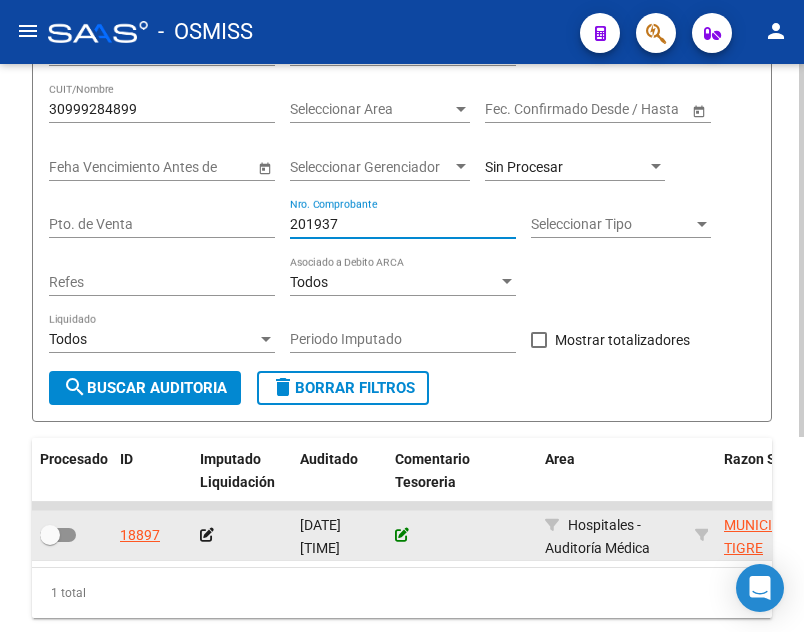 type on "201937" 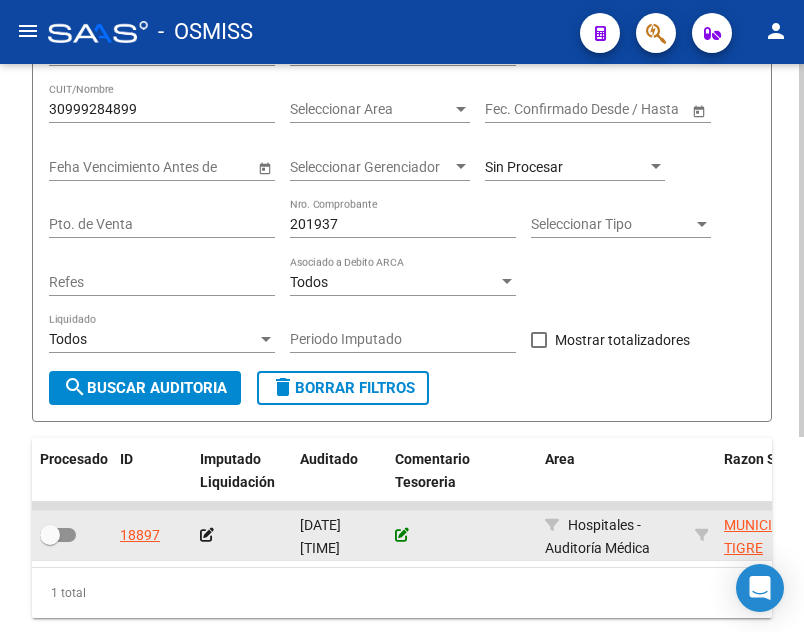 click 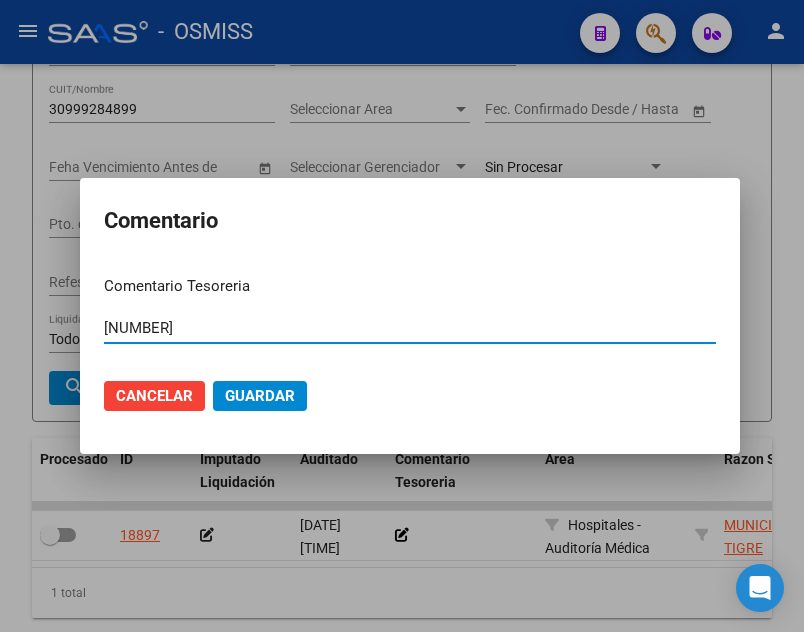 type on "[NUMBER]" 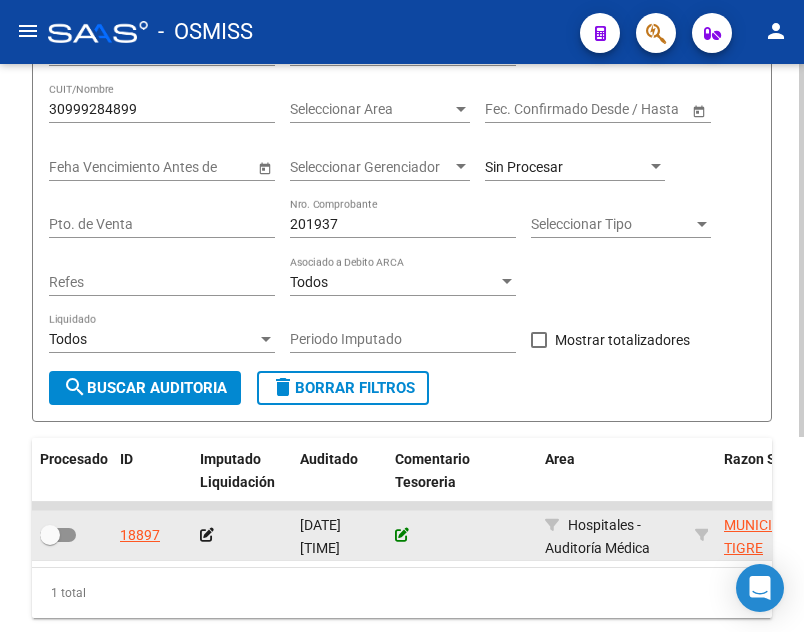 click 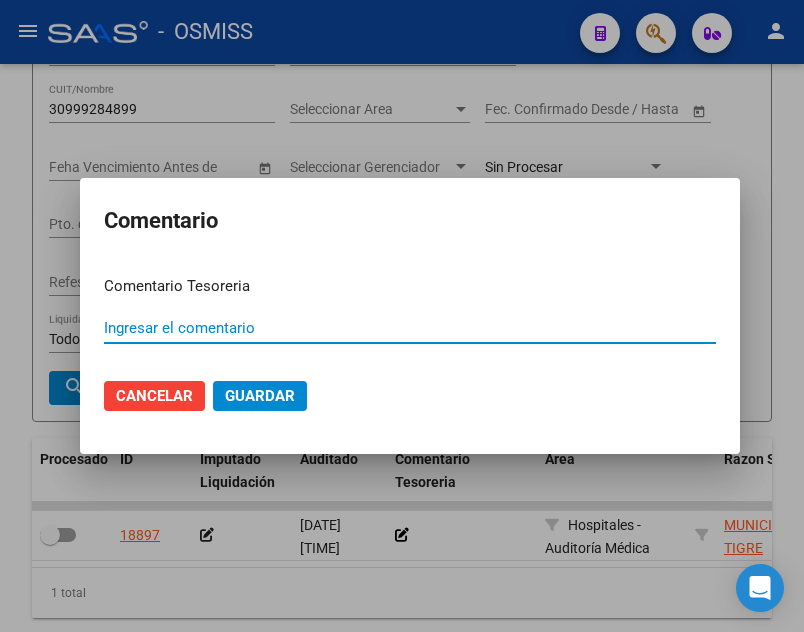 paste on "[NUMBER]" 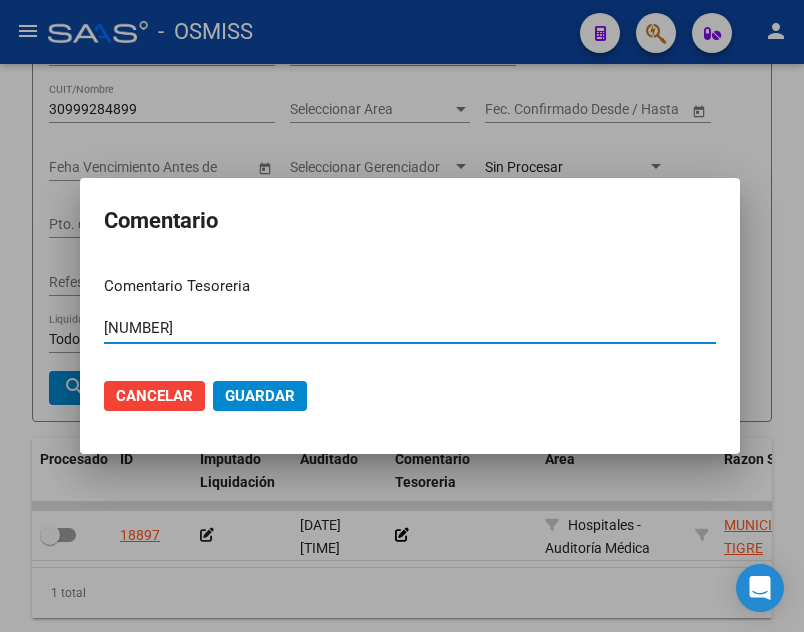 click on "[NUMBER]" at bounding box center [410, 328] 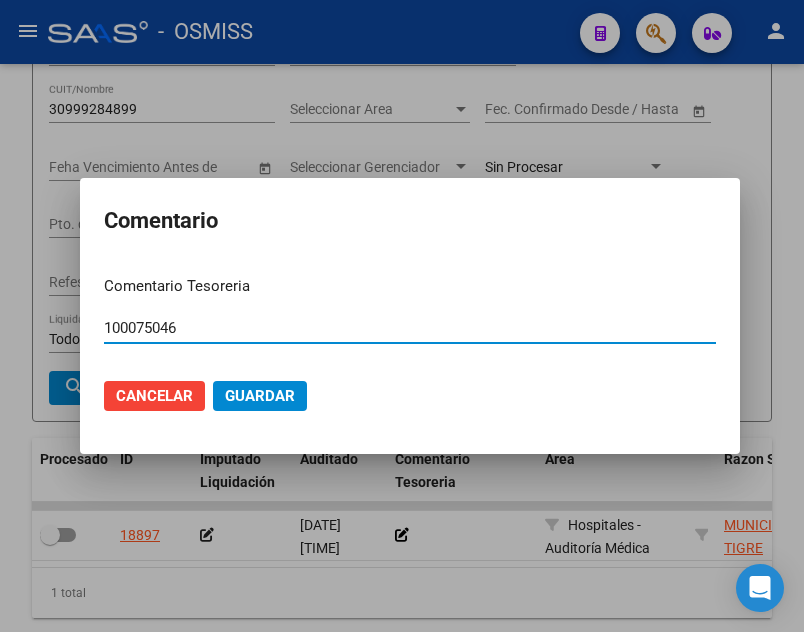 click on "100075046" at bounding box center (410, 328) 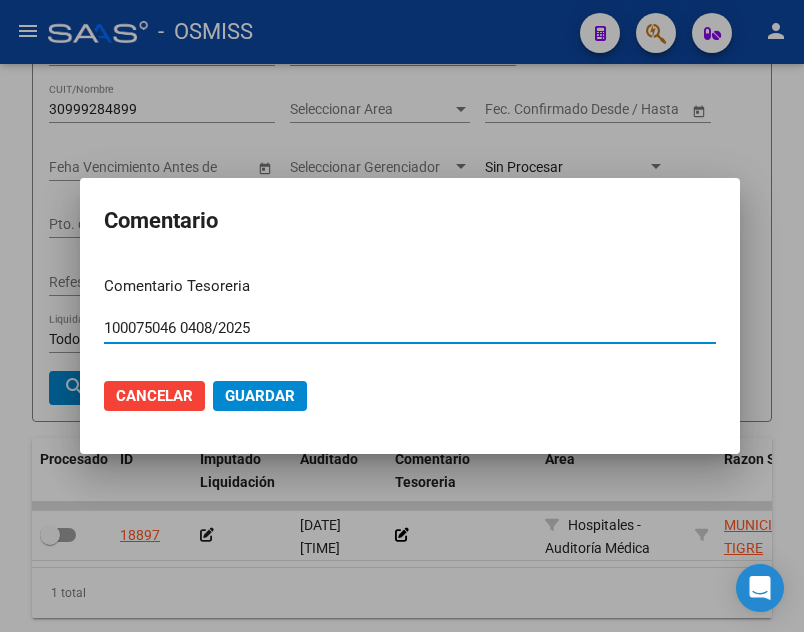 click on "100075046 0408/2025" at bounding box center [410, 328] 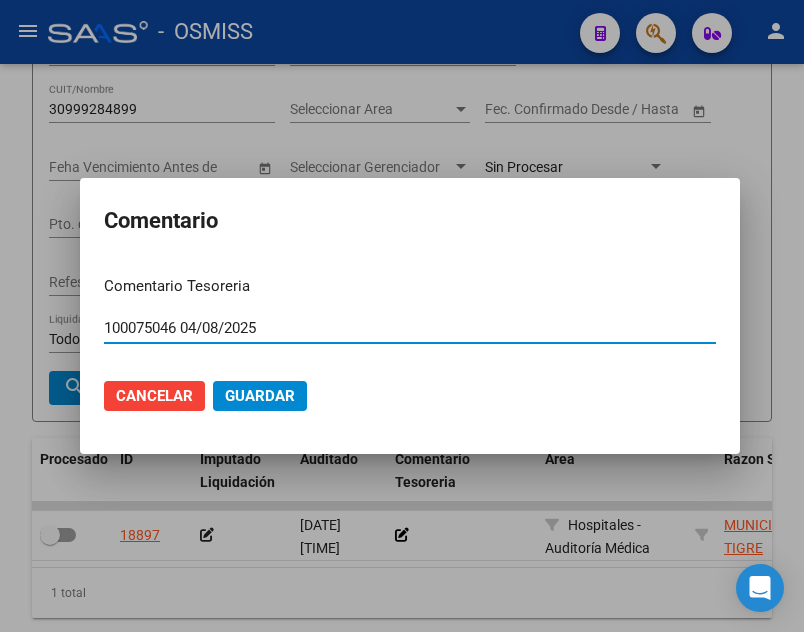 type on "100075046 04/08/2025" 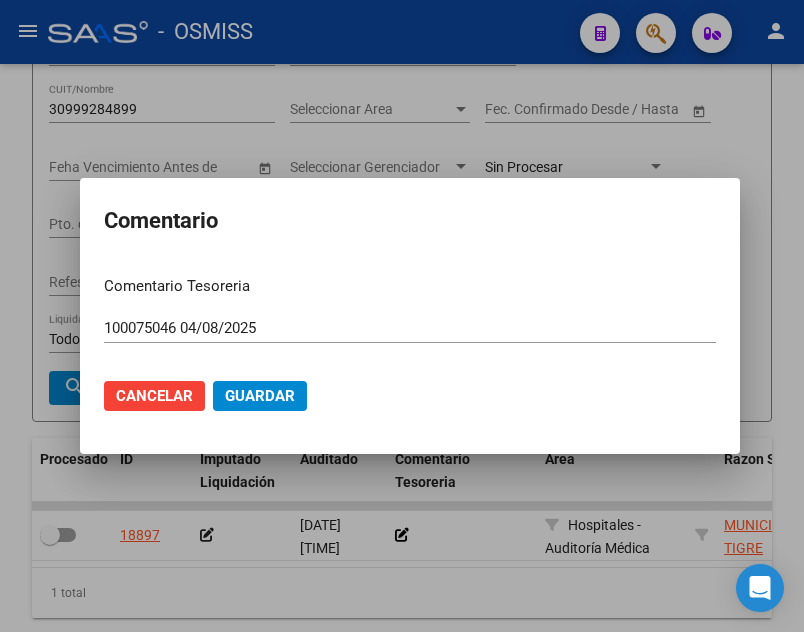 click on "Cancelar Guardar" 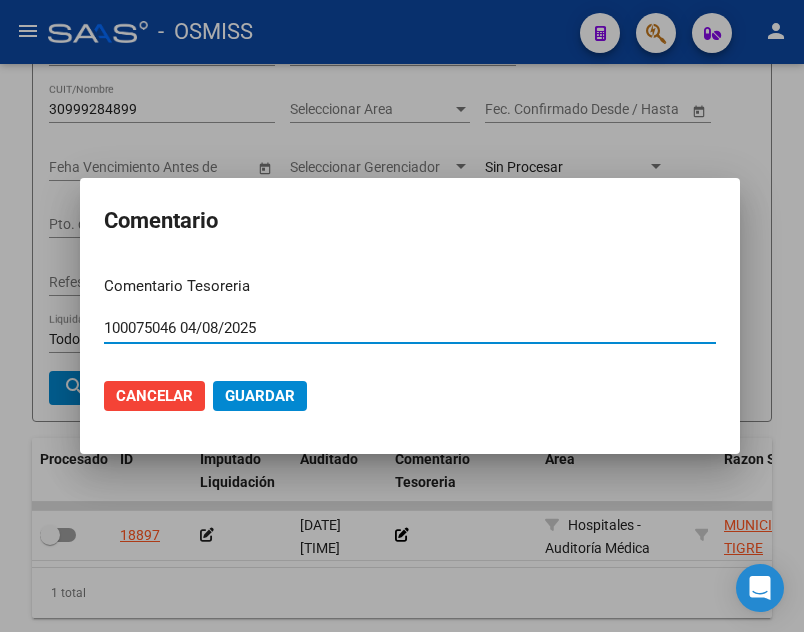 click on "100075046 04/08/2025" at bounding box center (410, 328) 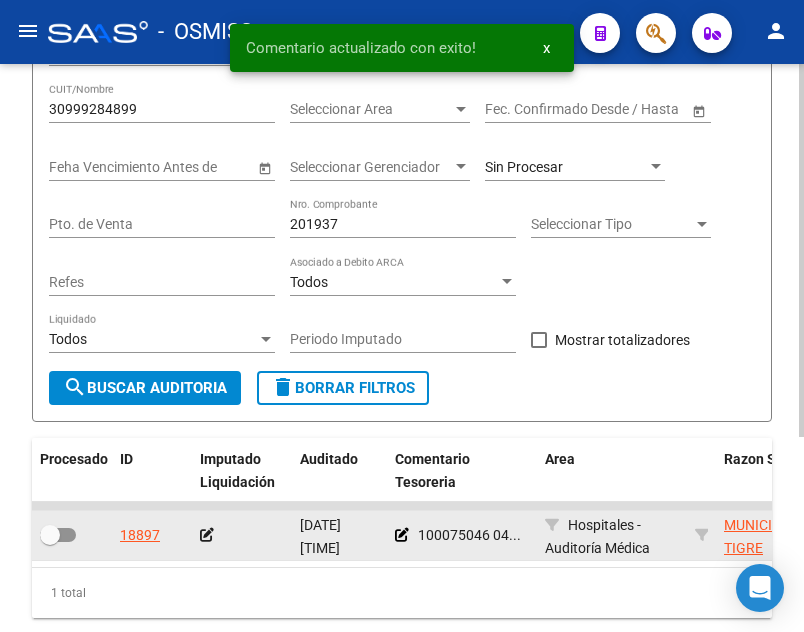 click 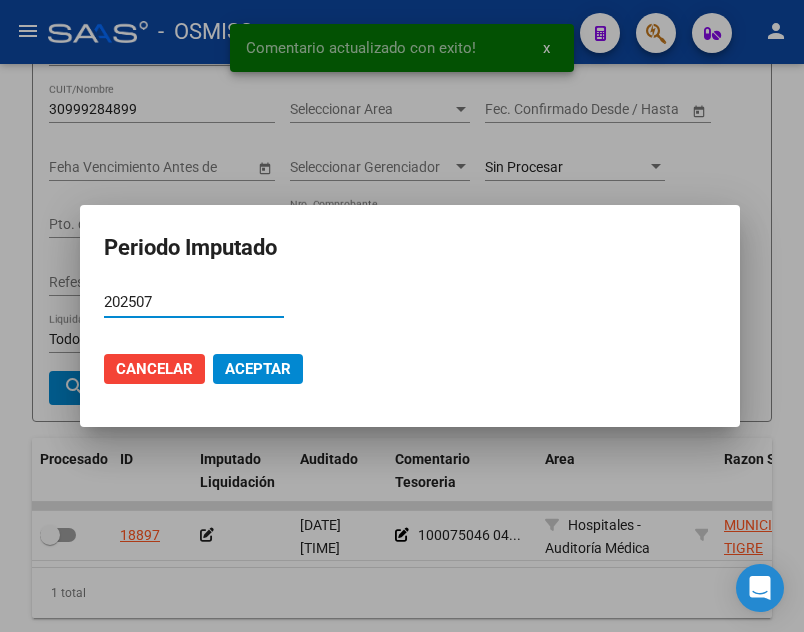 type on "202507" 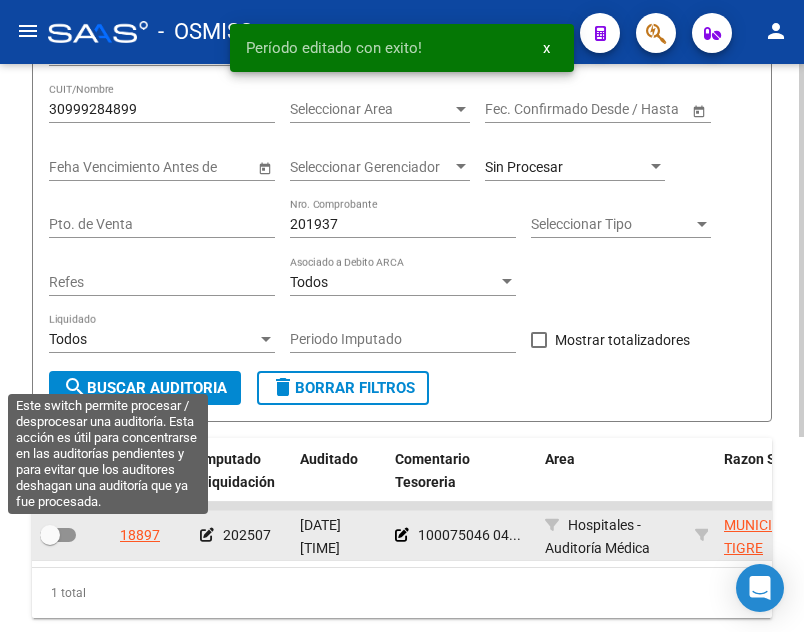 click at bounding box center [50, 535] 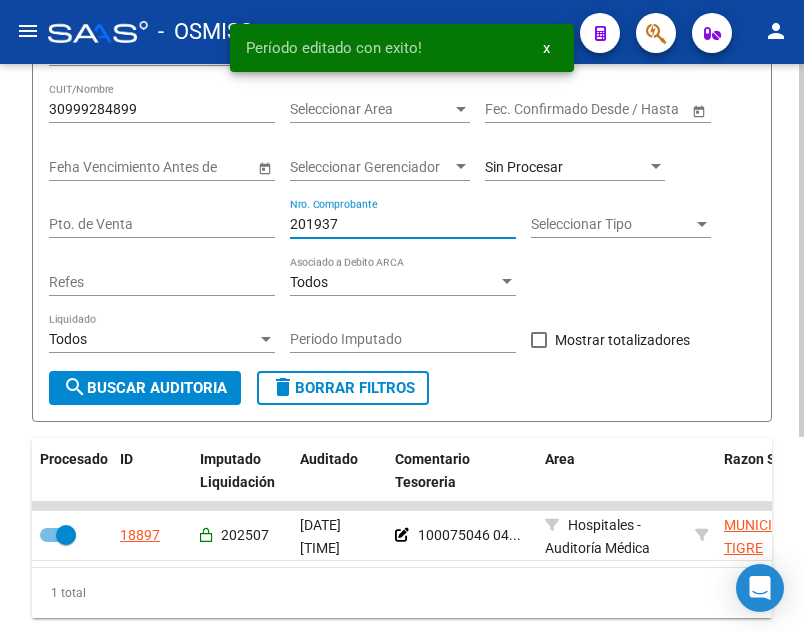 drag, startPoint x: 356, startPoint y: 219, endPoint x: 171, endPoint y: 205, distance: 185.52898 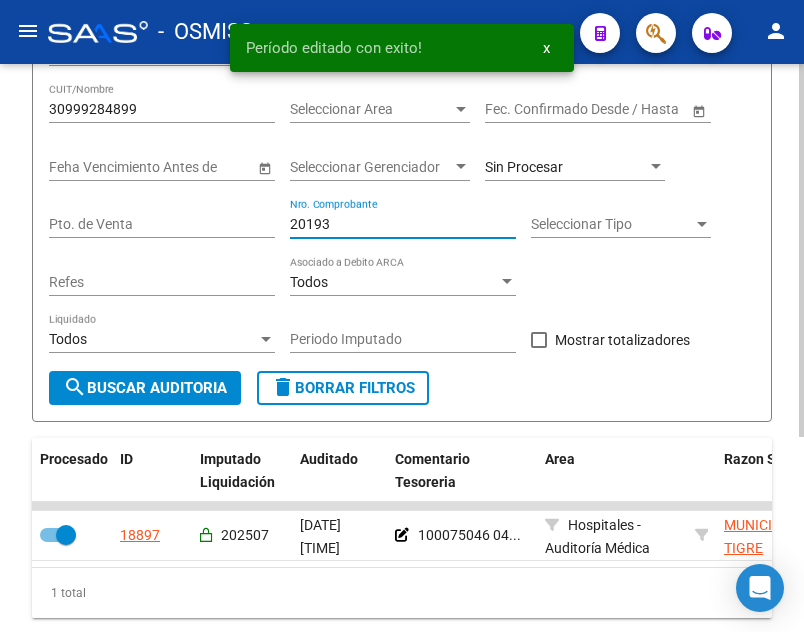 type on "201938" 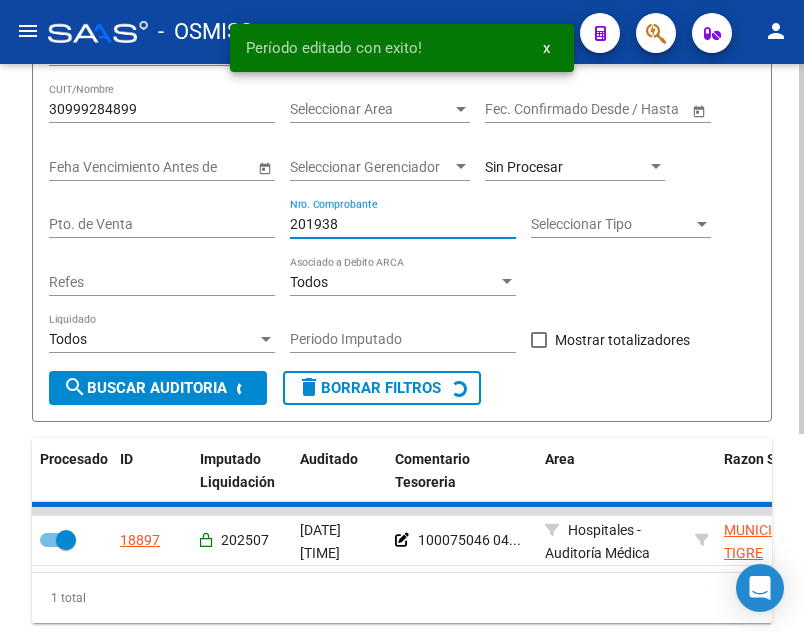 checkbox on "false" 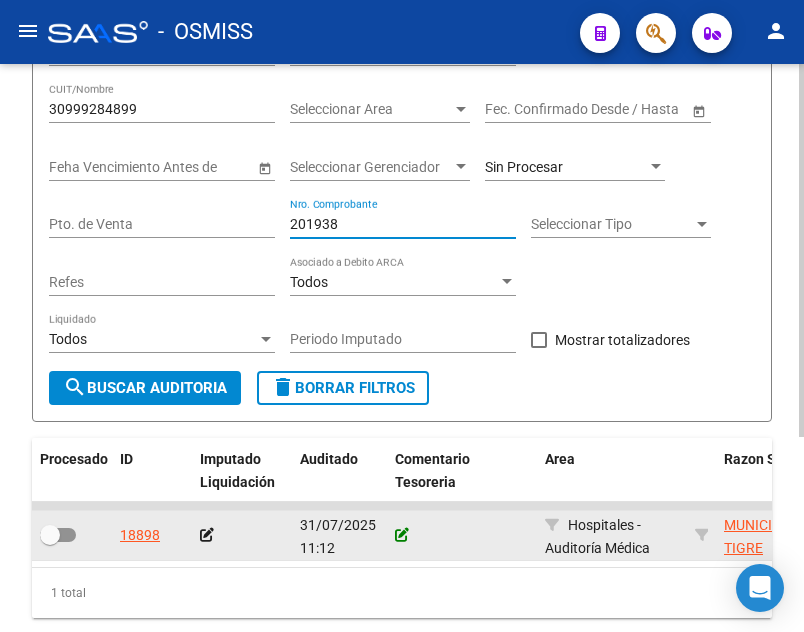 type on "201938" 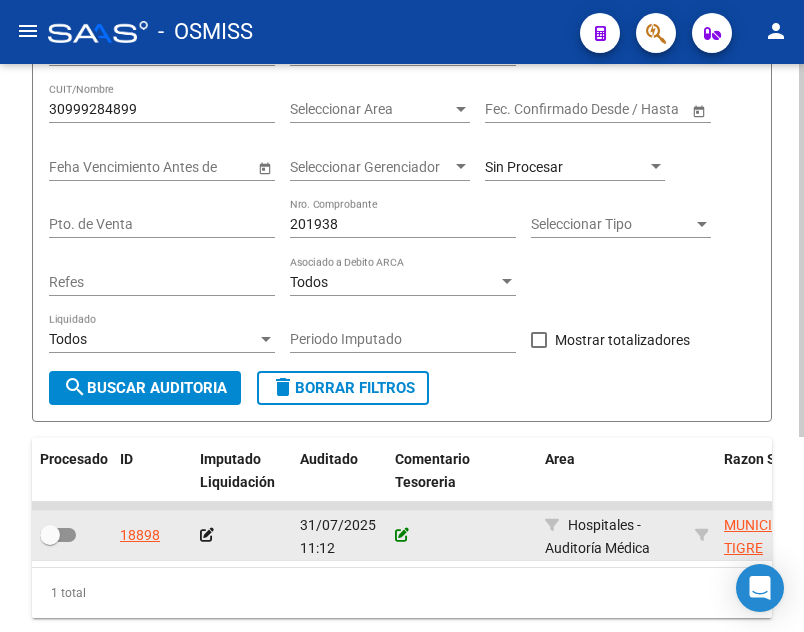 click 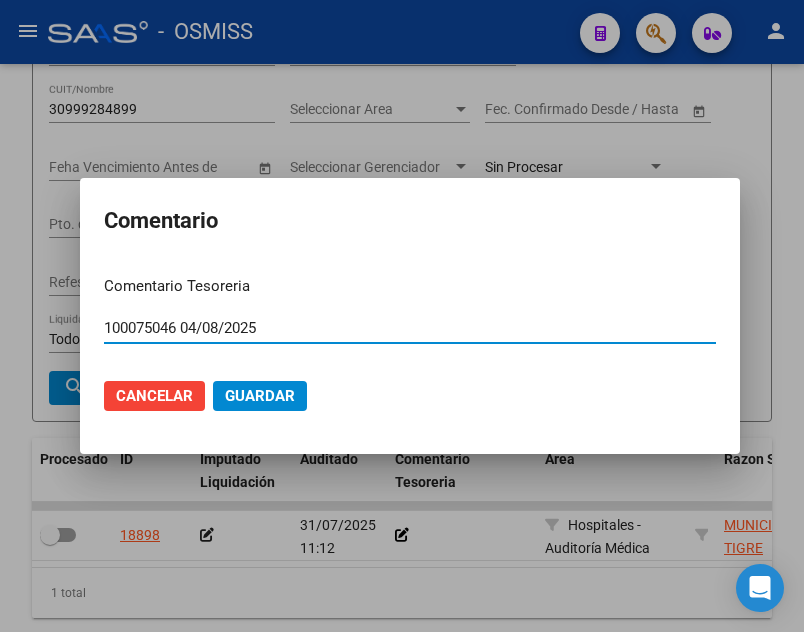 type on "100075046 04/08/2025" 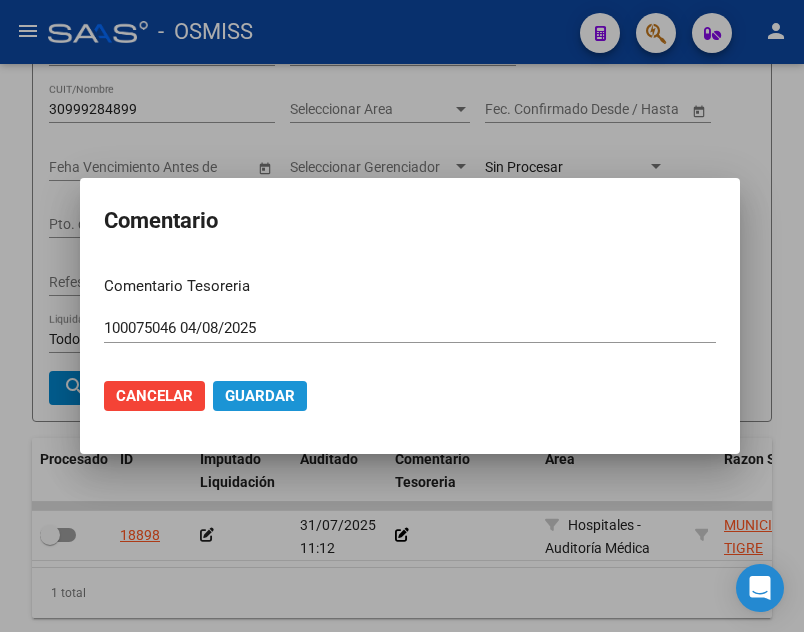click on "Guardar" 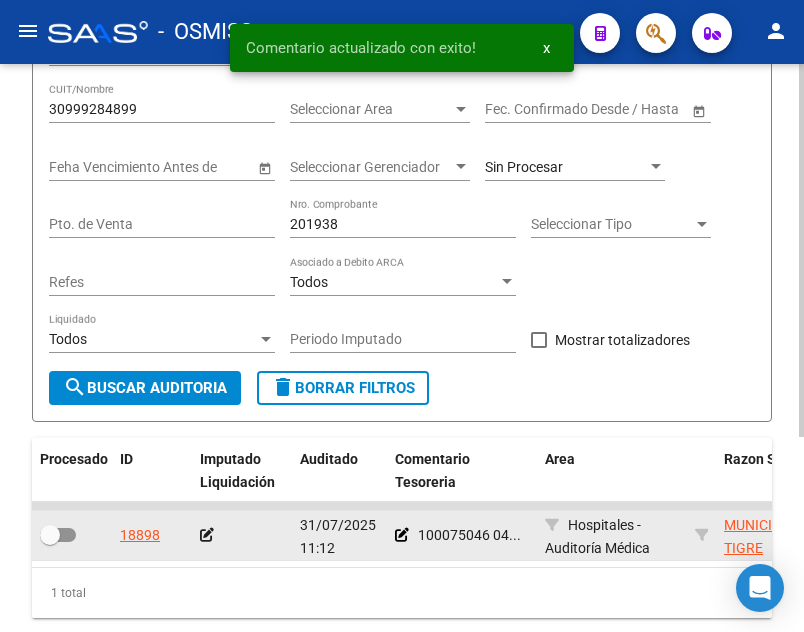 click 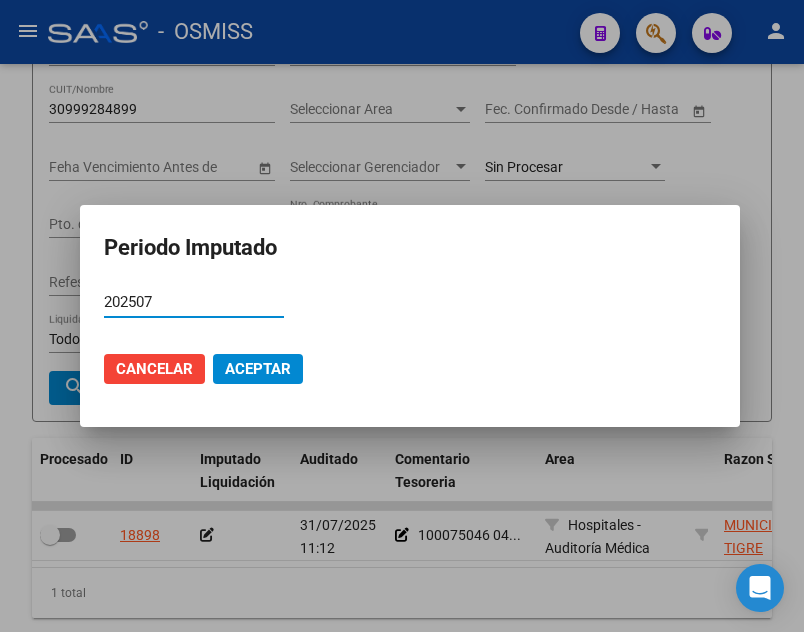 type on "202507" 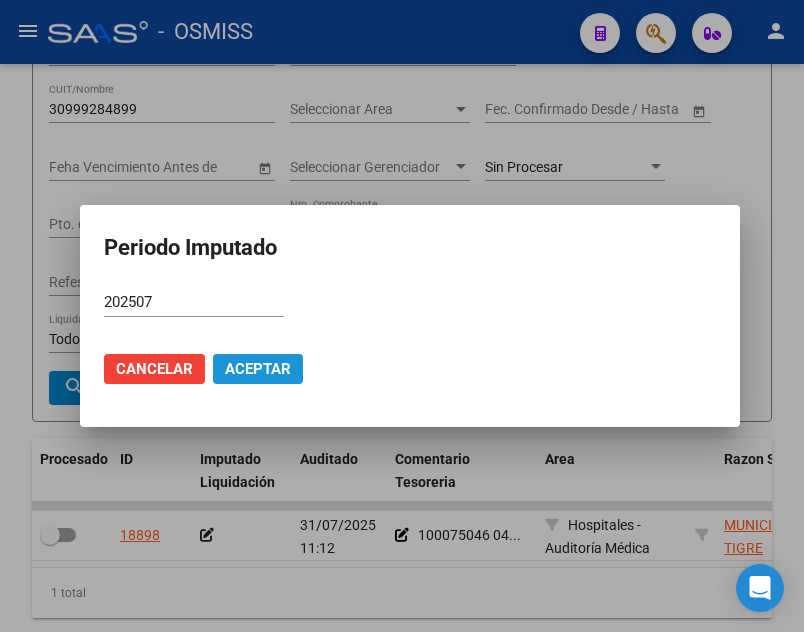 click on "Aceptar" 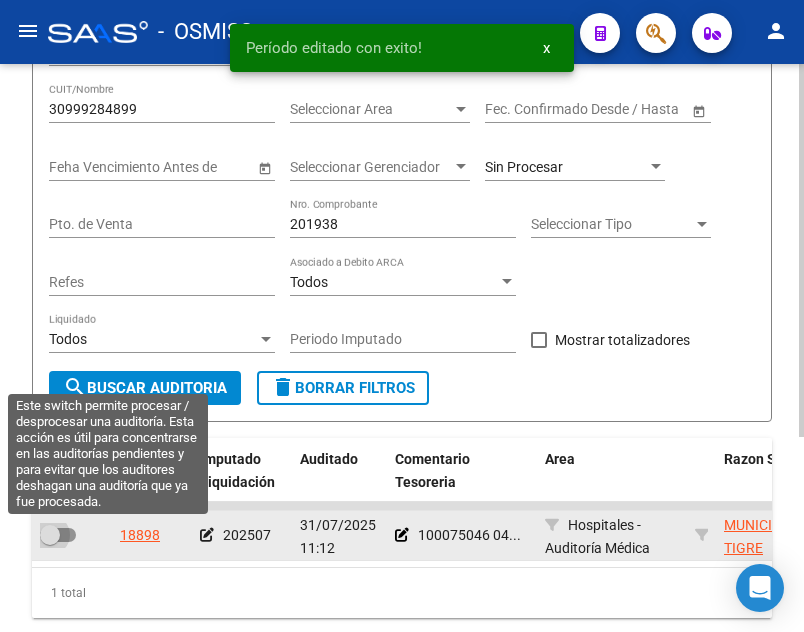 drag, startPoint x: 57, startPoint y: 535, endPoint x: 77, endPoint y: 521, distance: 24.41311 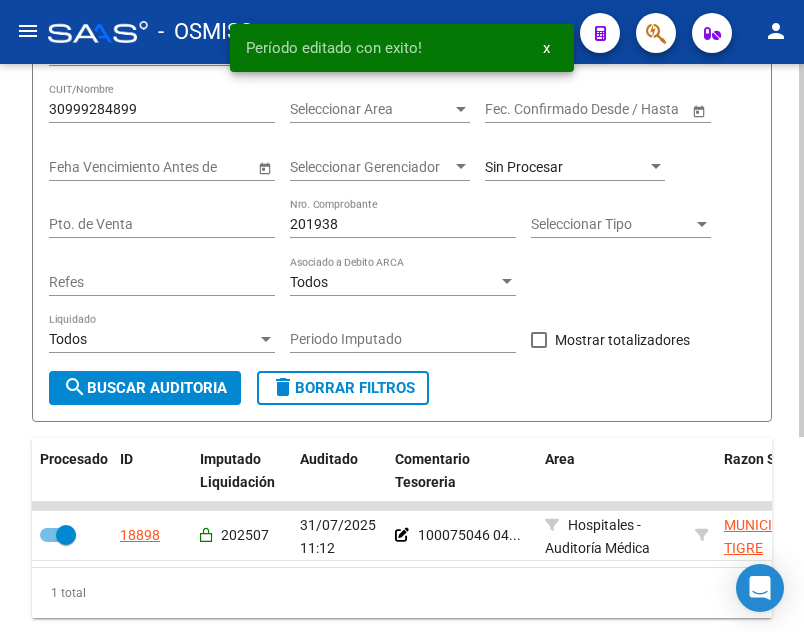 click on "201938" at bounding box center (403, 224) 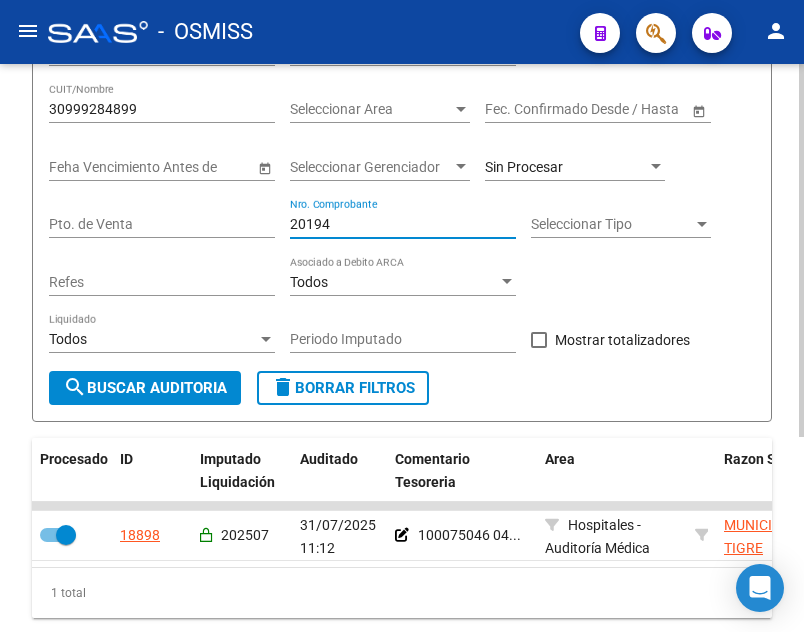 type on "201943" 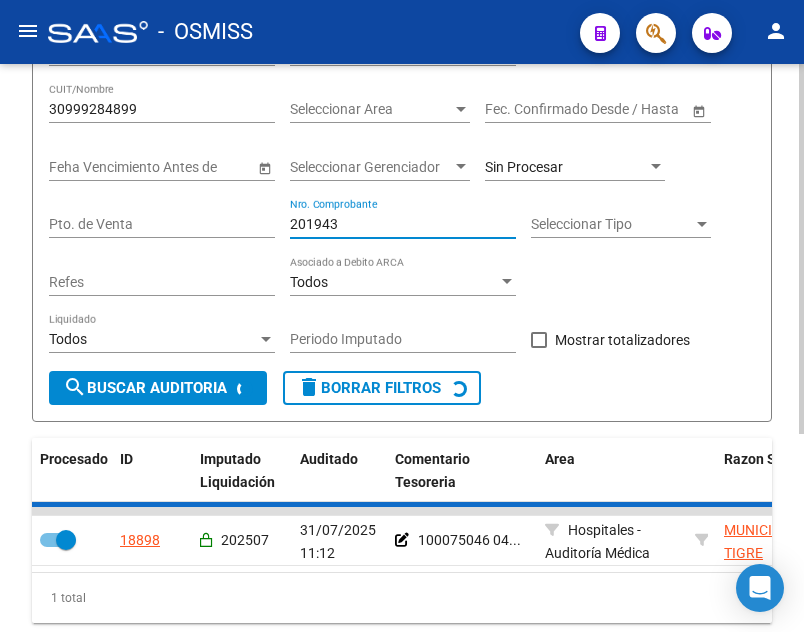 checkbox on "false" 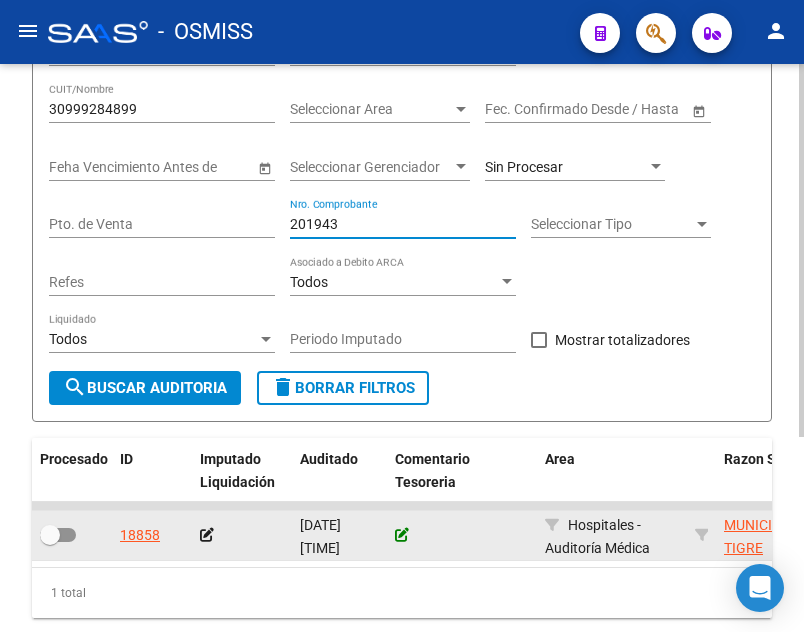 type on "201943" 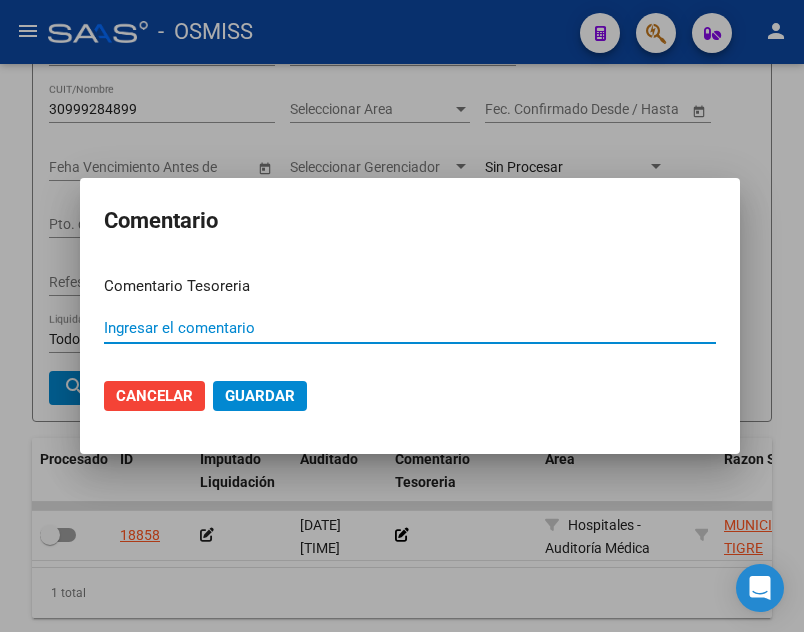 click on "Ingresar el comentario" at bounding box center [410, 328] 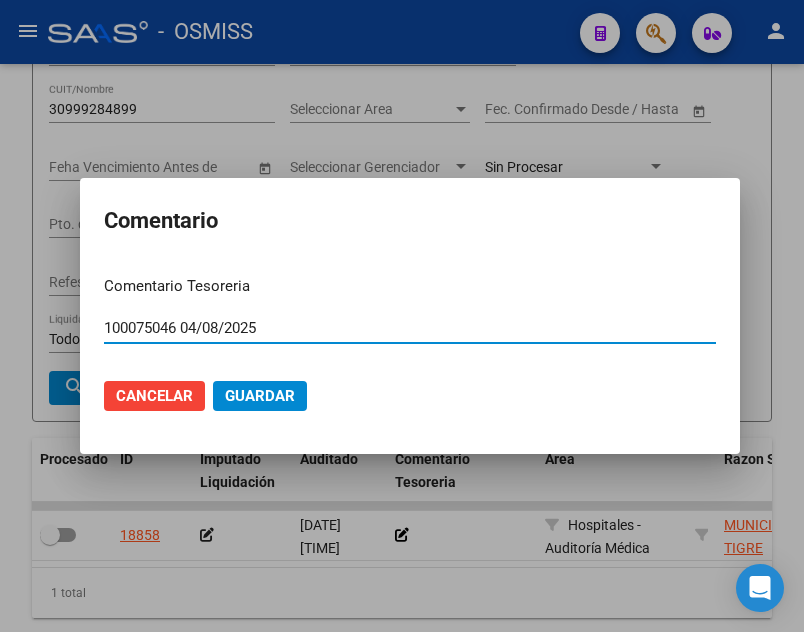 type on "100075046 04/08/2025" 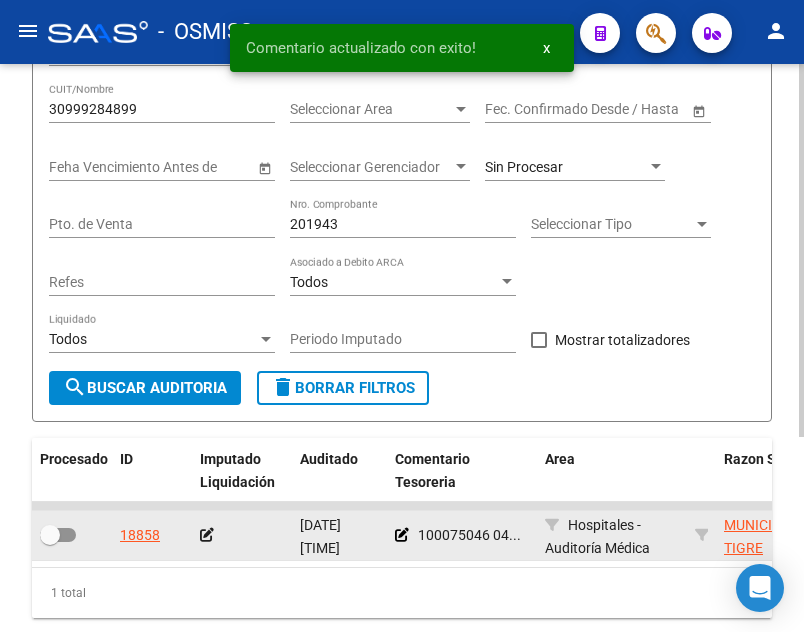 click 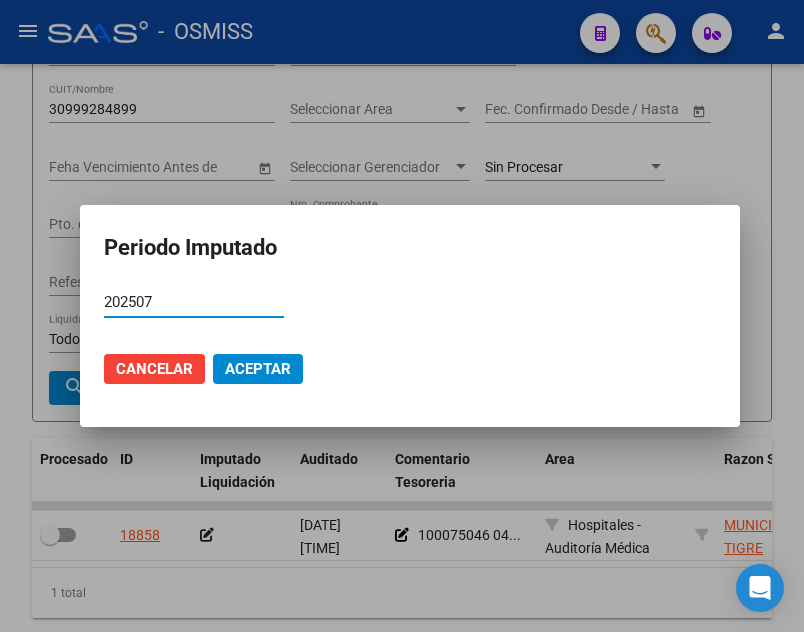 type on "202507" 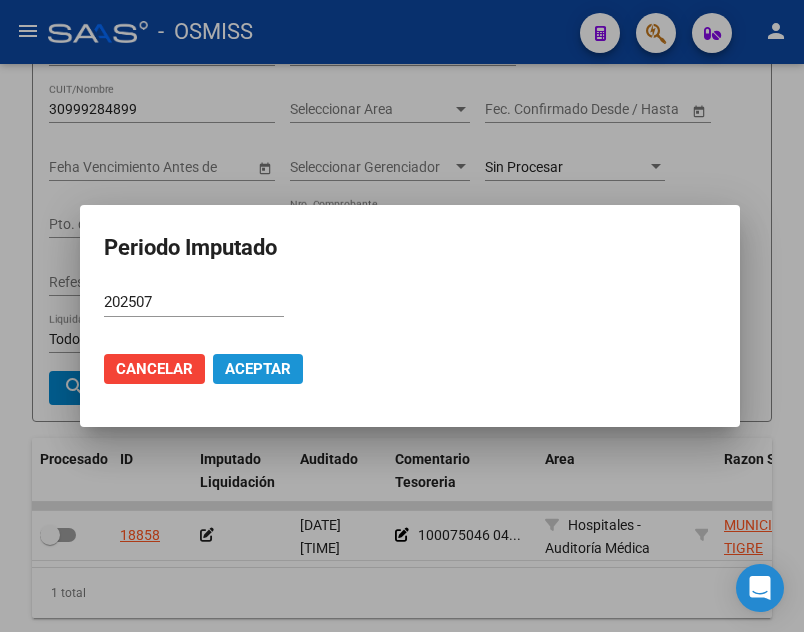 click on "Aceptar" 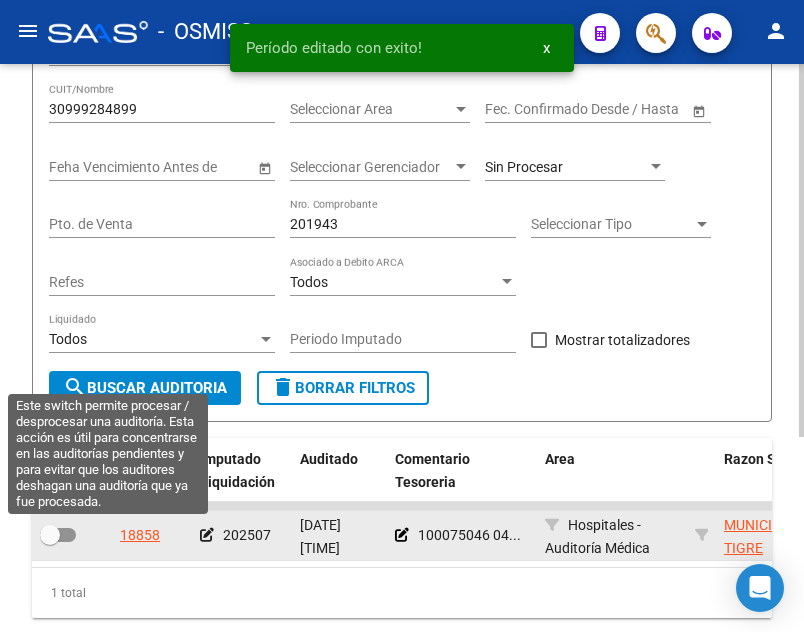 click at bounding box center [58, 535] 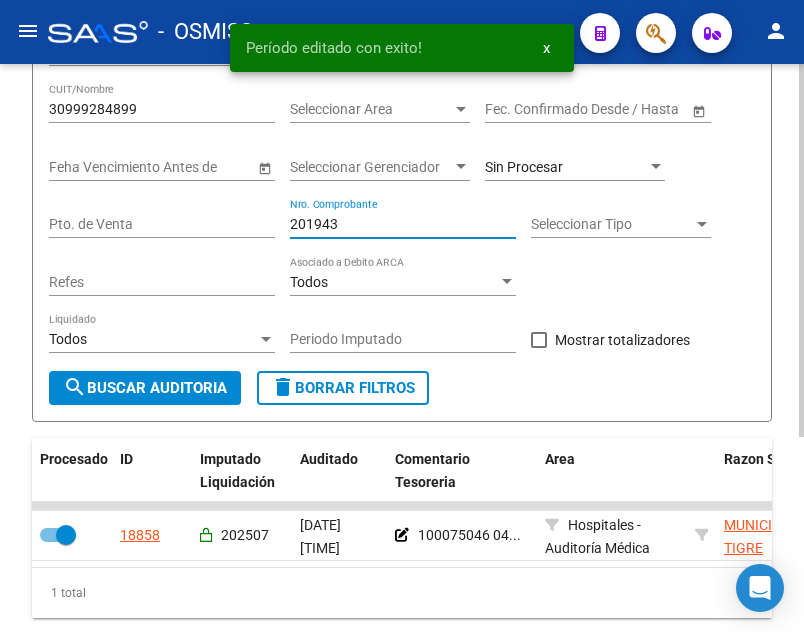 drag, startPoint x: 353, startPoint y: 228, endPoint x: 342, endPoint y: 228, distance: 11 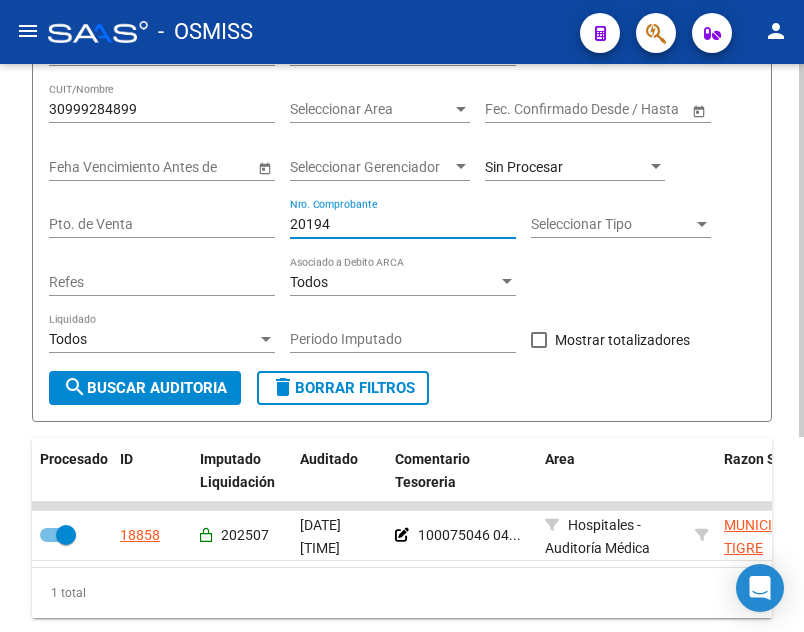 type on "201944" 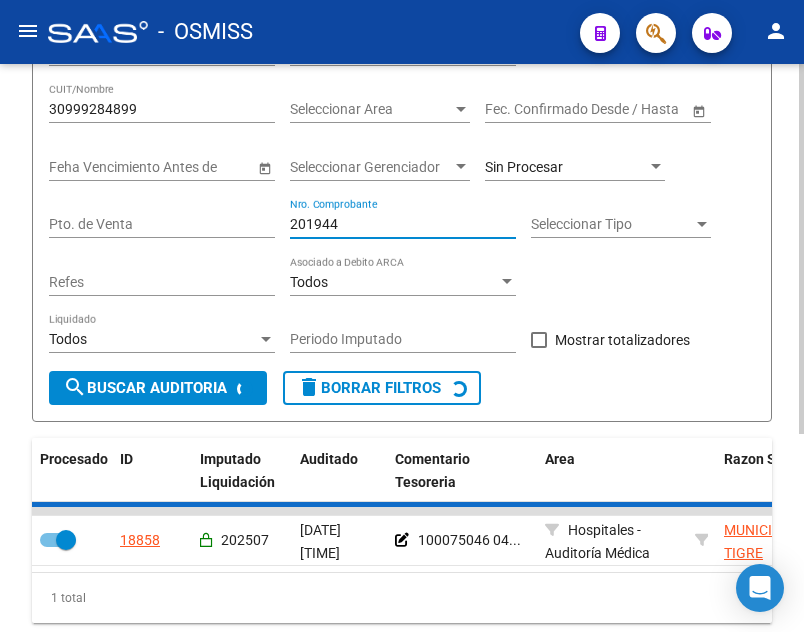 checkbox on "false" 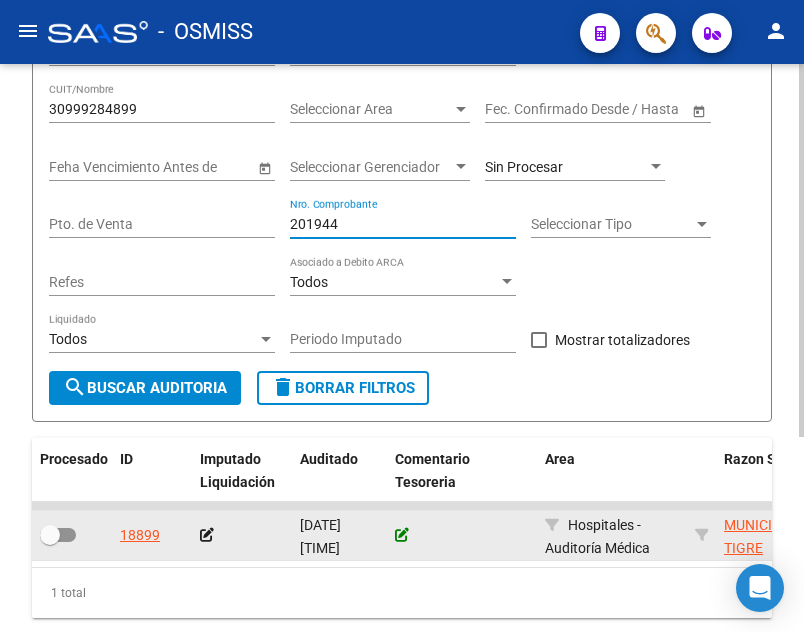 type on "201944" 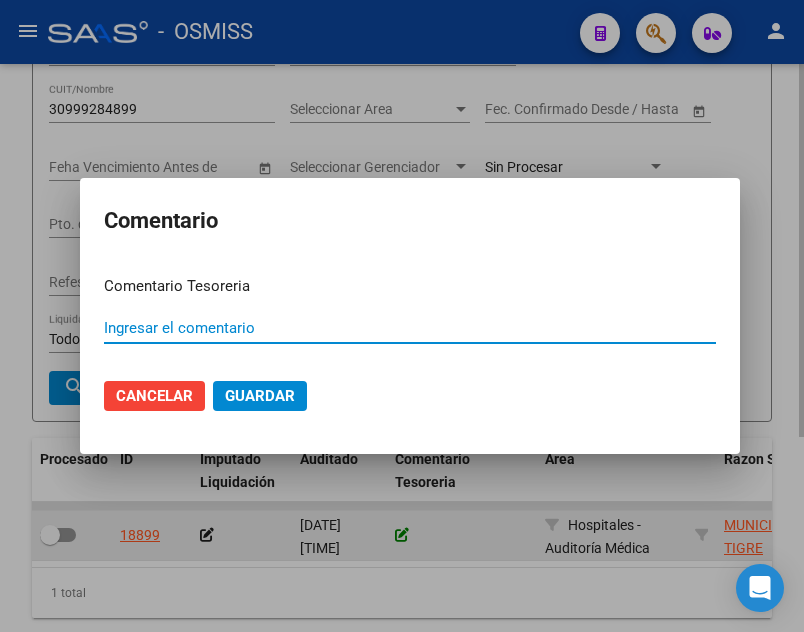 paste on "100075046 04/08/2025" 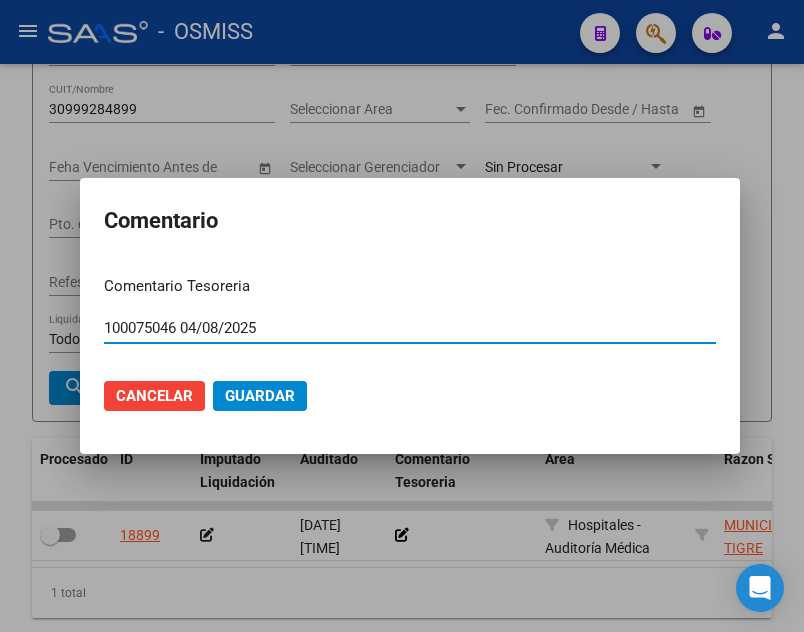 type on "100075046 04/08/2025" 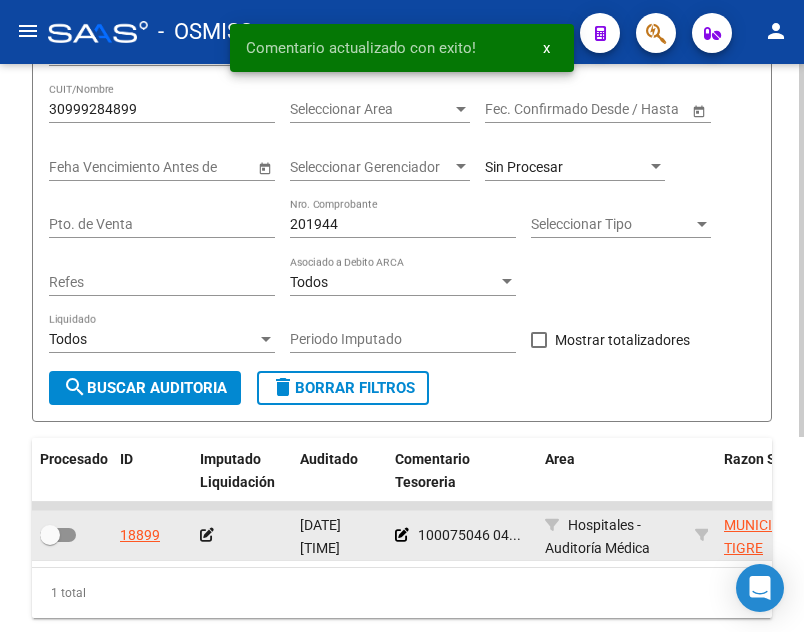 click 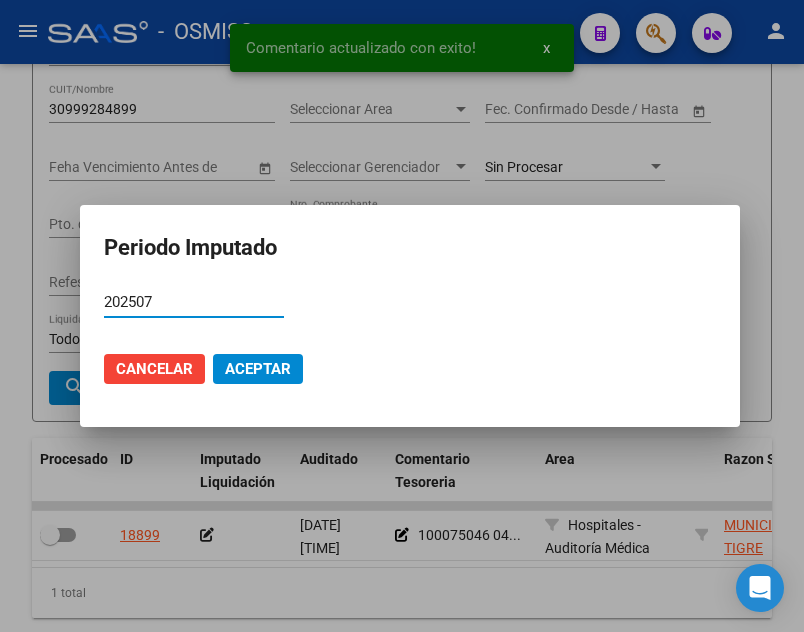 type on "202507" 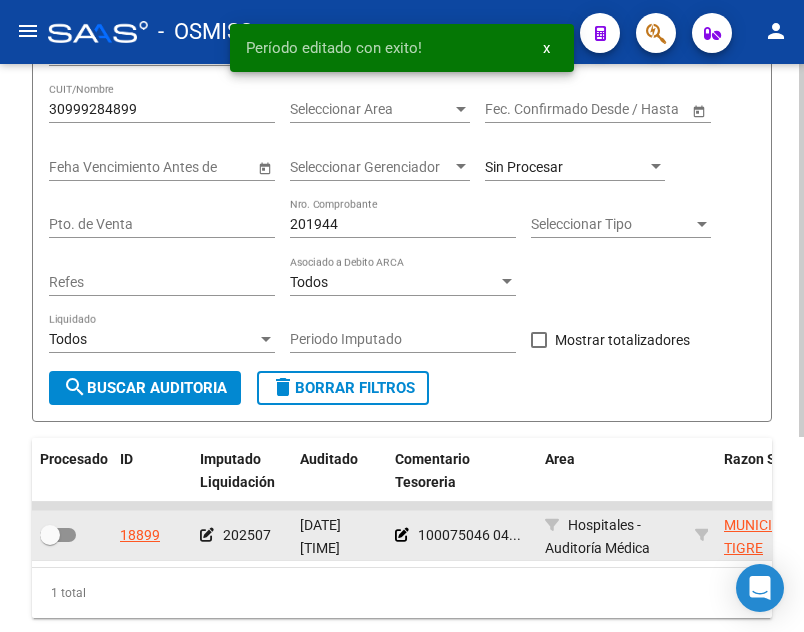click 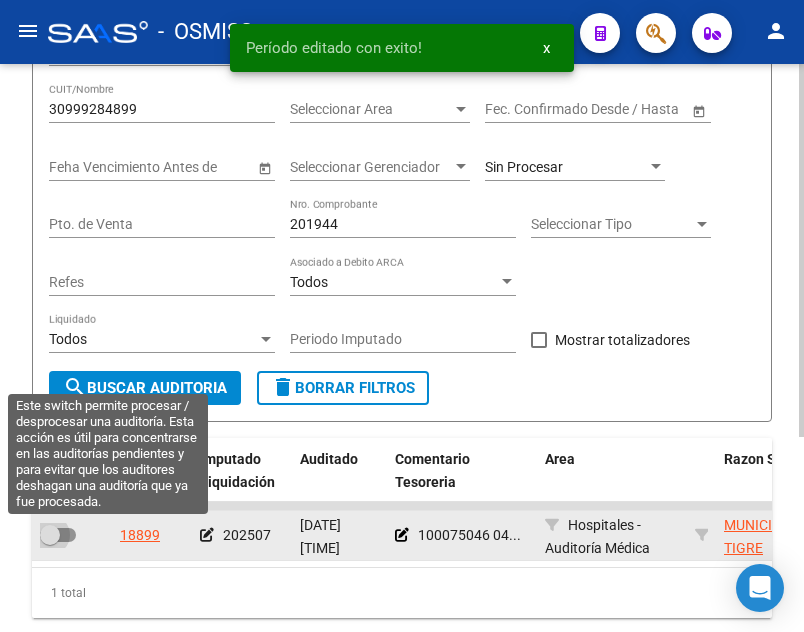 click at bounding box center (58, 535) 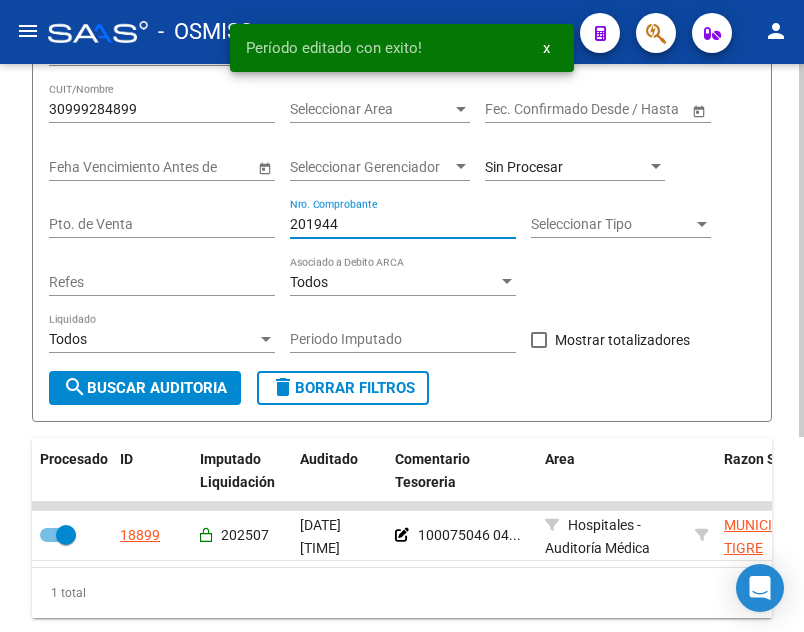 click on "201944" at bounding box center (403, 224) 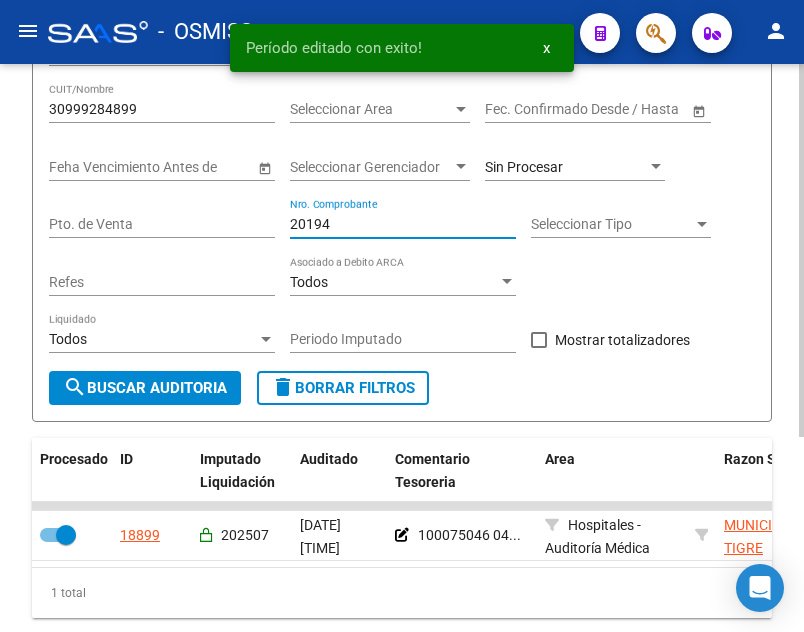 type on "201946" 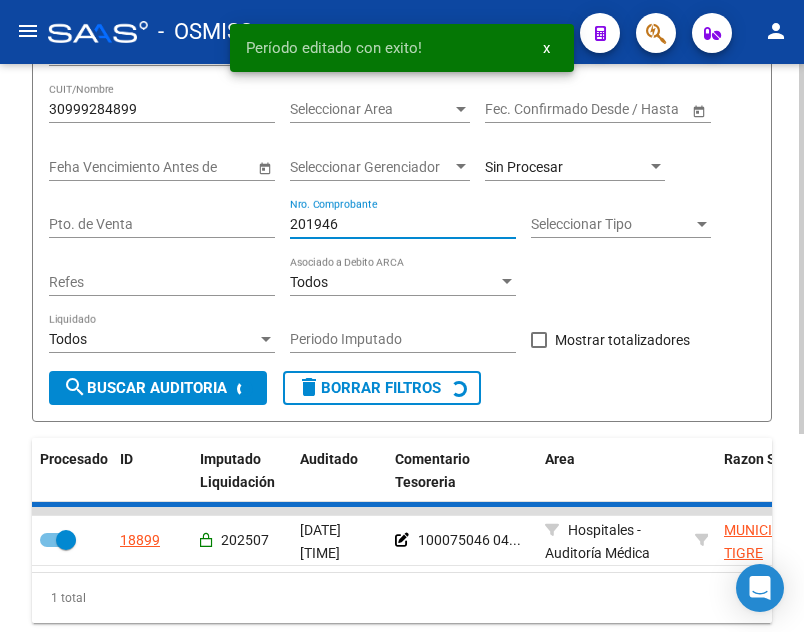 checkbox on "false" 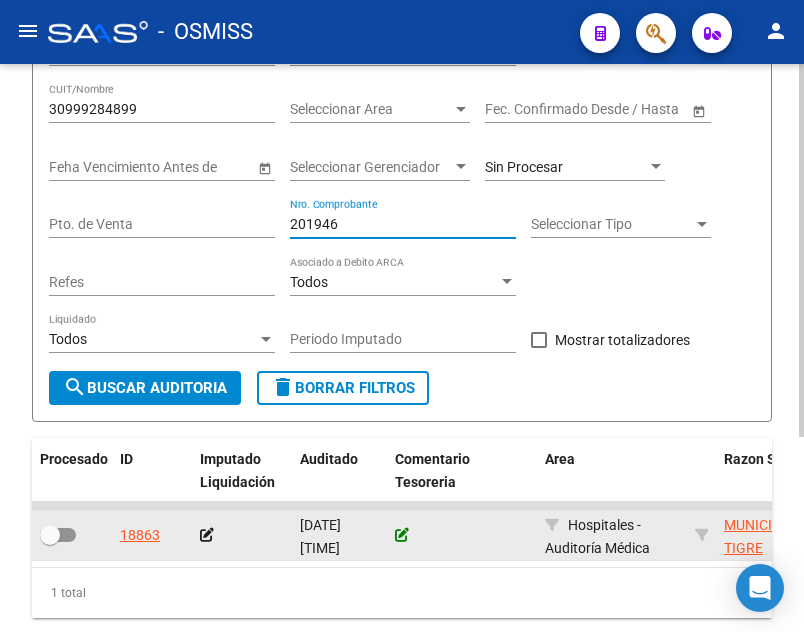 type on "201946" 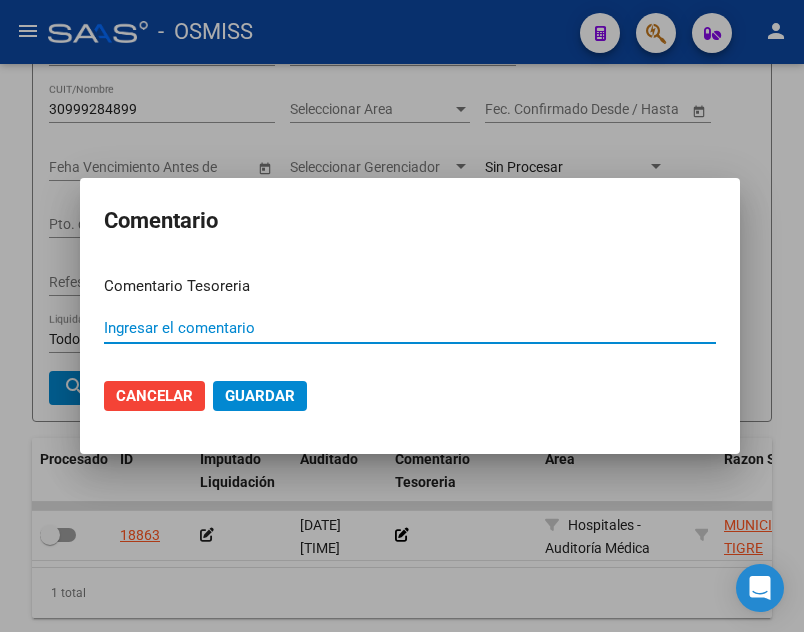 paste on "100075046 04/08/2025" 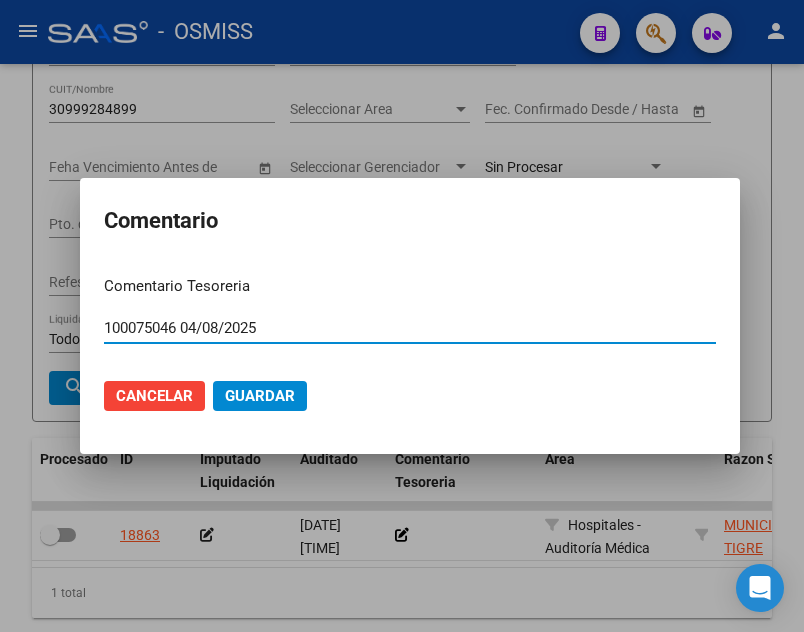 type on "100075046 04/08/2025" 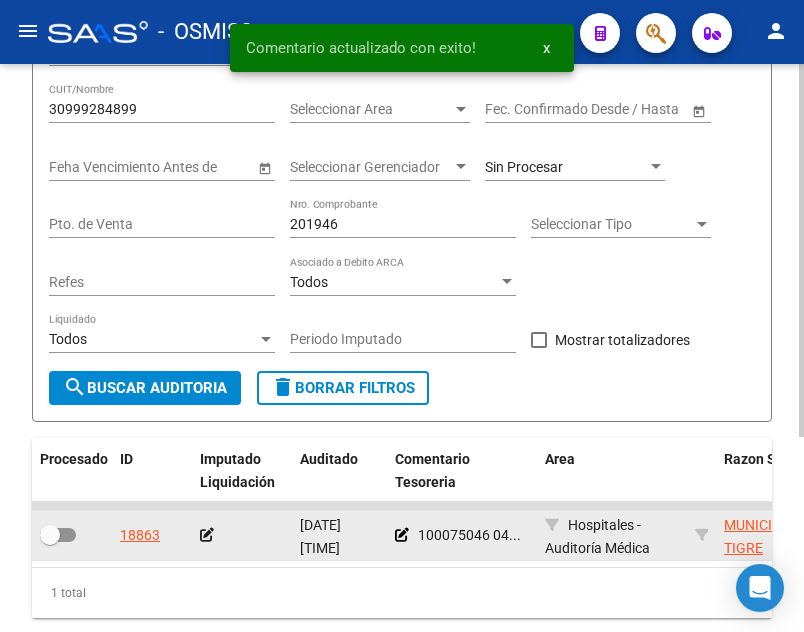 click 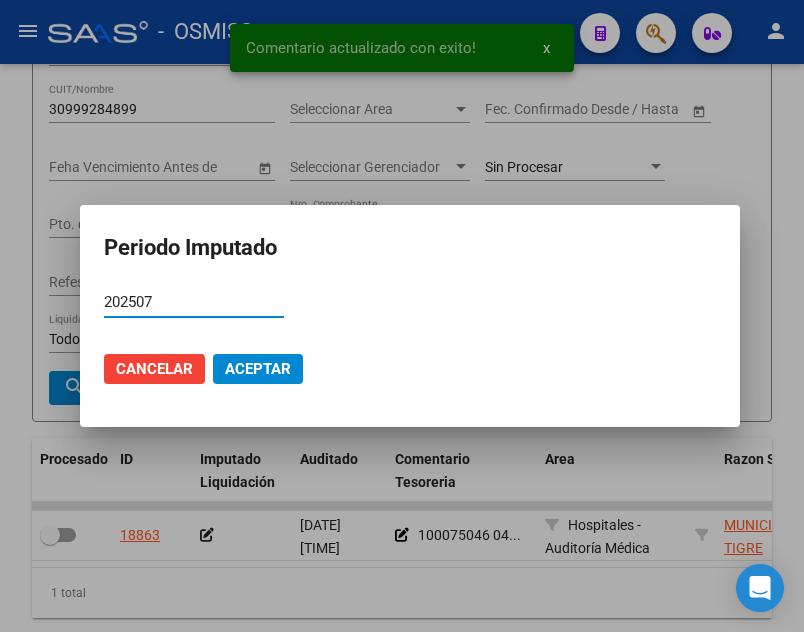 type on "202507" 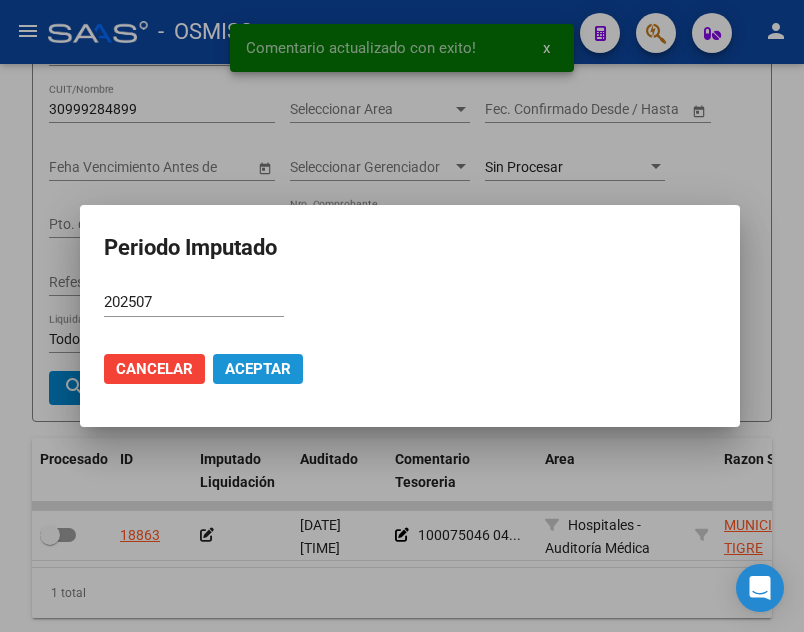 click on "Aceptar" 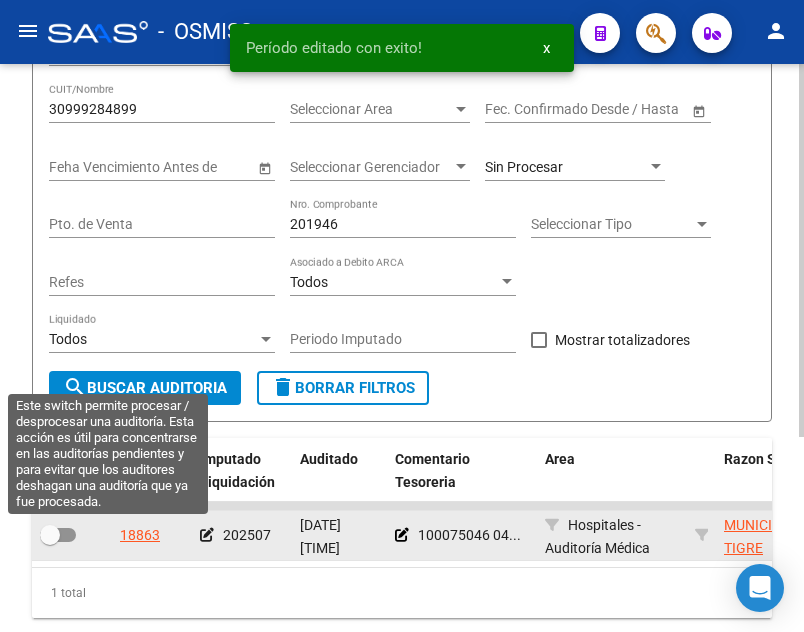 click at bounding box center [58, 535] 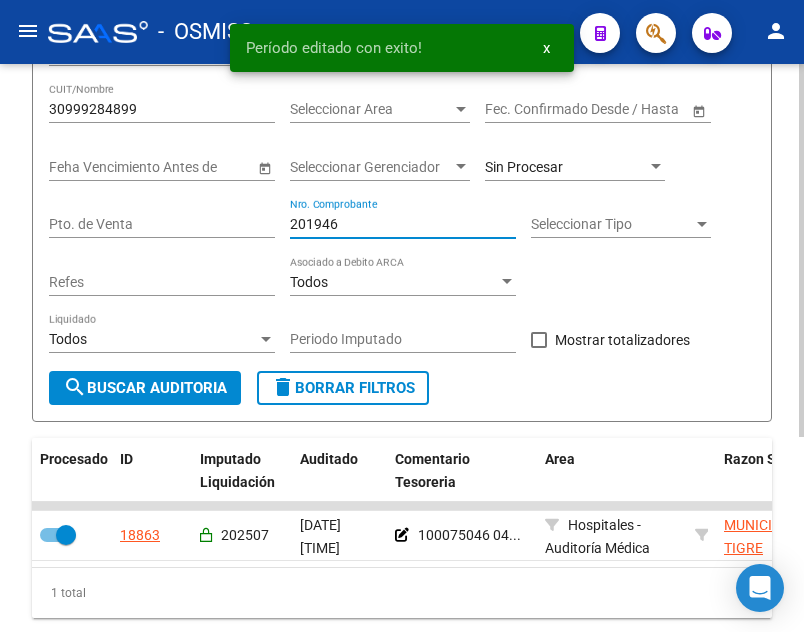 drag, startPoint x: 368, startPoint y: 223, endPoint x: 133, endPoint y: 213, distance: 235.21268 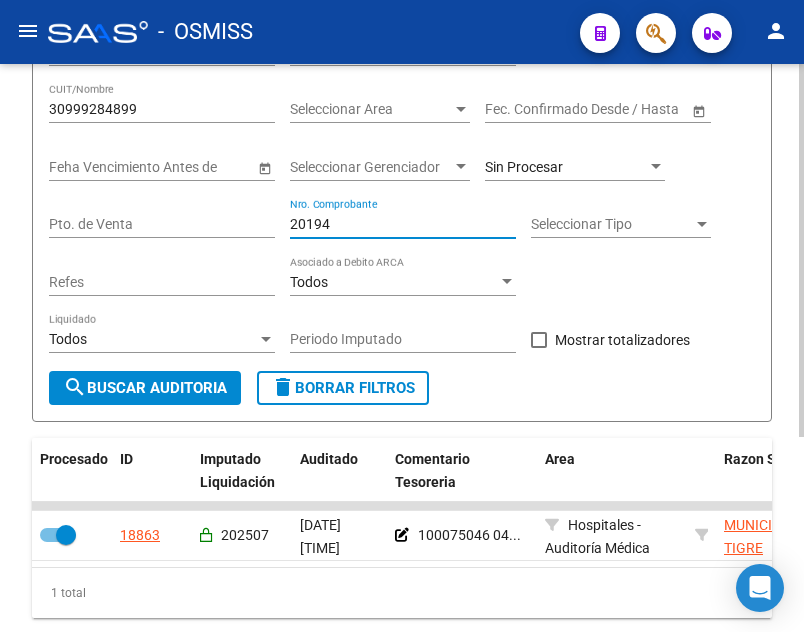 type on "[NUMBER]" 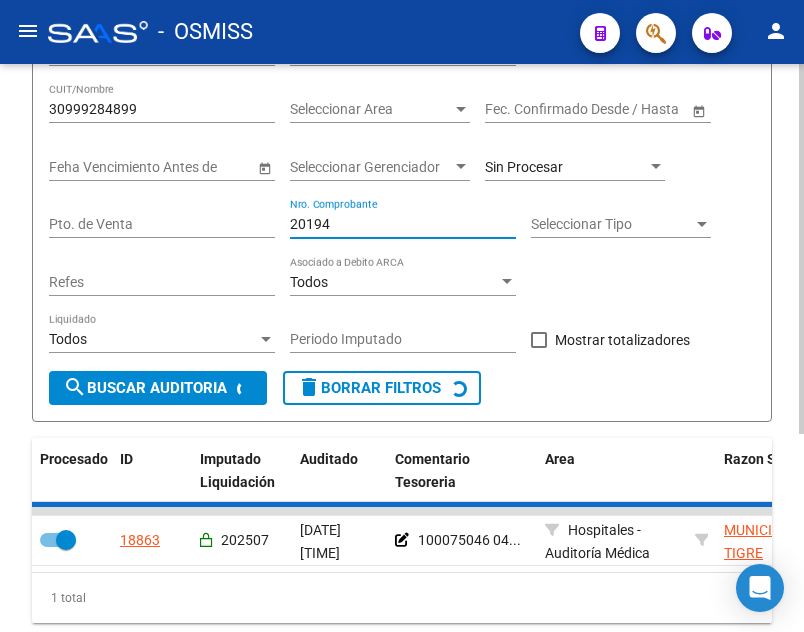 checkbox on "false" 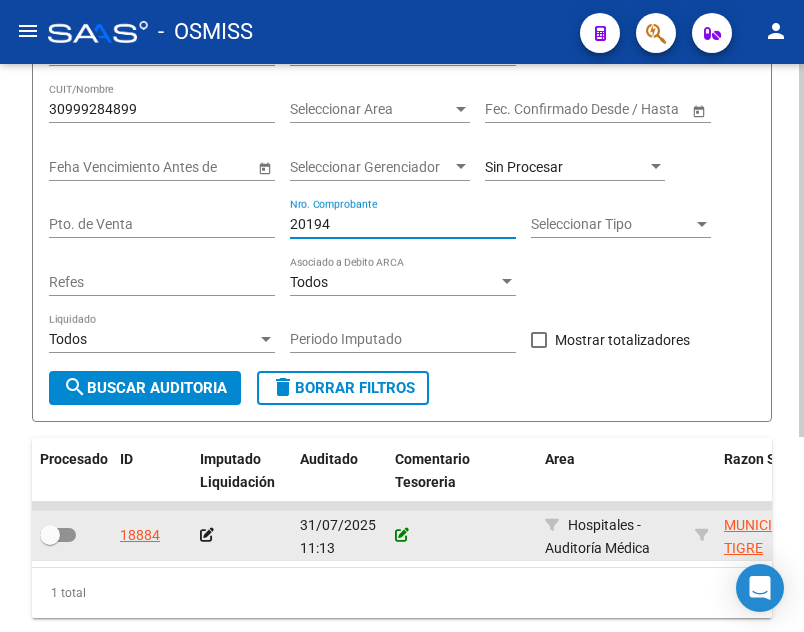 type on "[NUMBER]" 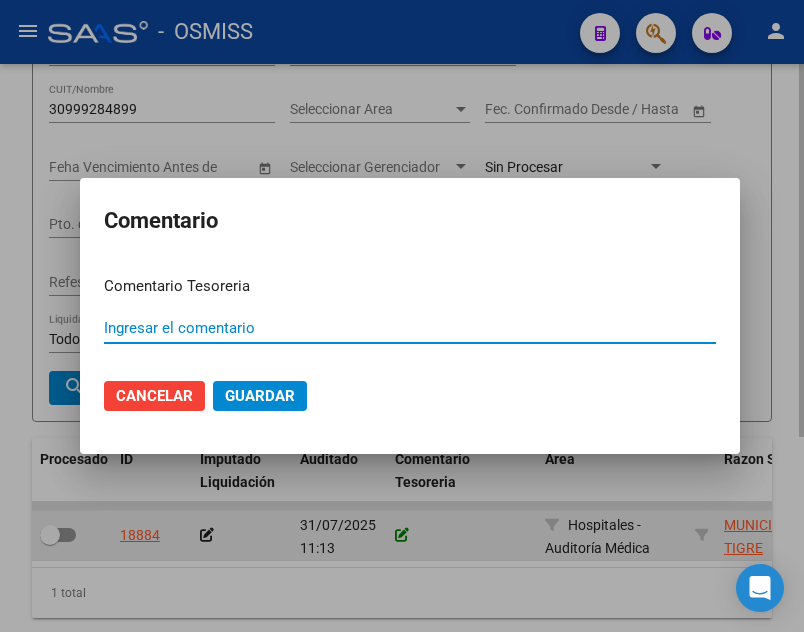 paste on "100075046 04/08/2025" 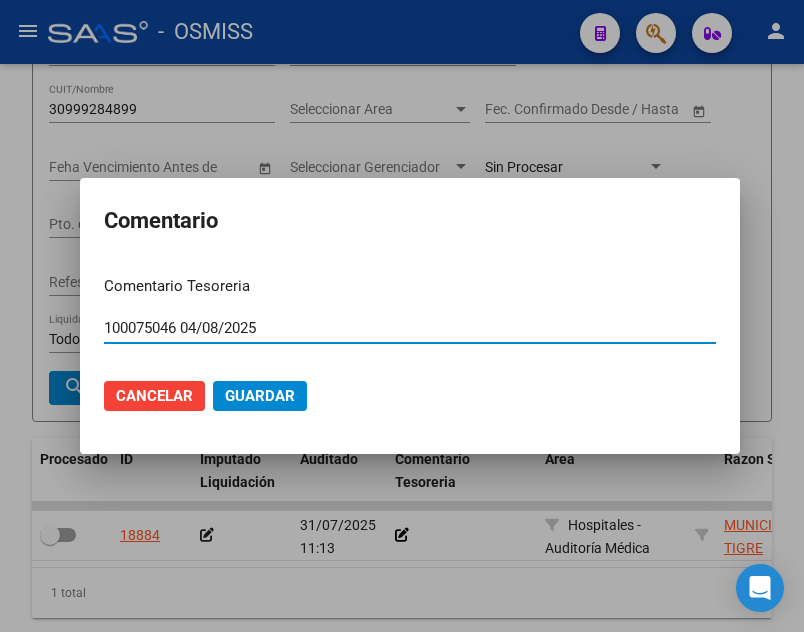 type on "100075046 04/08/2025" 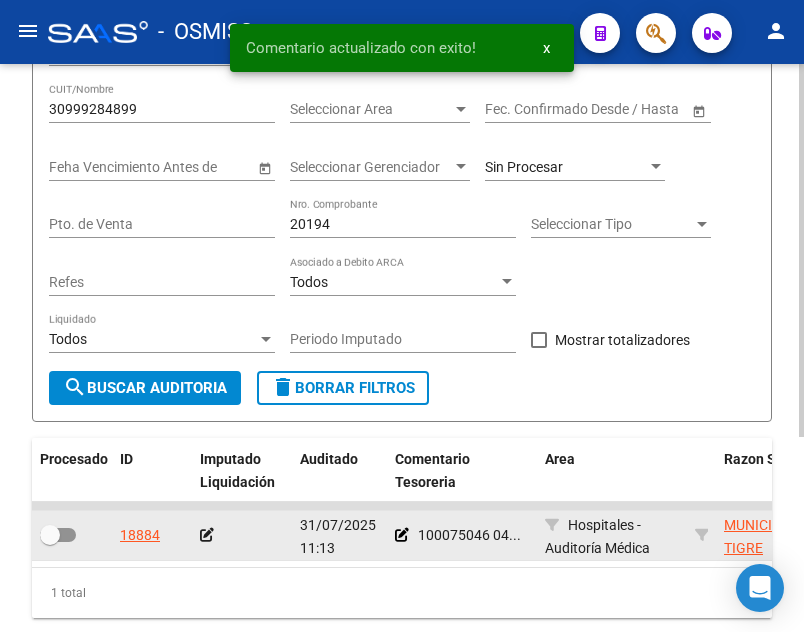 click 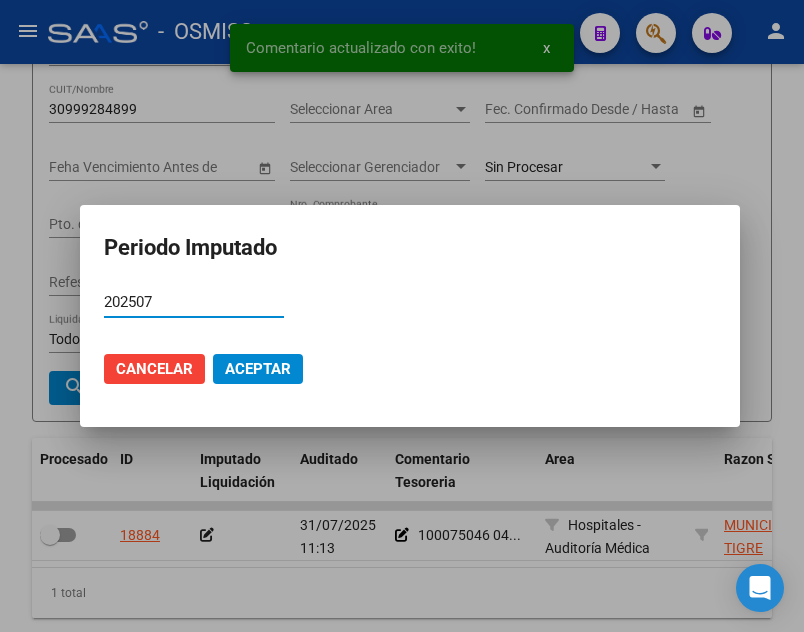 type on "202507" 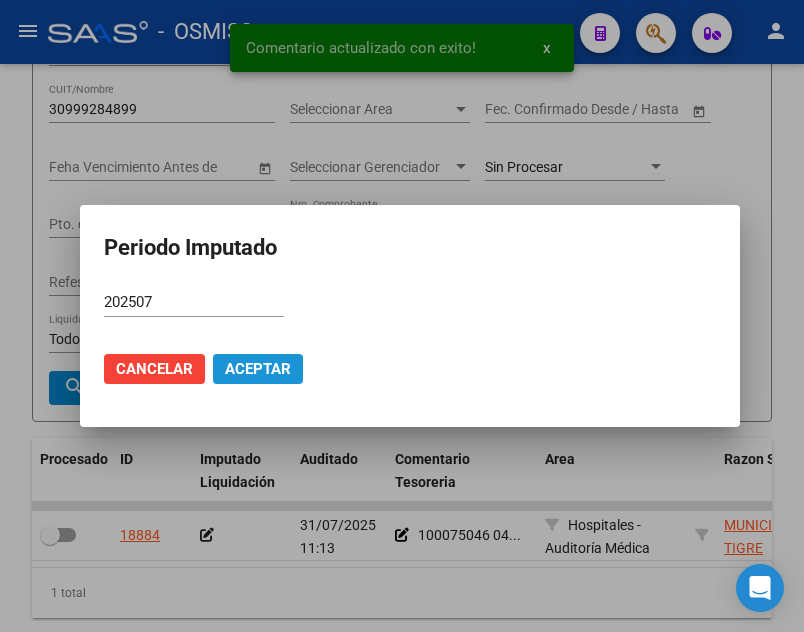 click on "Aceptar" 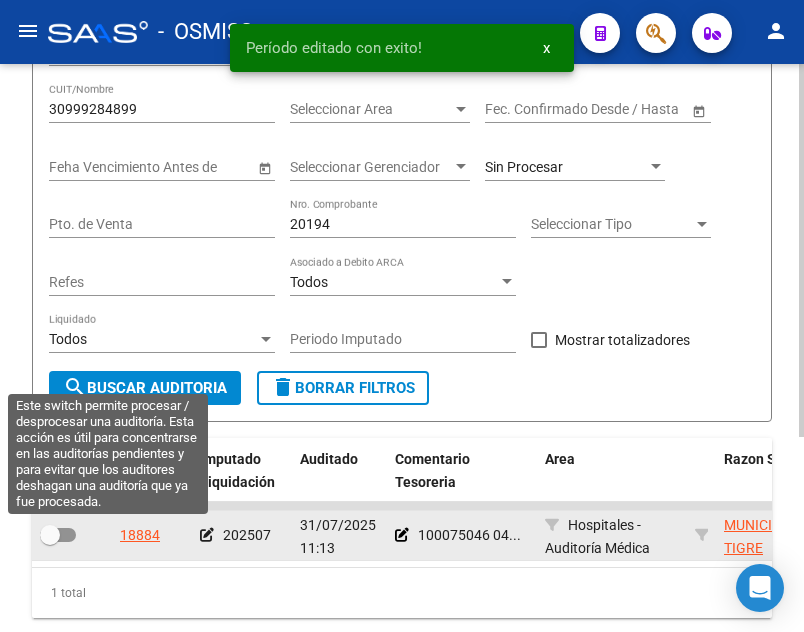 click at bounding box center (58, 535) 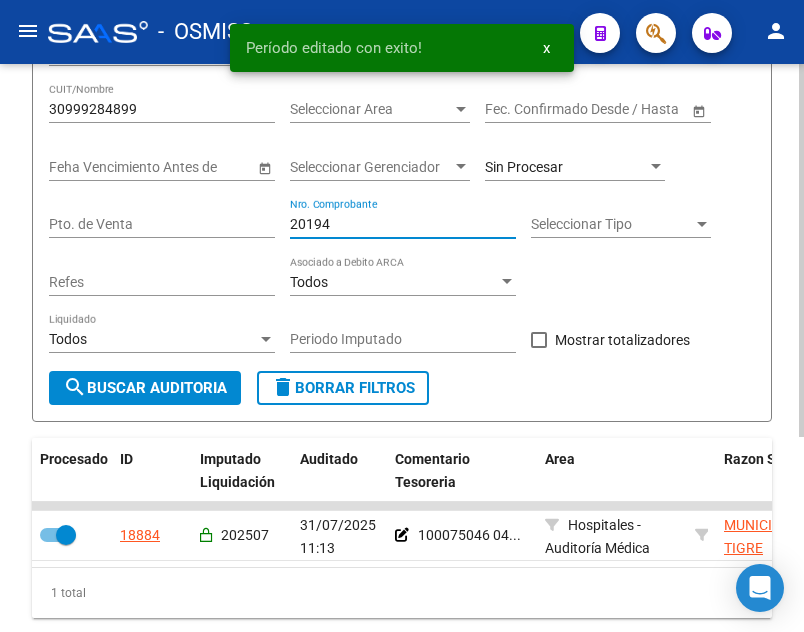 drag, startPoint x: 342, startPoint y: 225, endPoint x: 324, endPoint y: 220, distance: 18.681541 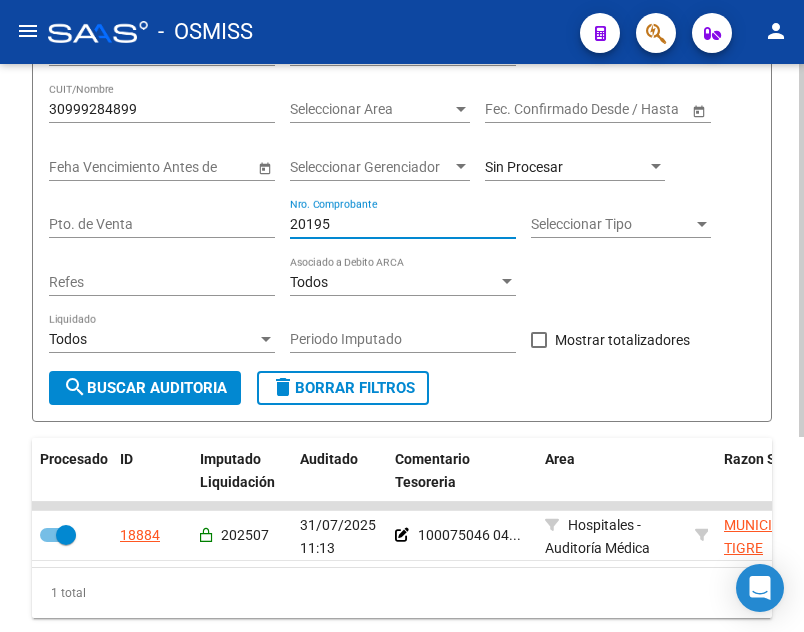 type on "201959" 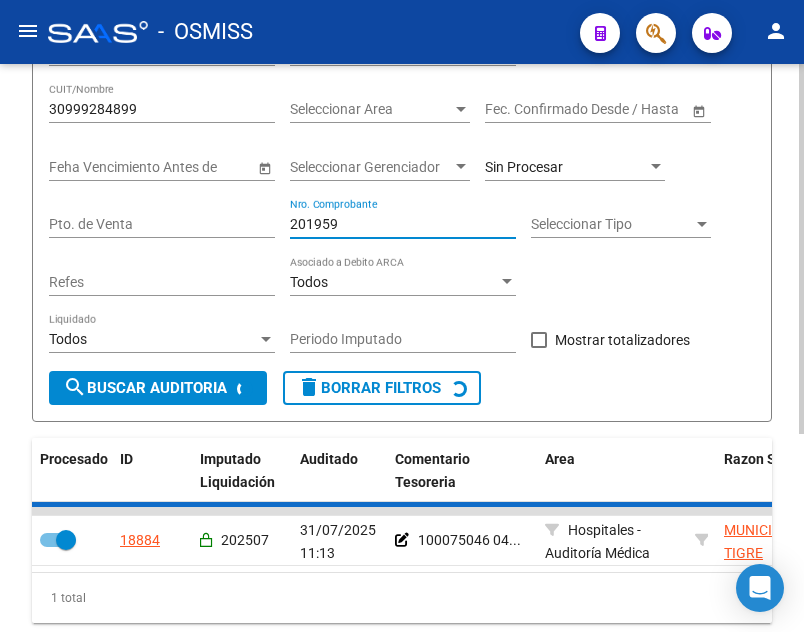 checkbox on "false" 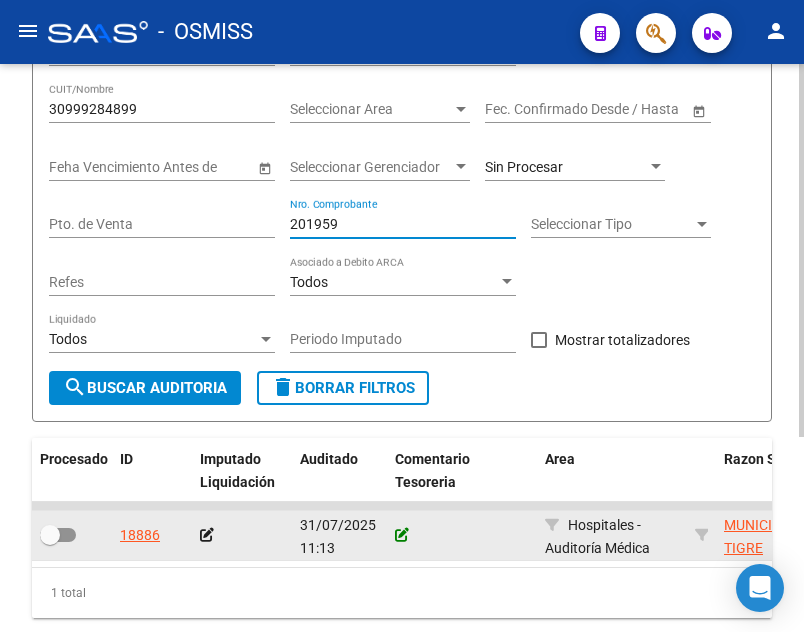 type on "201959" 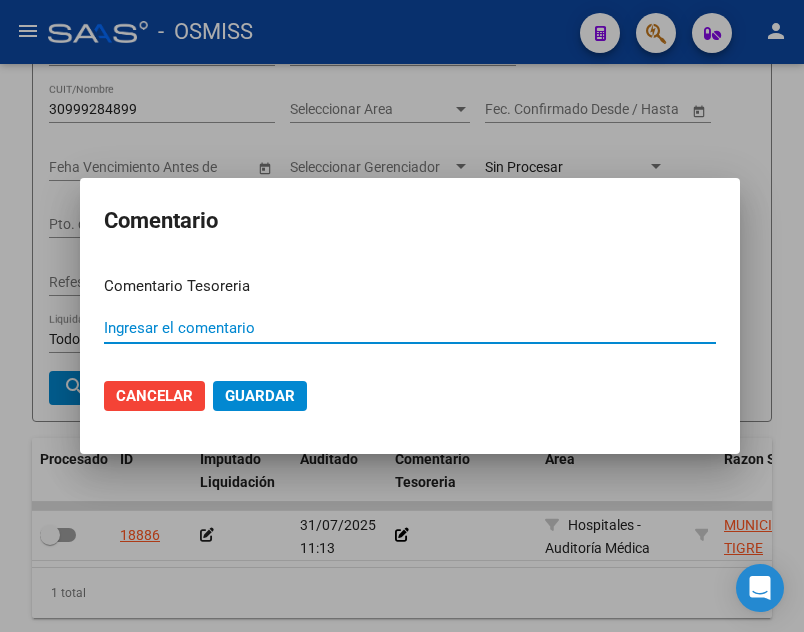 paste on "100075046 04/08/2025" 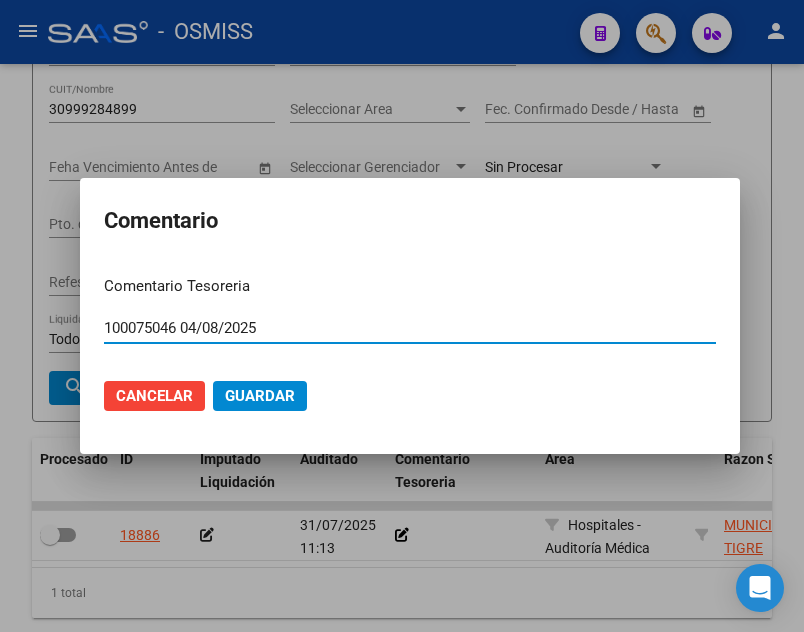 type on "100075046 04/08/2025" 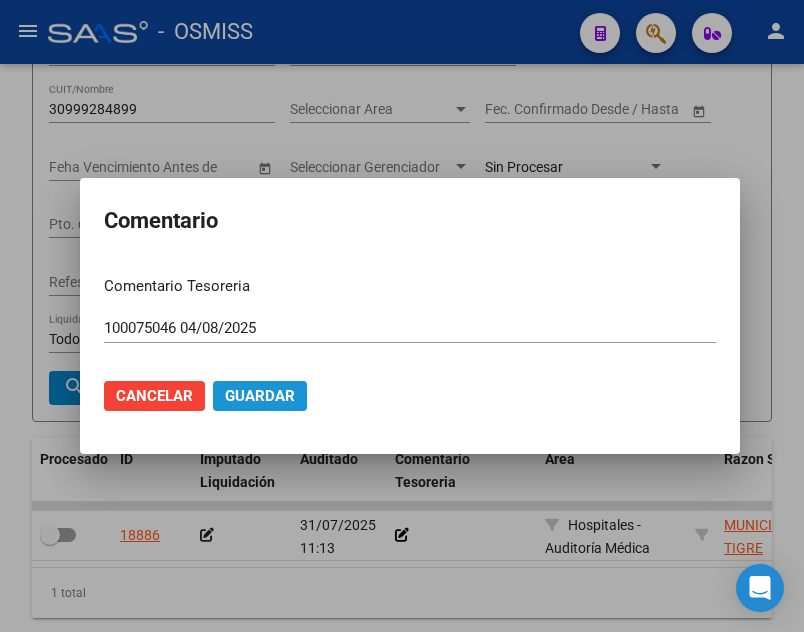 click on "Guardar" 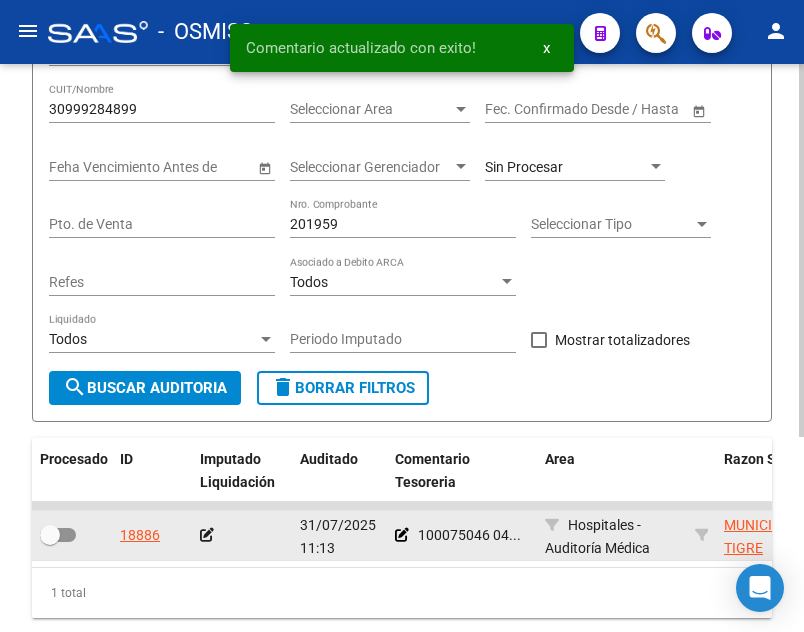 click 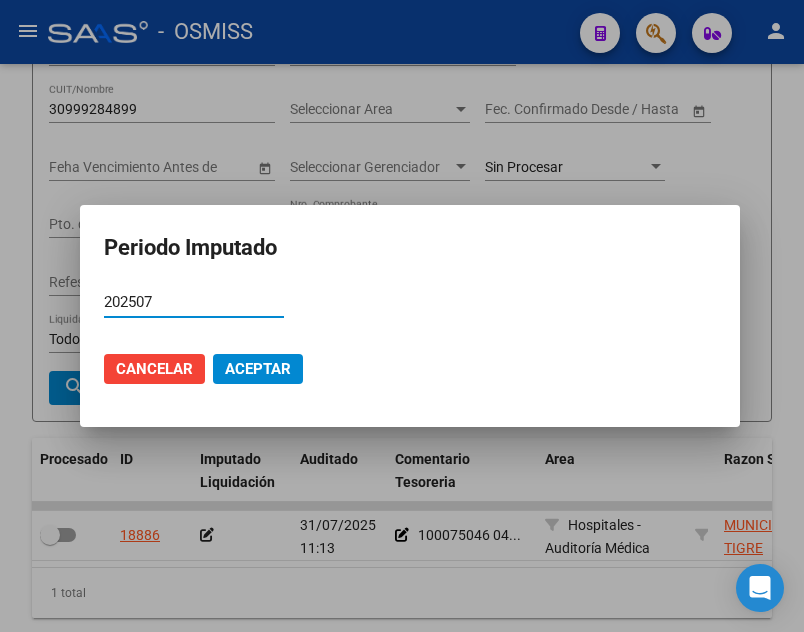 type on "202507" 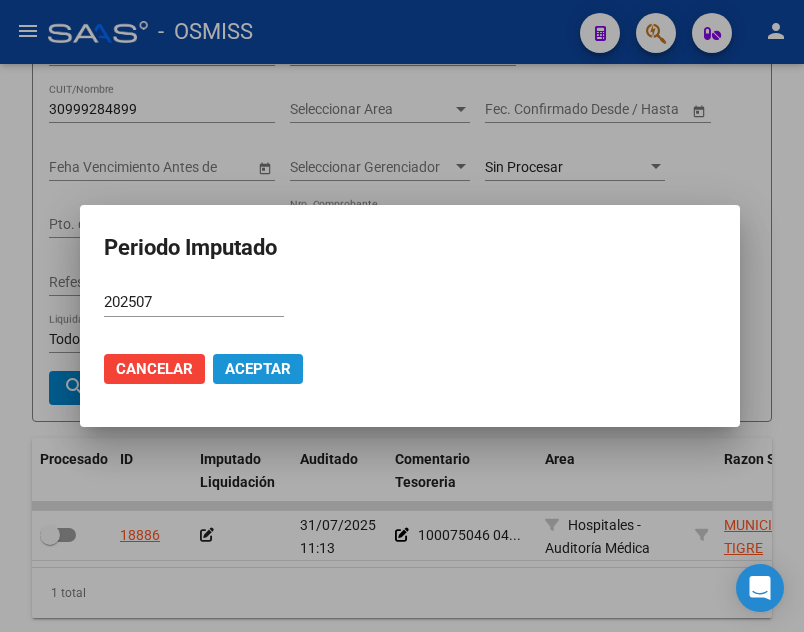 click on "Aceptar" 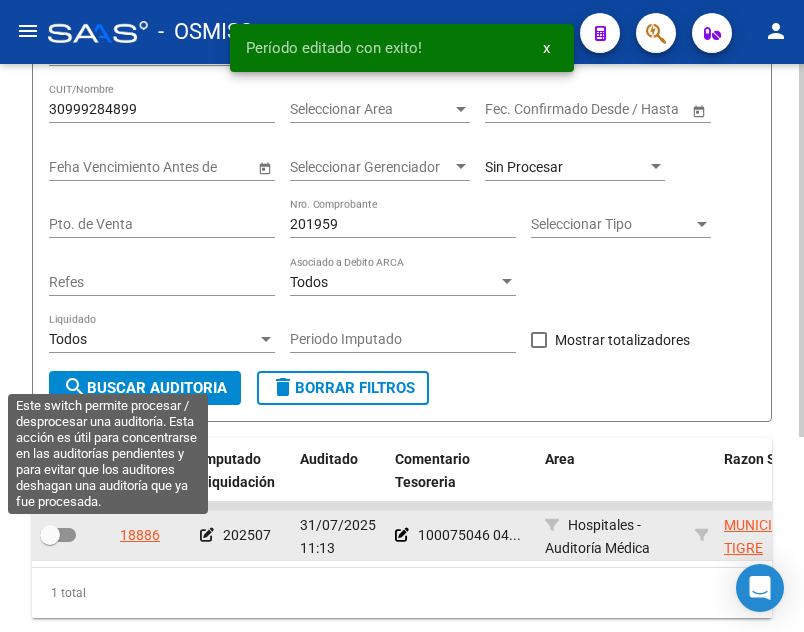click at bounding box center [58, 535] 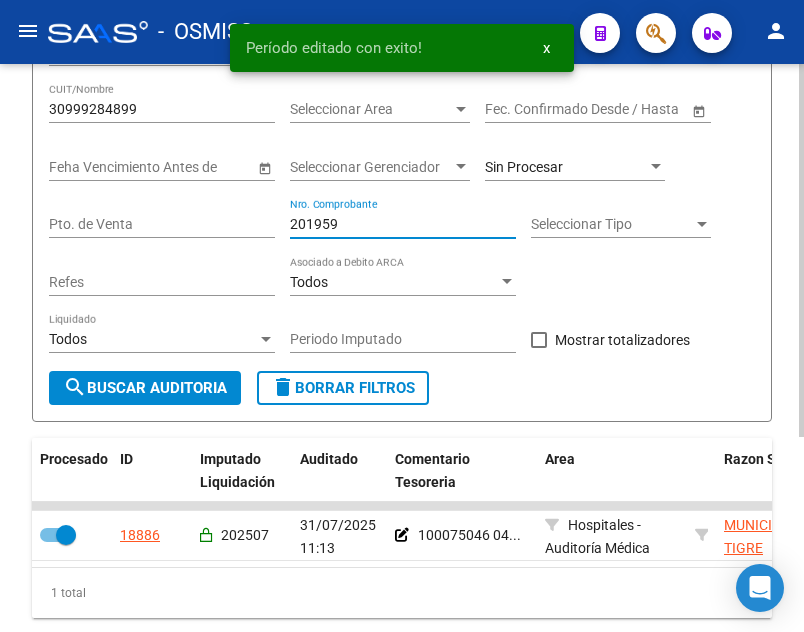 drag, startPoint x: 347, startPoint y: 225, endPoint x: 231, endPoint y: 223, distance: 116.01724 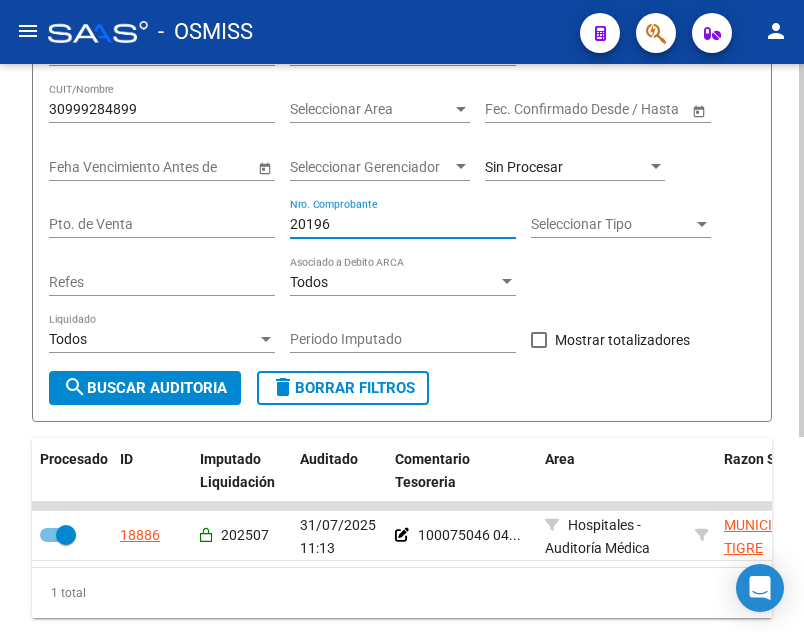 type on "201960" 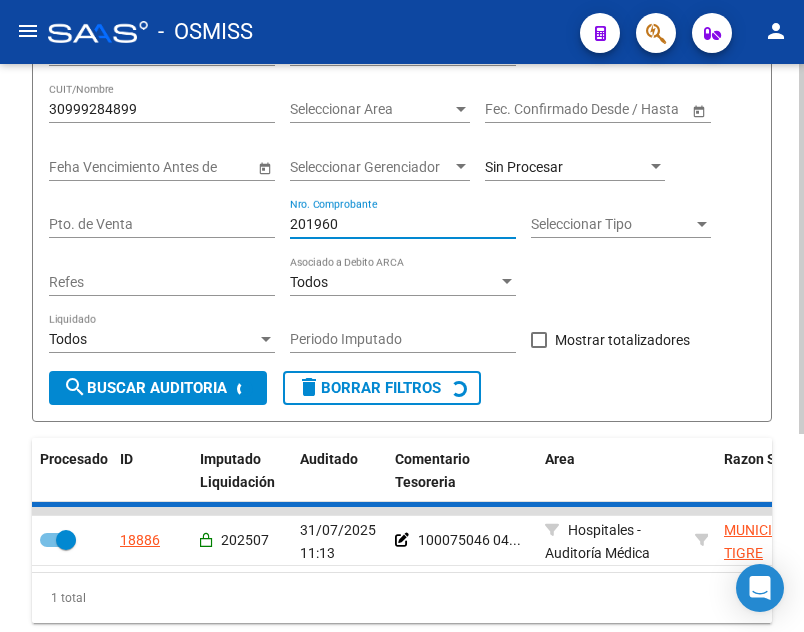 checkbox on "false" 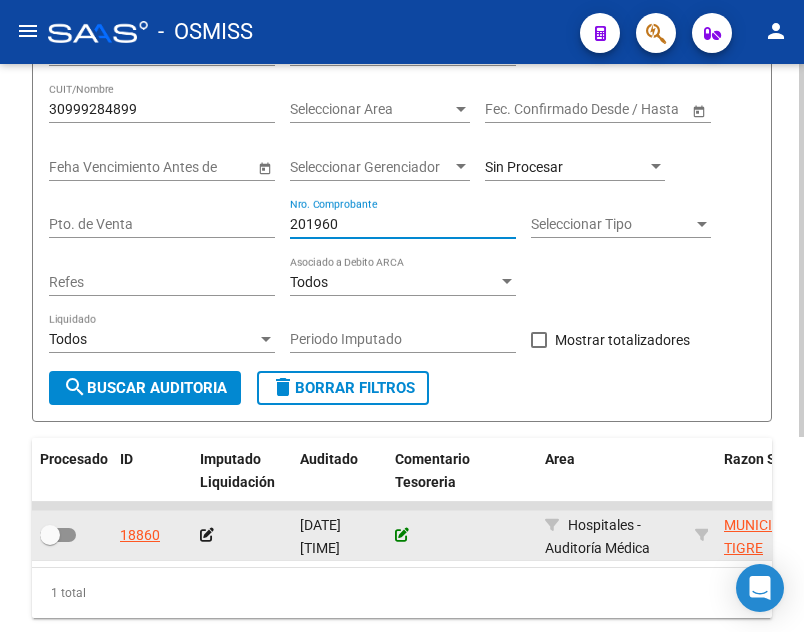 type on "201960" 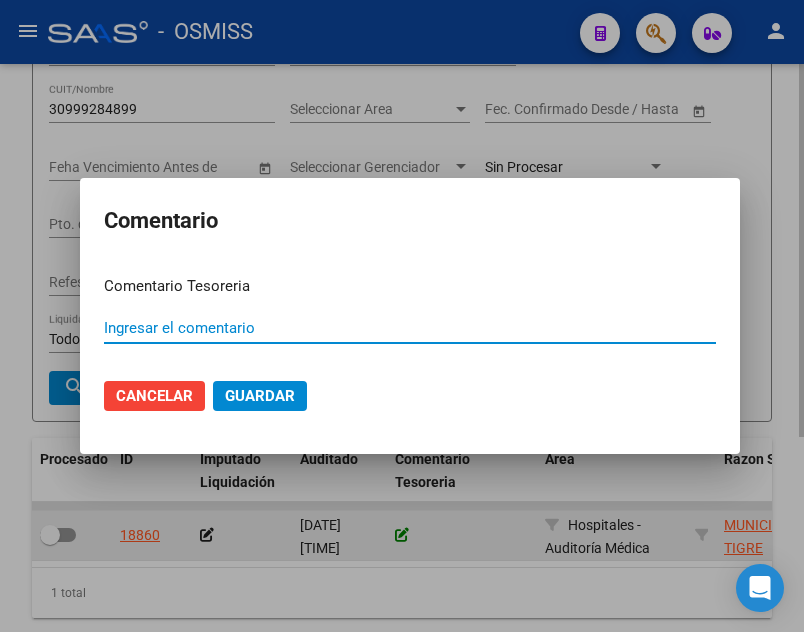 paste on "100075046 04/08/2025" 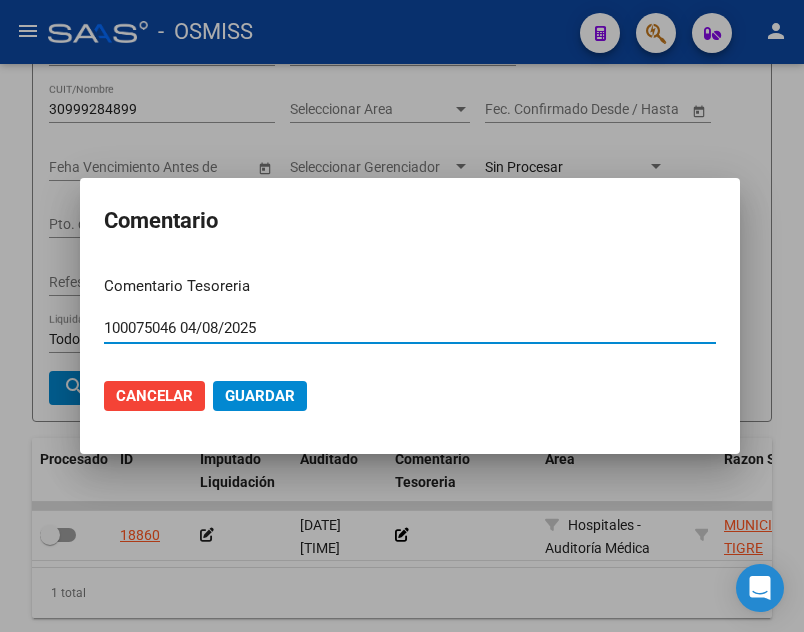 type on "100075046 04/08/2025" 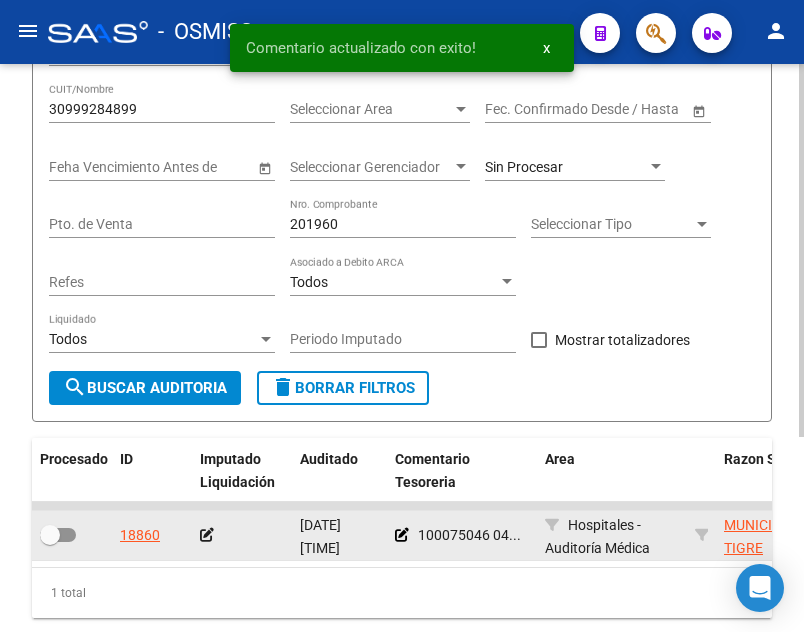 click 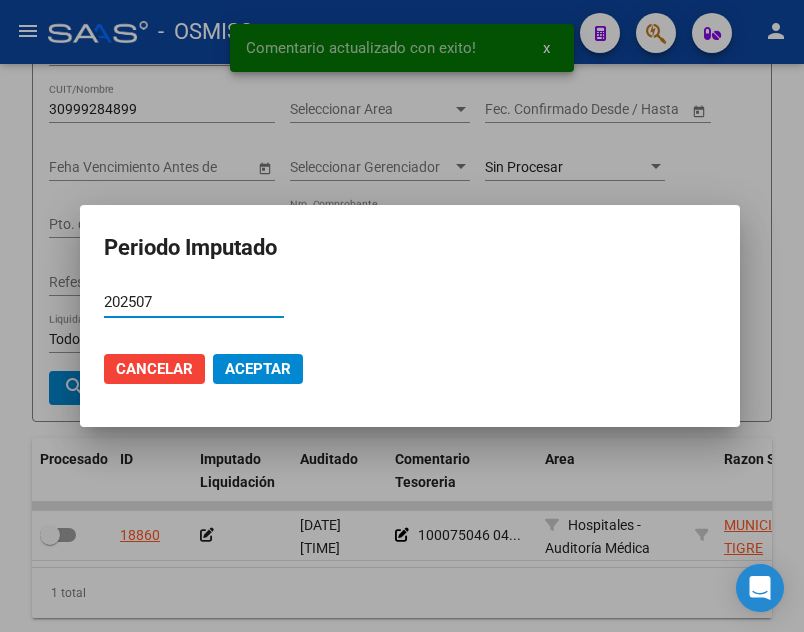 type on "202507" 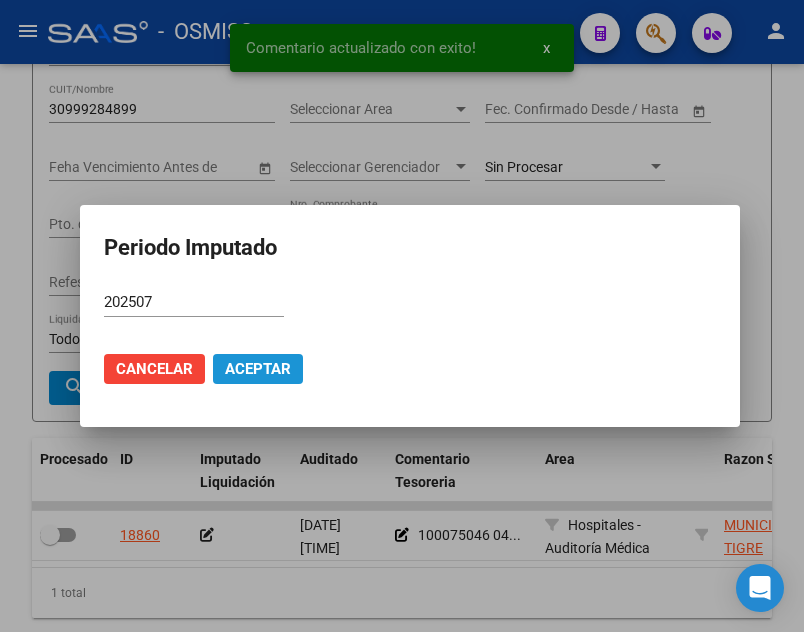 click on "Aceptar" 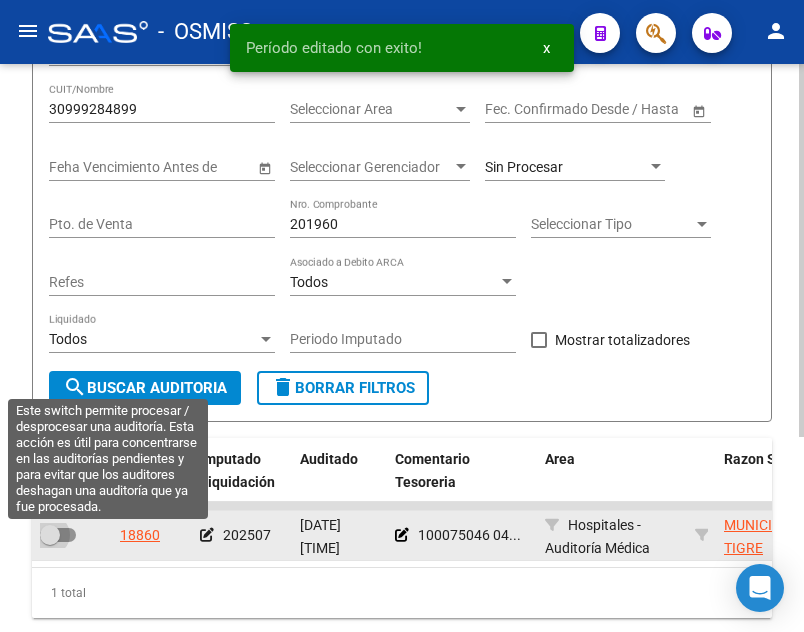 click at bounding box center [50, 535] 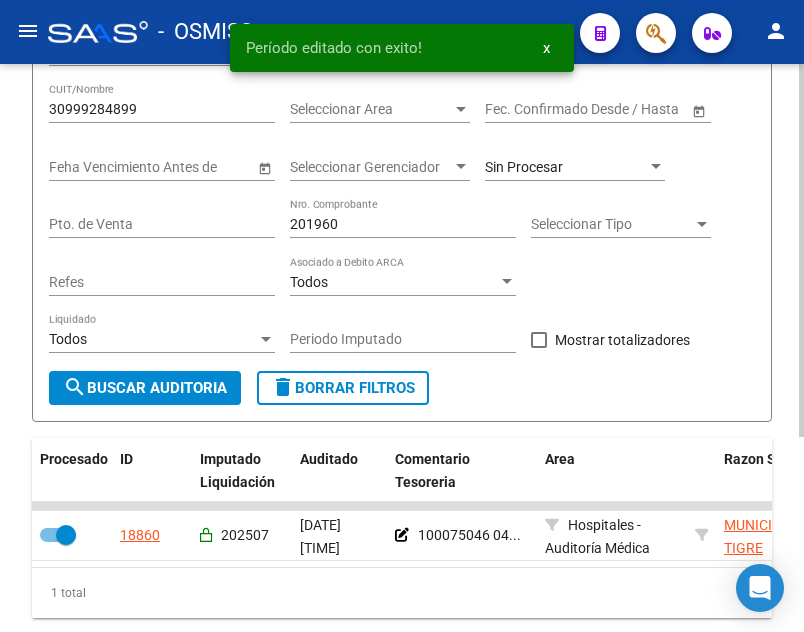 click on "201960" at bounding box center (403, 224) 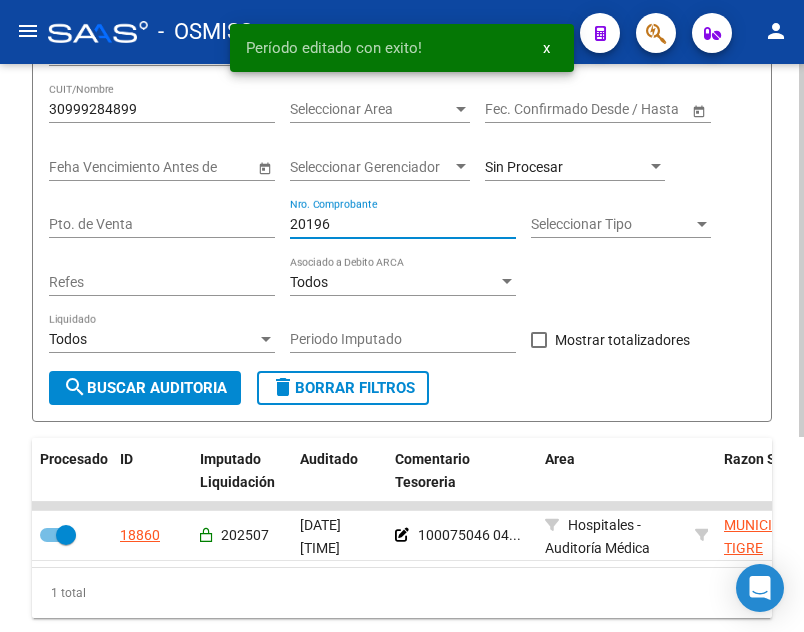 type on "201964" 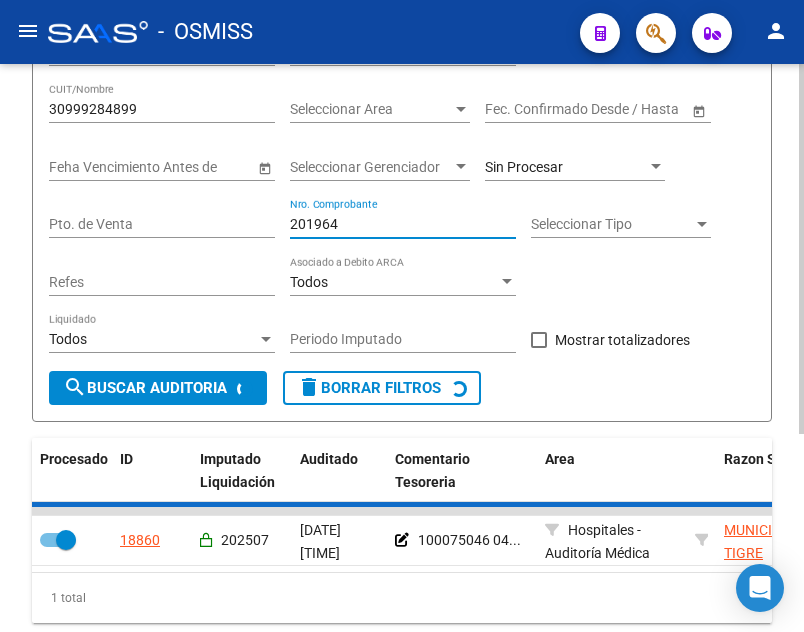 checkbox on "false" 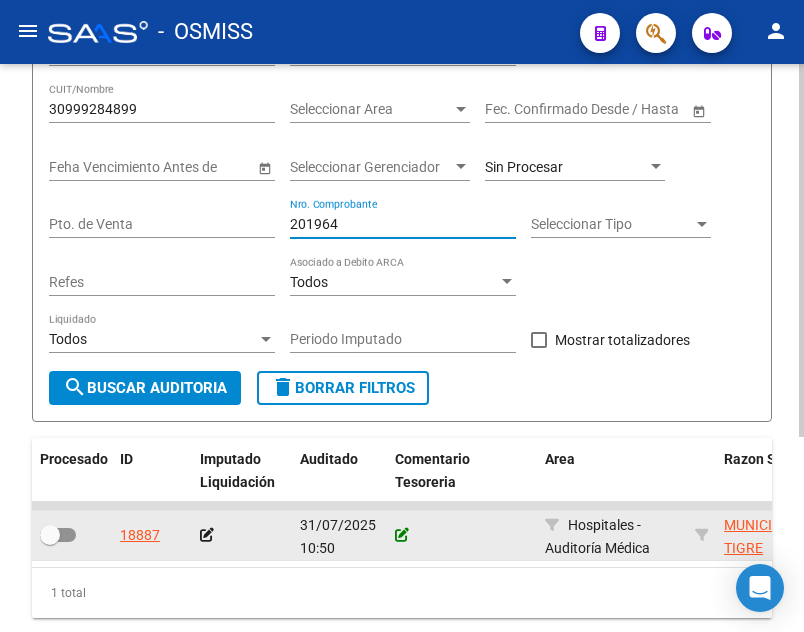 type on "201964" 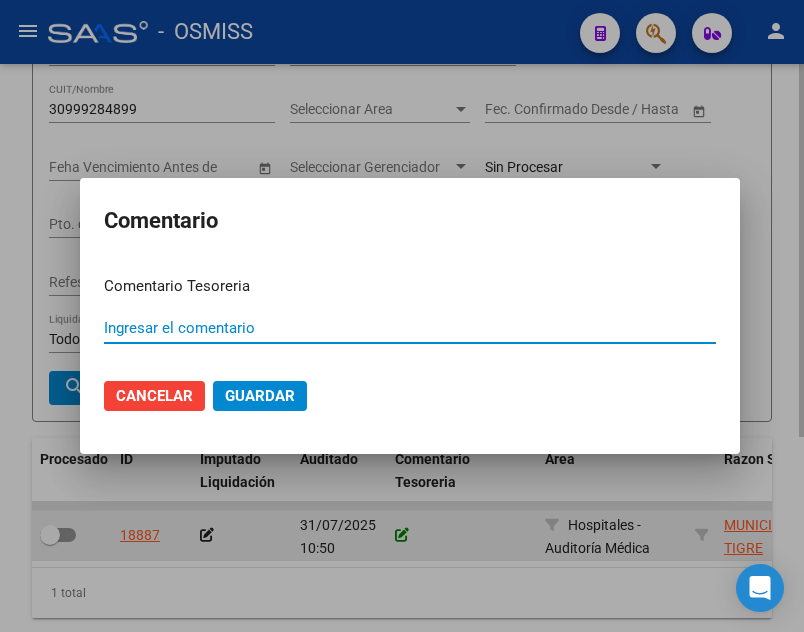paste on "100075046 04/08/2025" 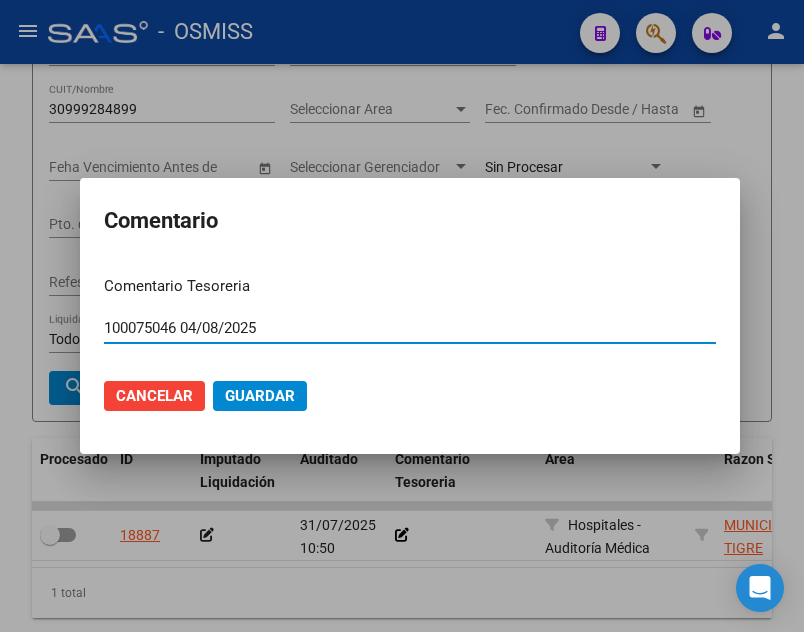 type on "100075046 04/08/2025" 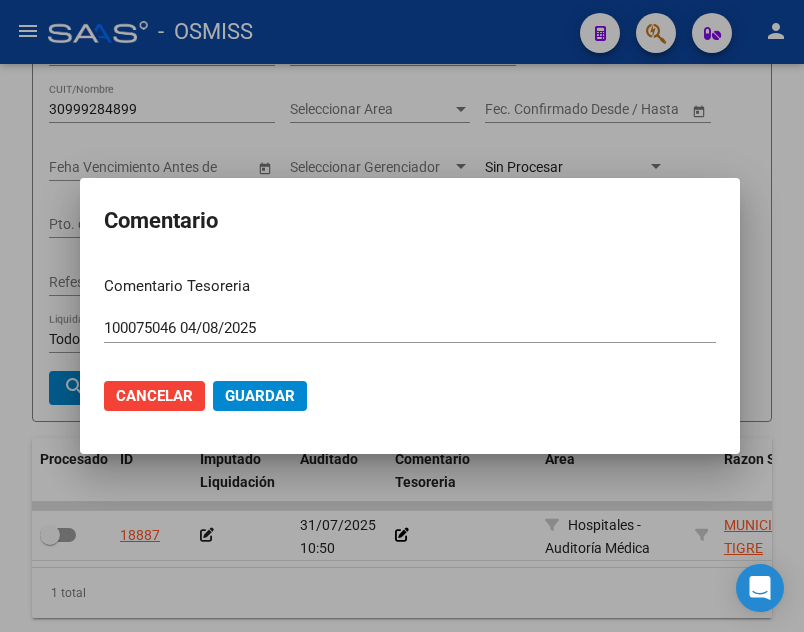 click on "Cancelar Guardar" 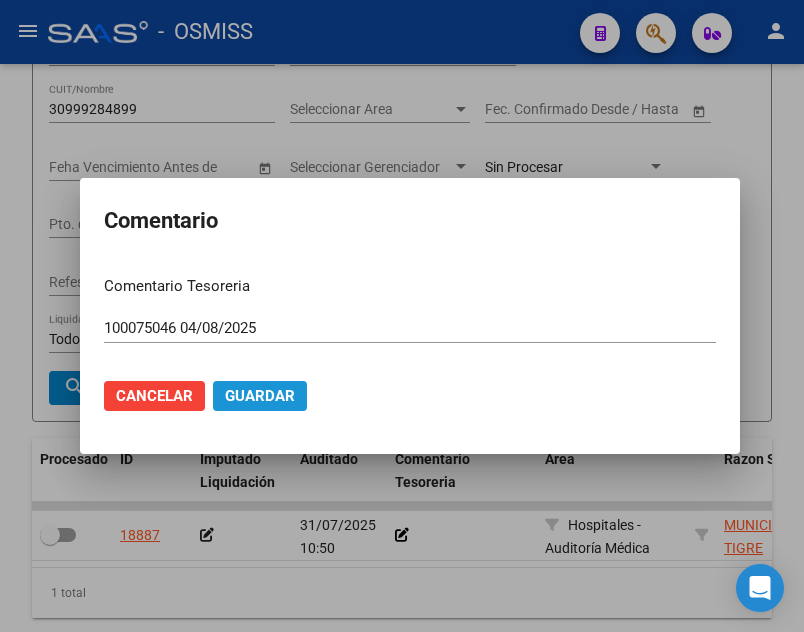 click on "Guardar" 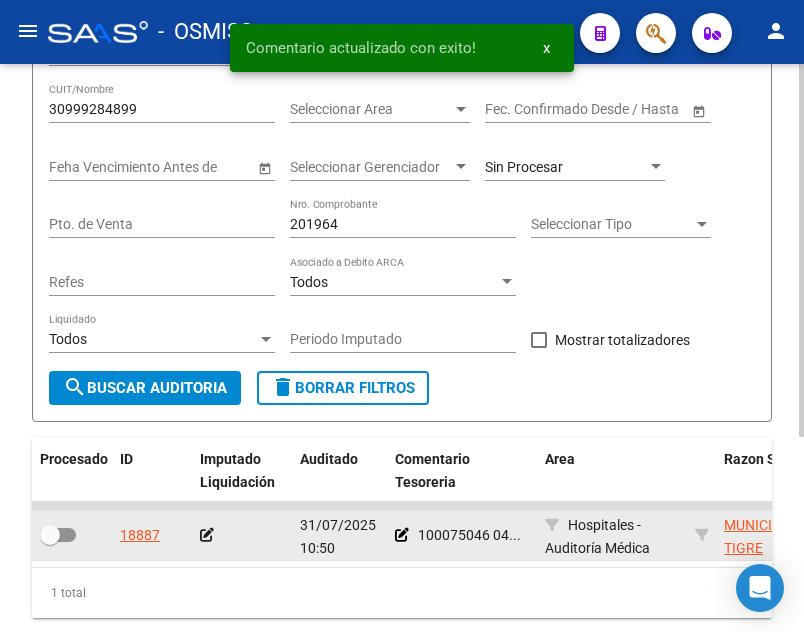 click 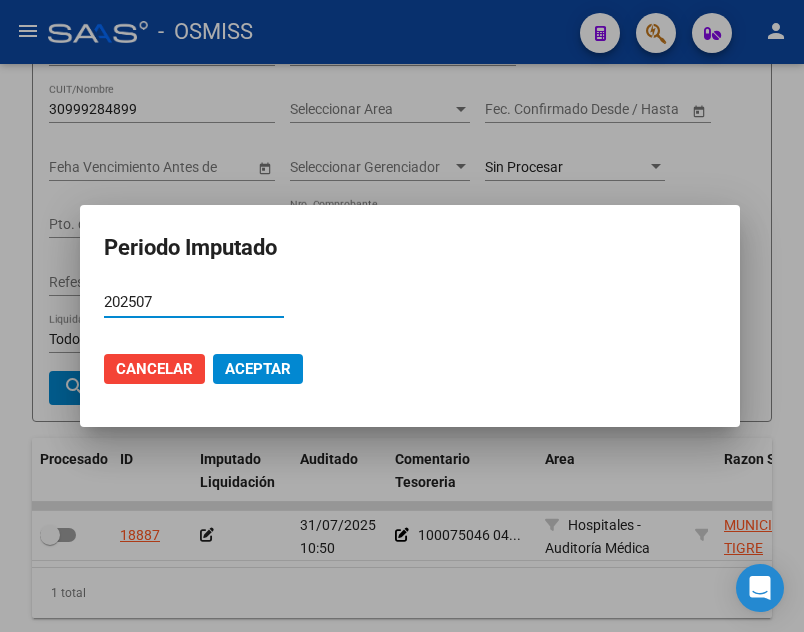 type on "202507" 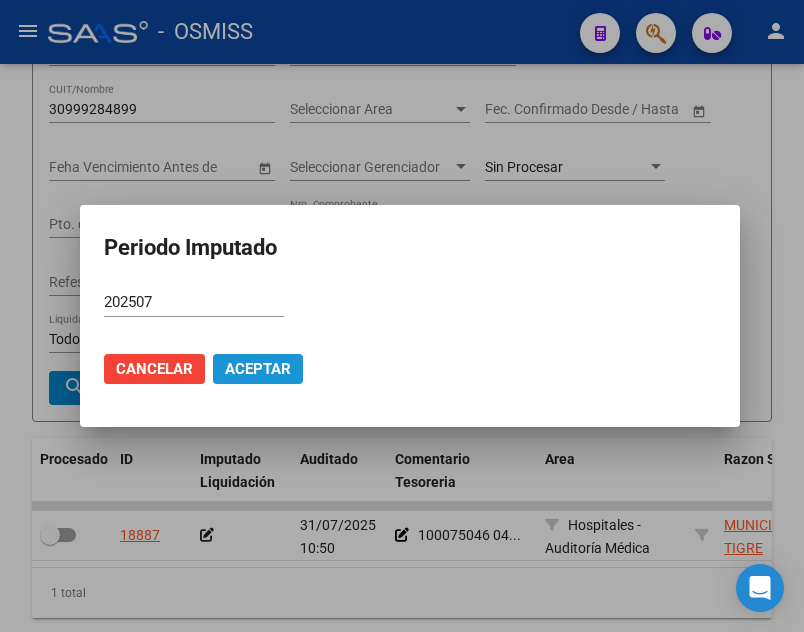 click on "Aceptar" 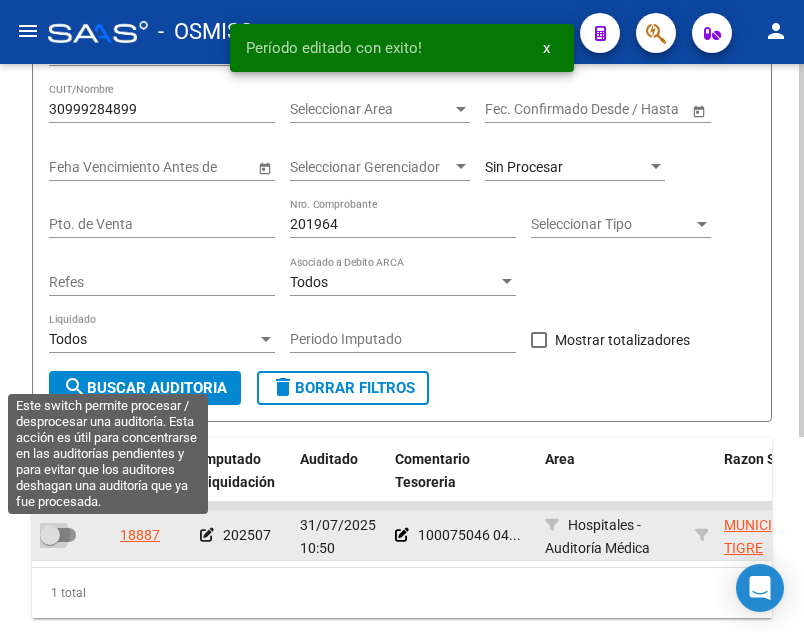 click at bounding box center [58, 535] 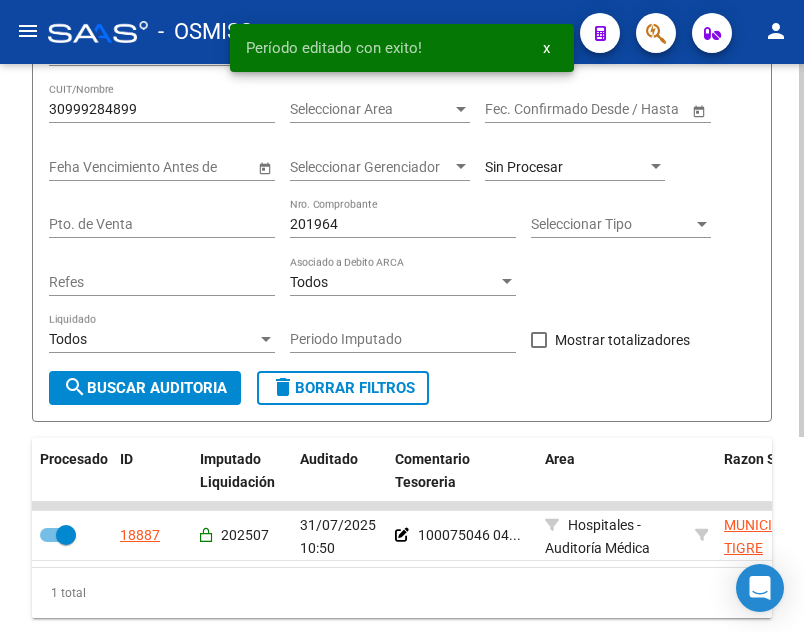 click on "201964" at bounding box center (403, 224) 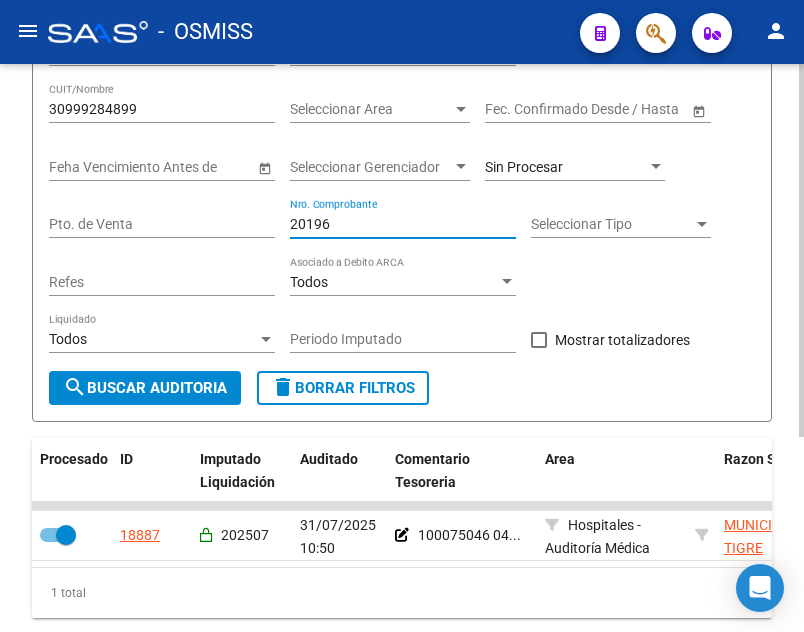 type on "201966" 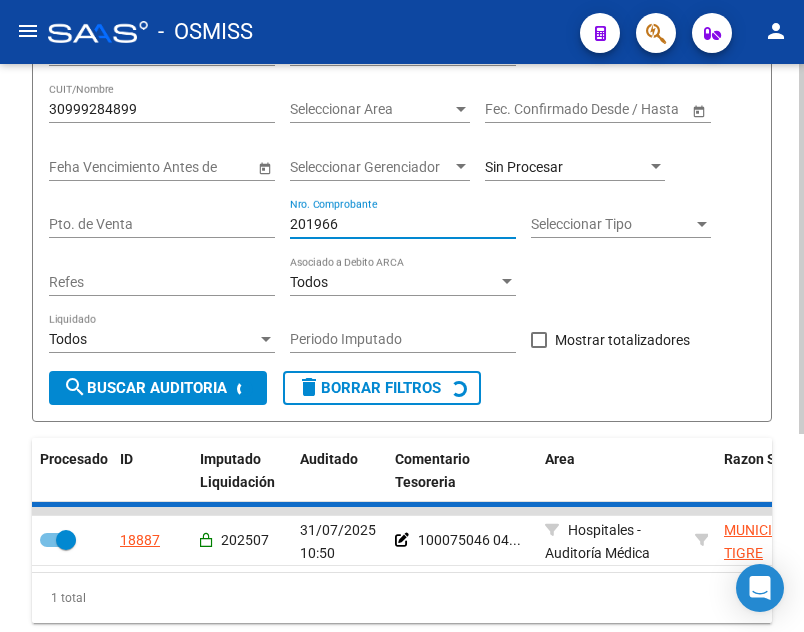 checkbox on "false" 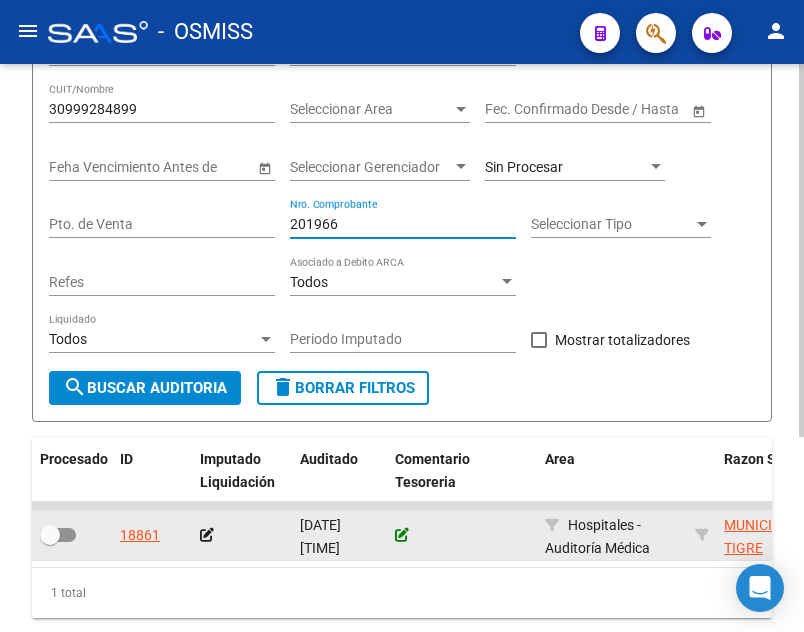 type on "201966" 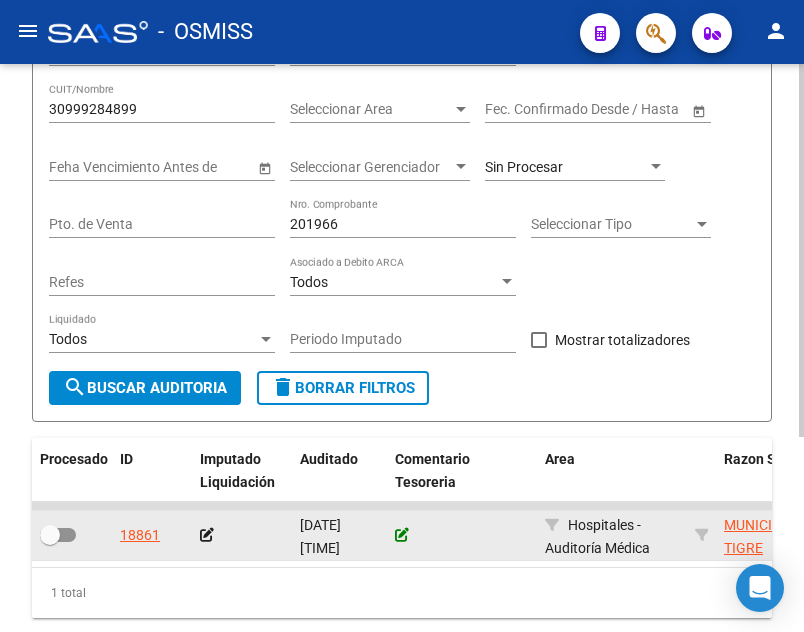 click 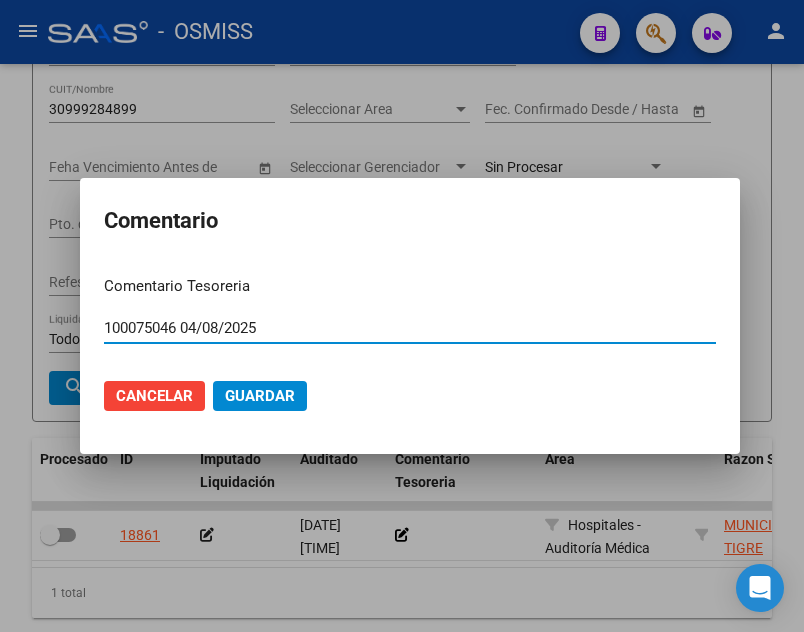 type on "100075046 04/08/2025" 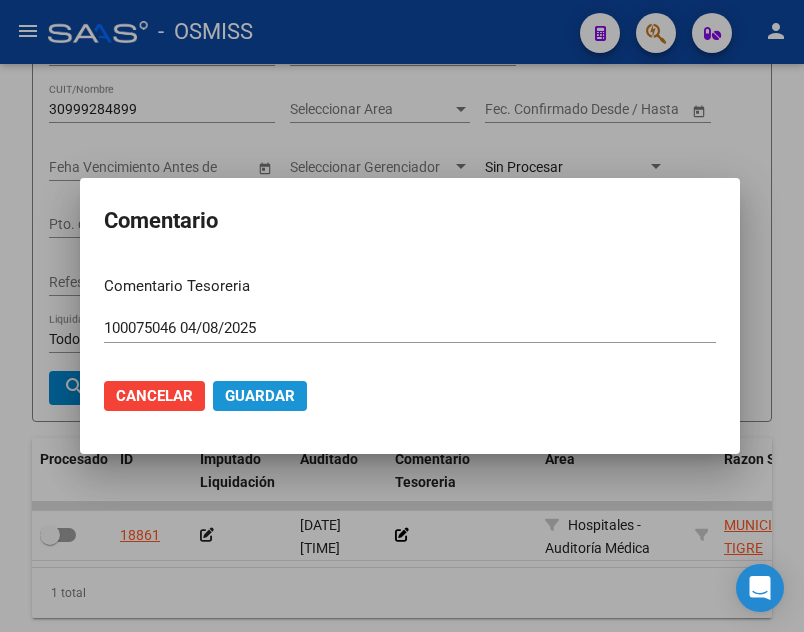 click on "Guardar" 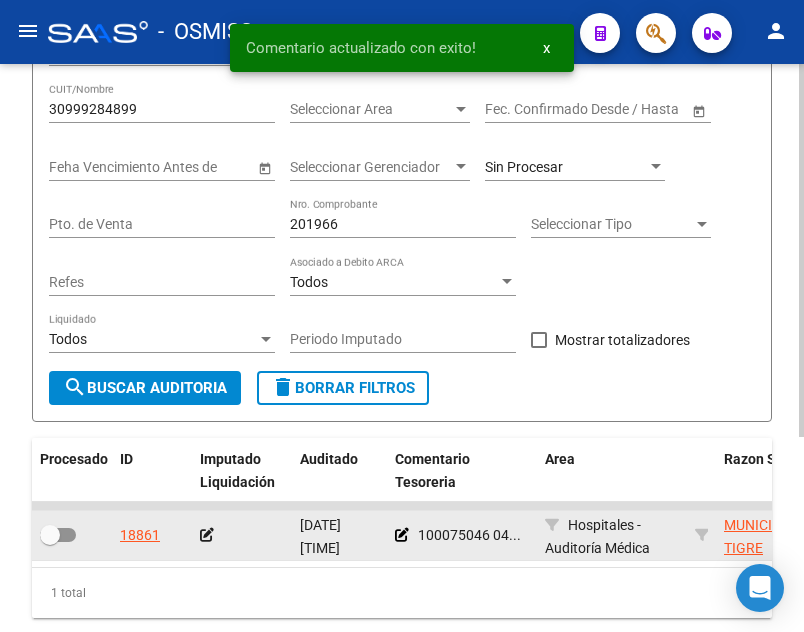 click 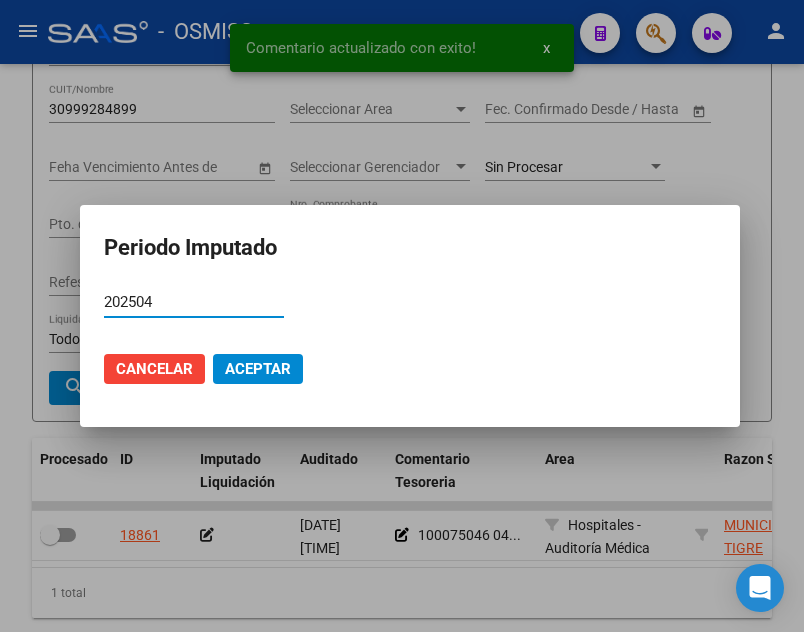 type on "202504" 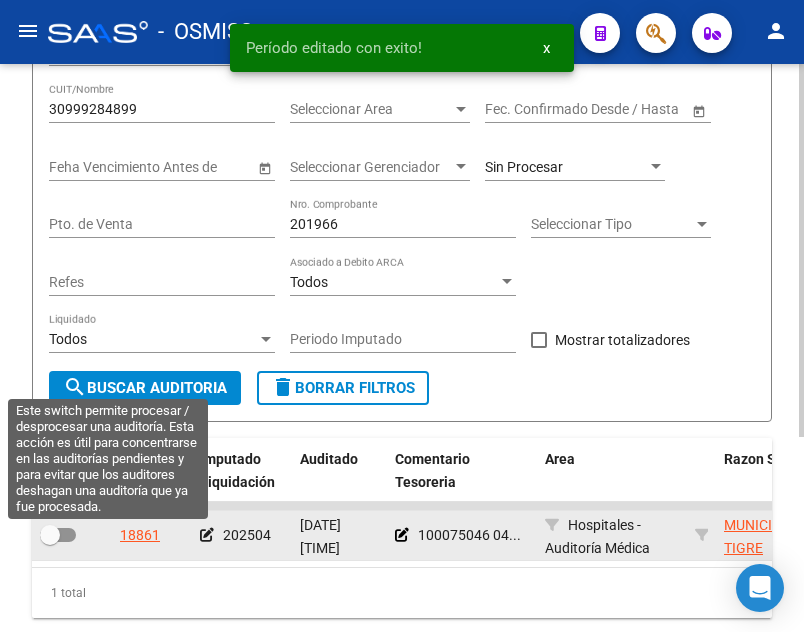 click at bounding box center (50, 535) 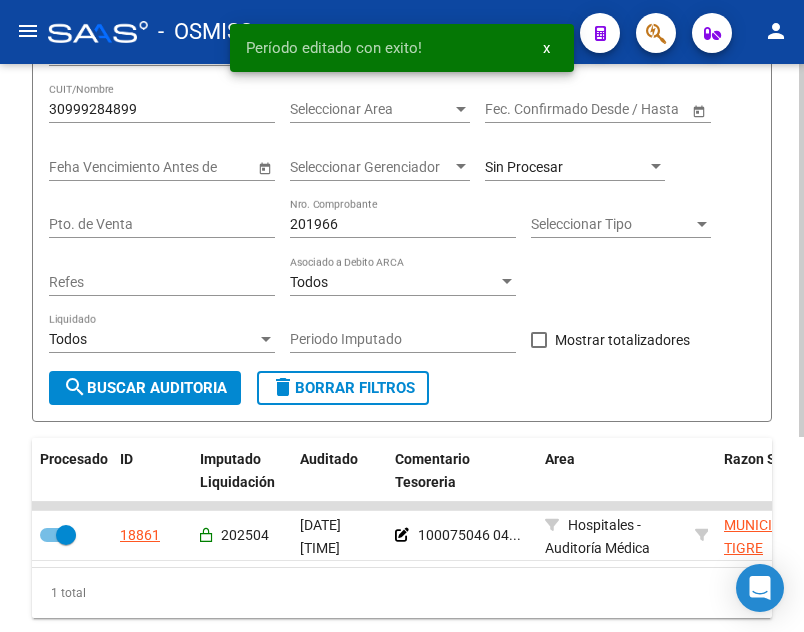 click on "201966" at bounding box center [403, 224] 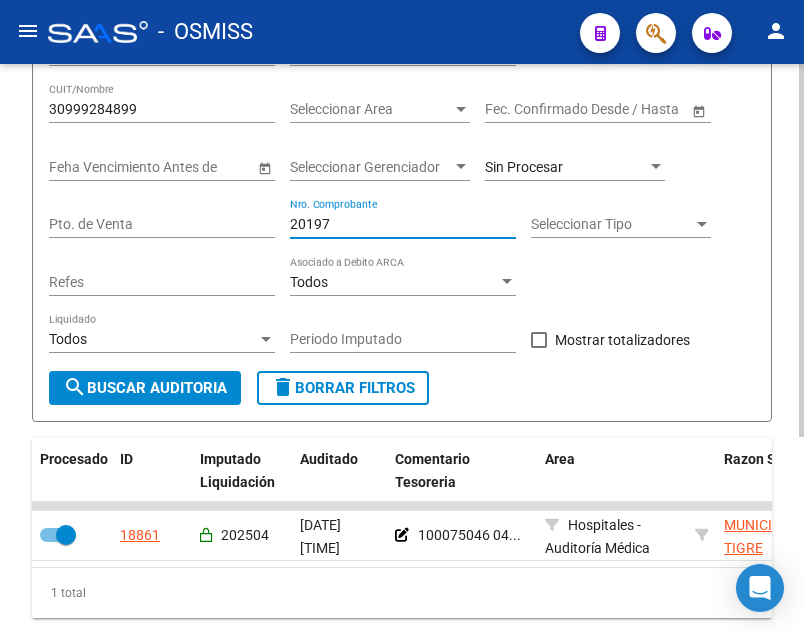 type on "201973" 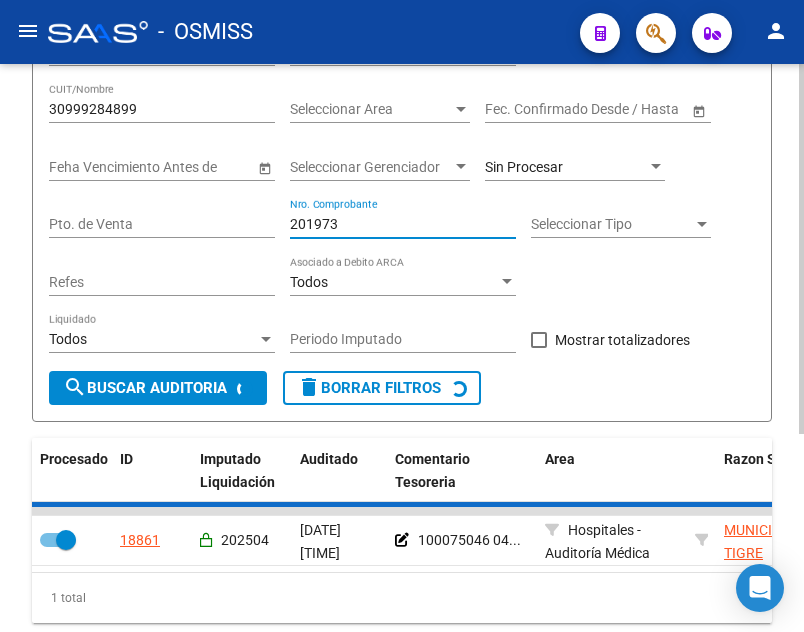 checkbox on "false" 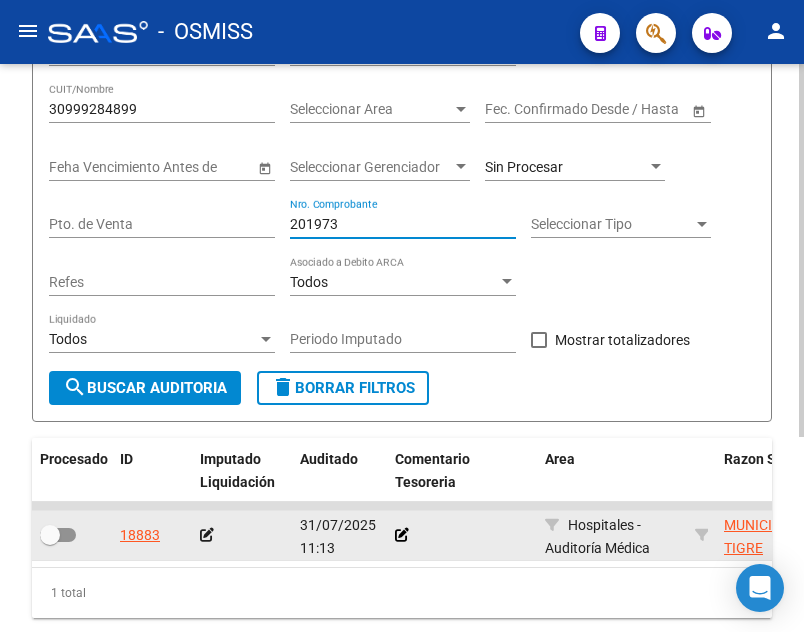 type on "201973" 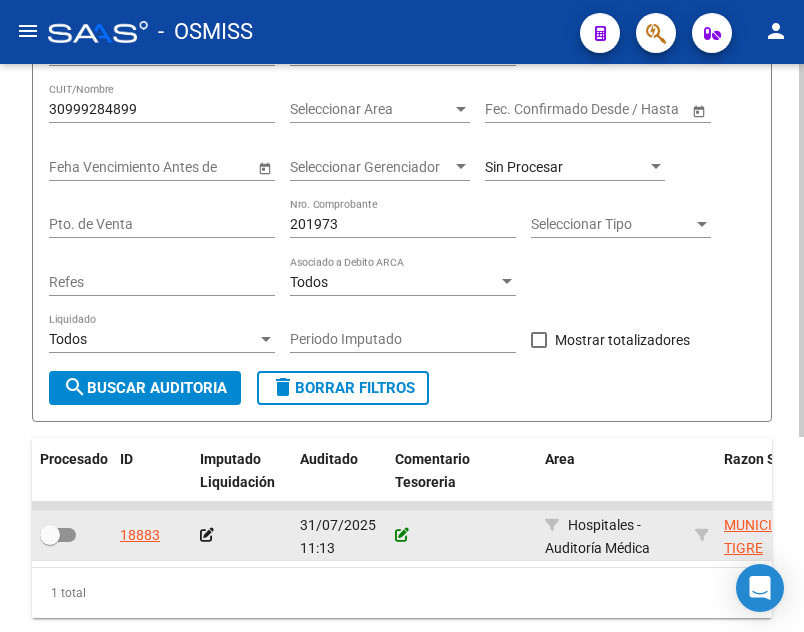 click 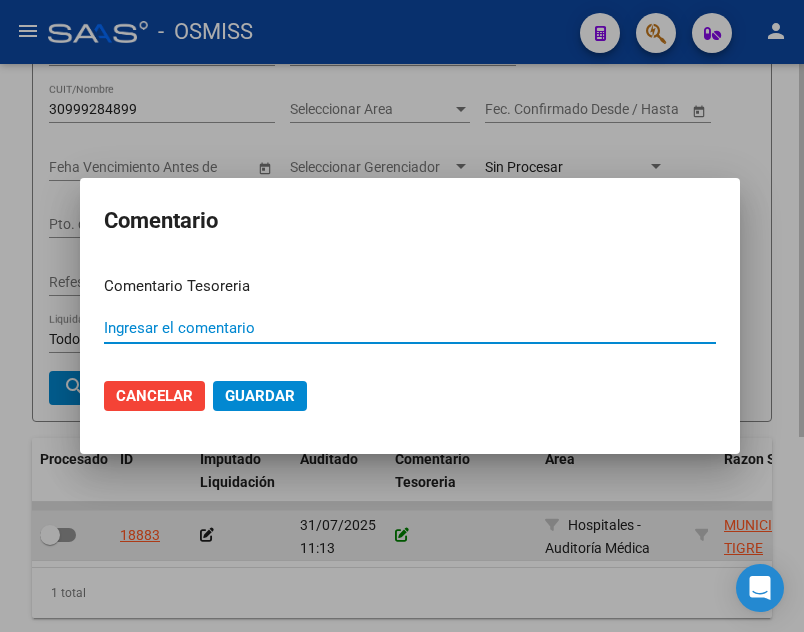 paste on "100075046 04/08/2025" 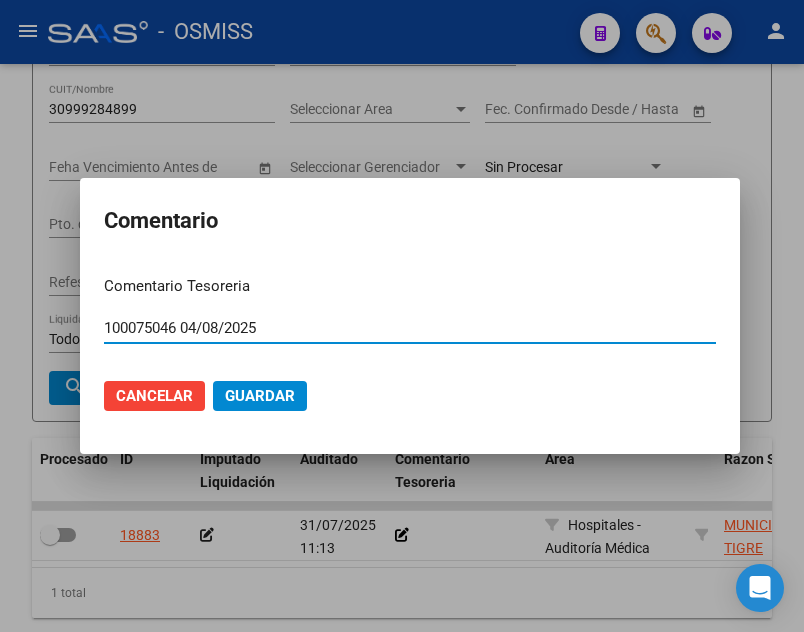 type on "100075046 04/08/2025" 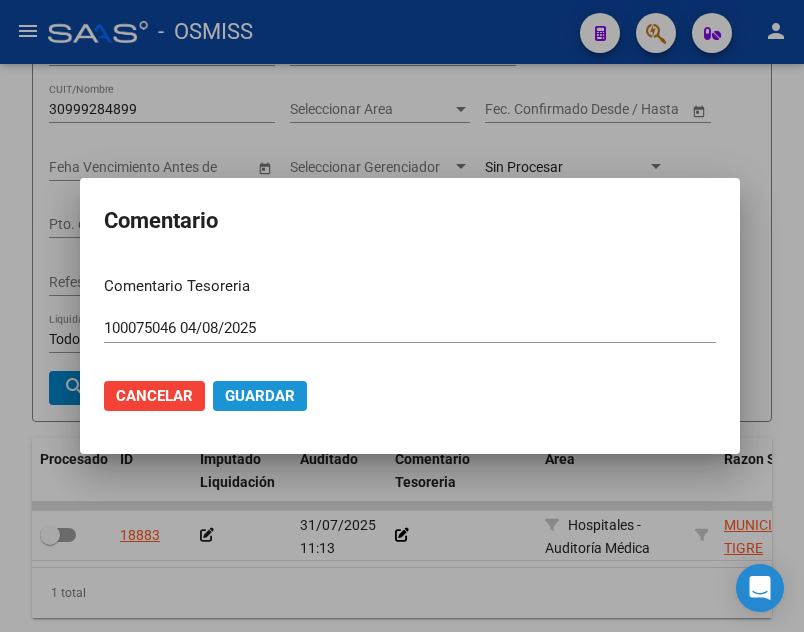 click on "Guardar" 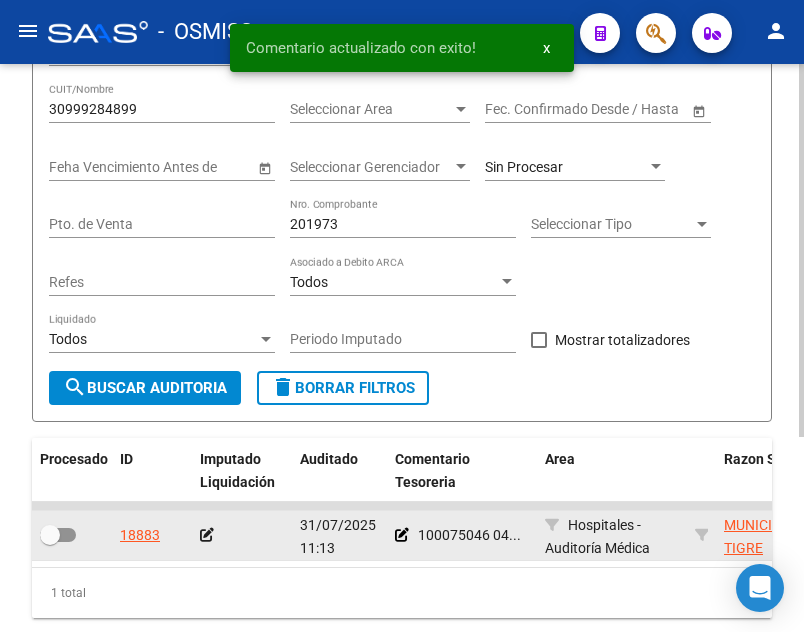 click 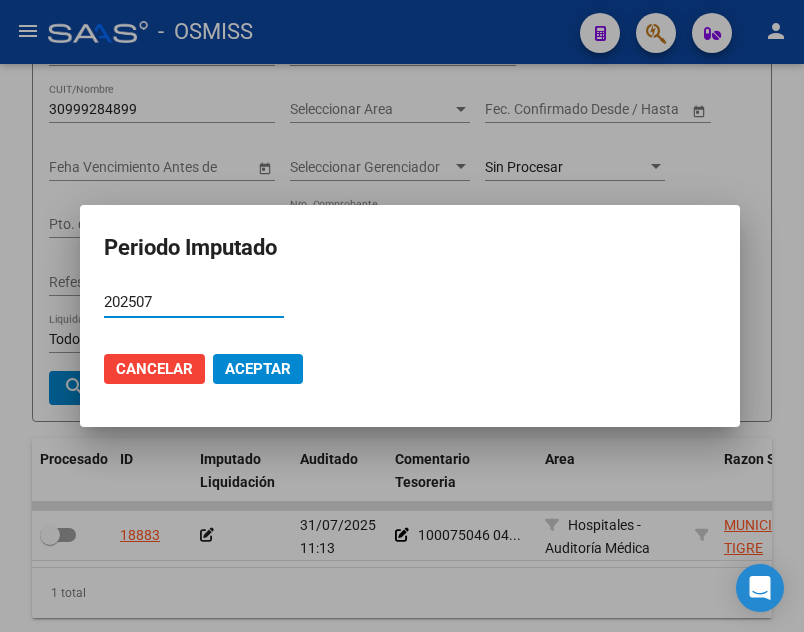 type on "202507" 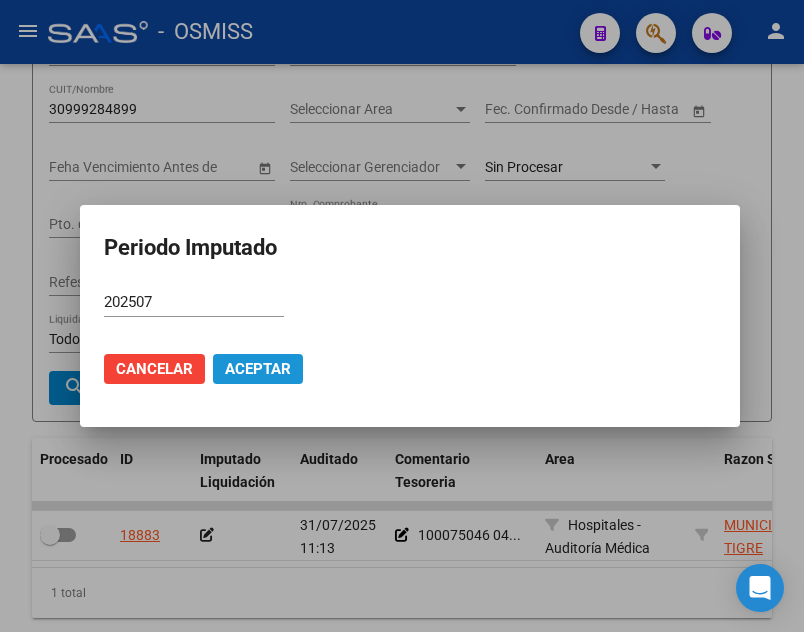 click on "Aceptar" 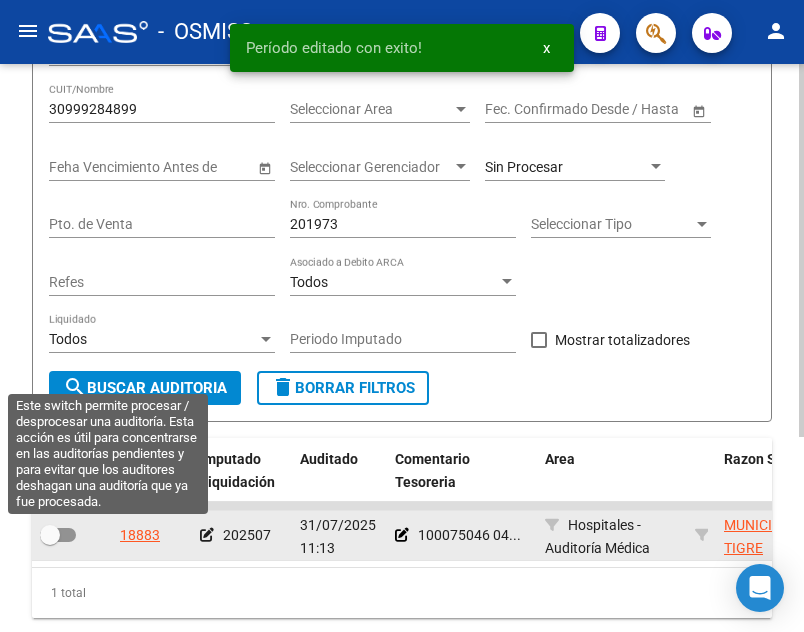 click at bounding box center [58, 535] 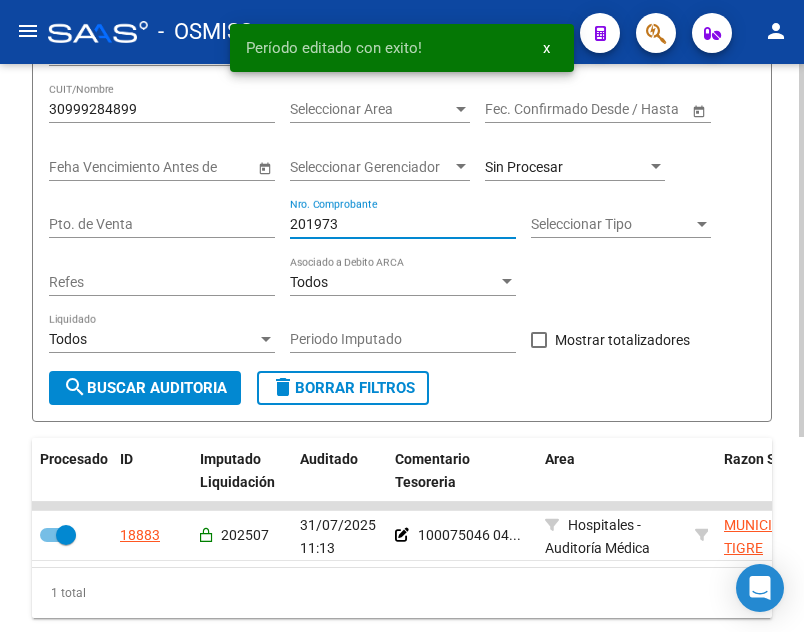 click on "201973" at bounding box center [403, 224] 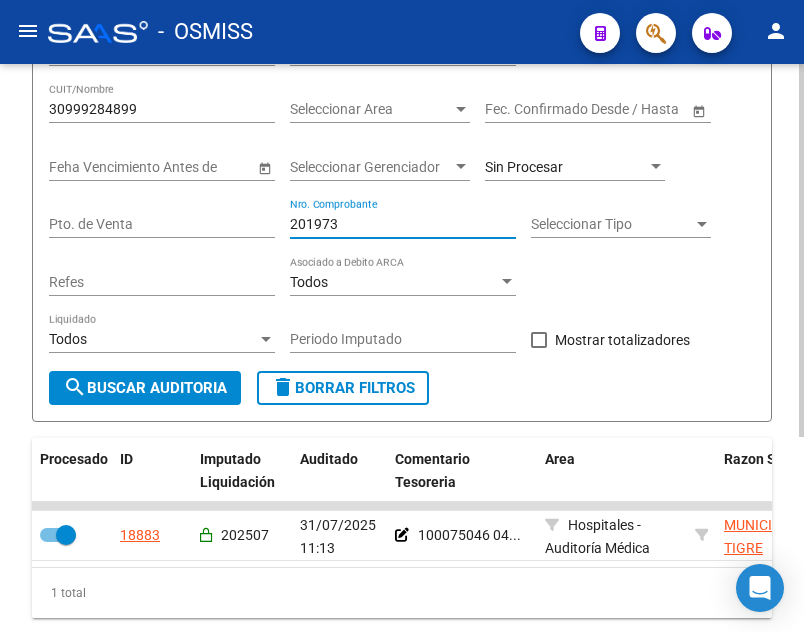 click on "201973" at bounding box center (403, 224) 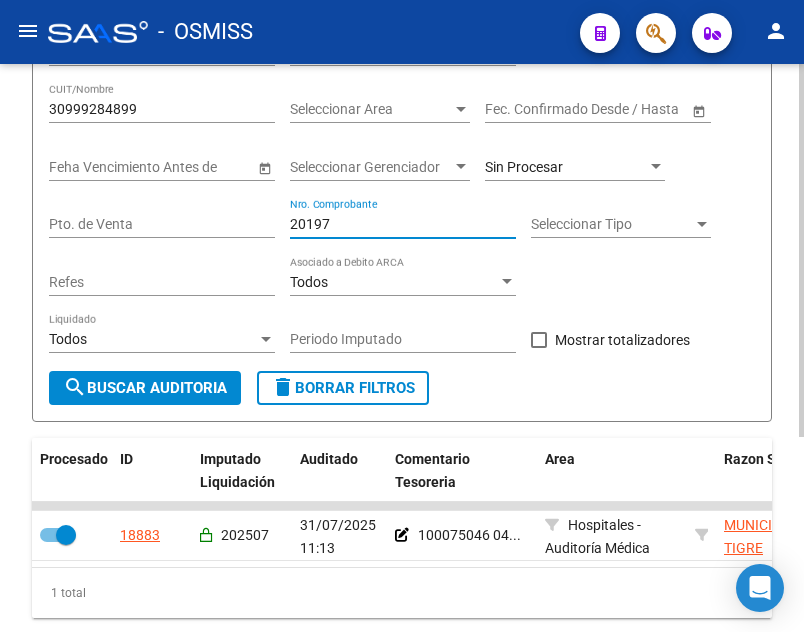 type on "201976" 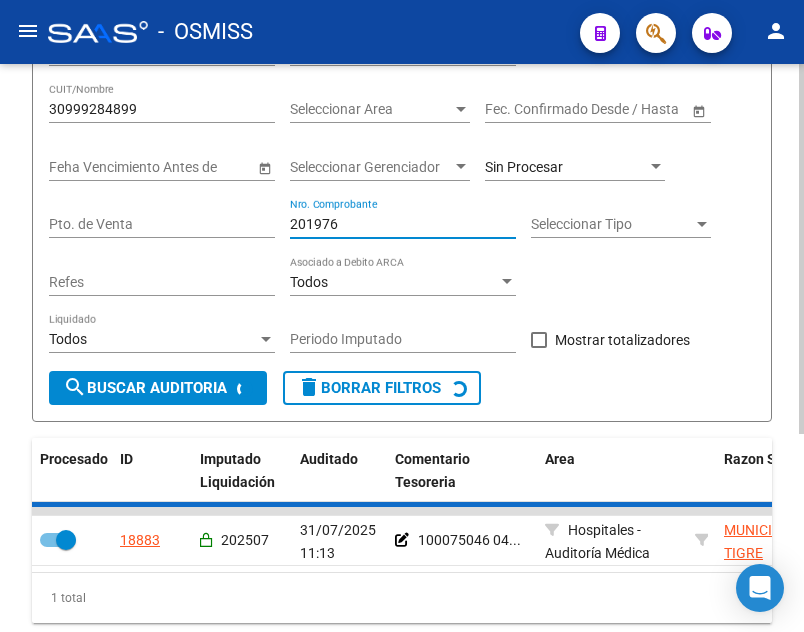 checkbox on "false" 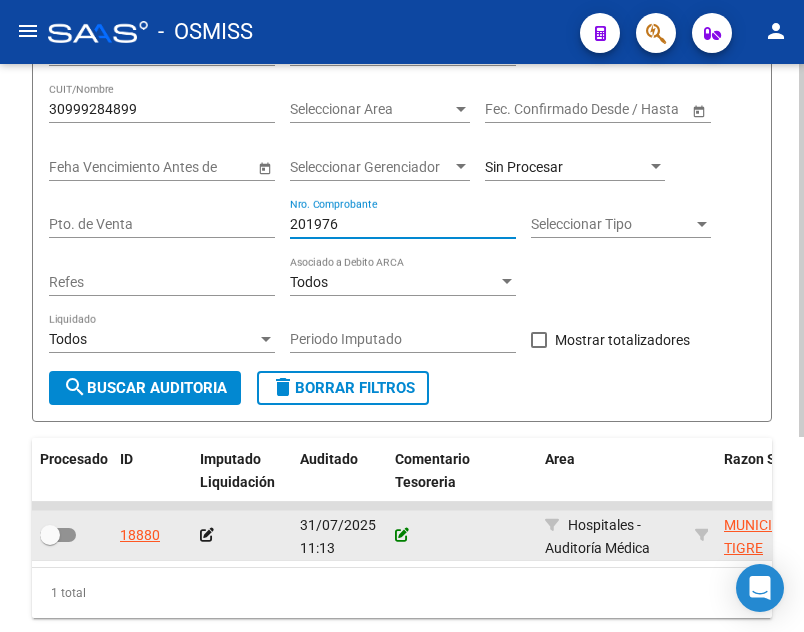 type on "201976" 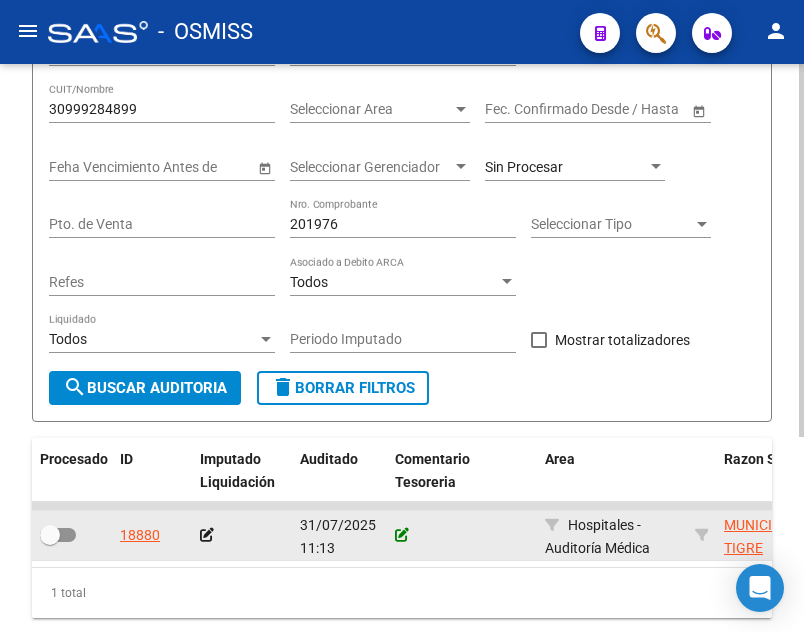 click 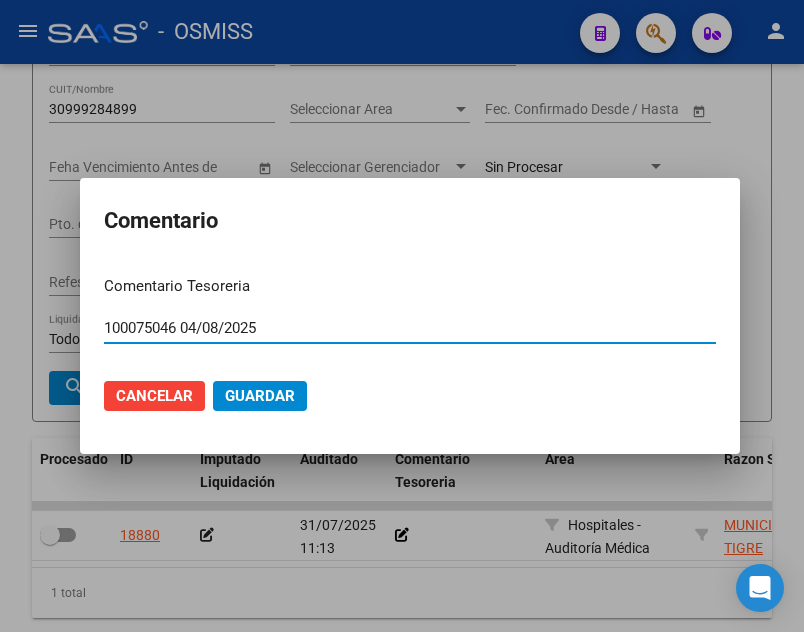 type on "100075046 04/08/2025" 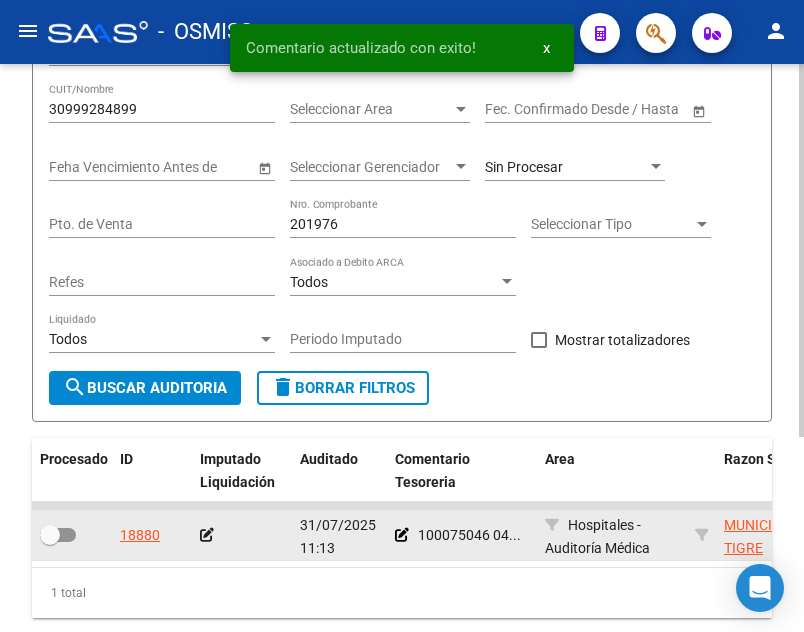 click 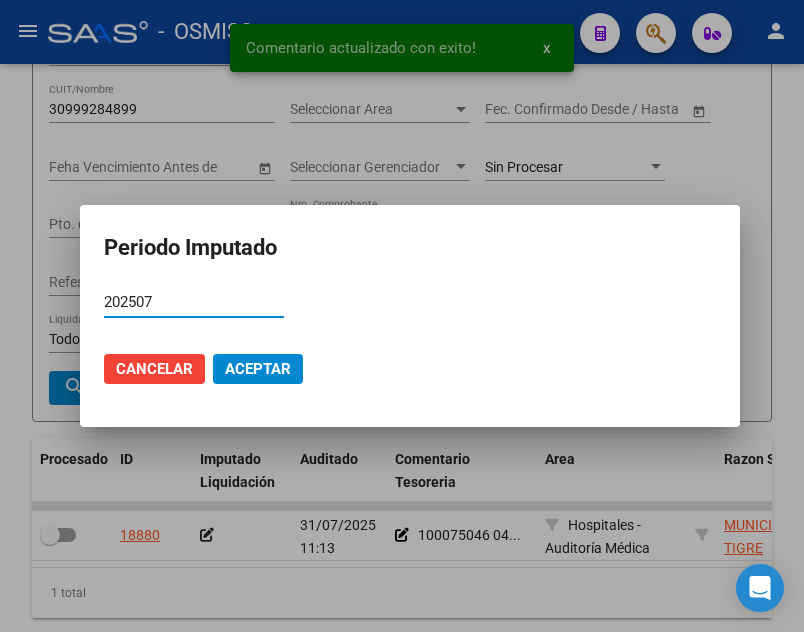 type on "202507" 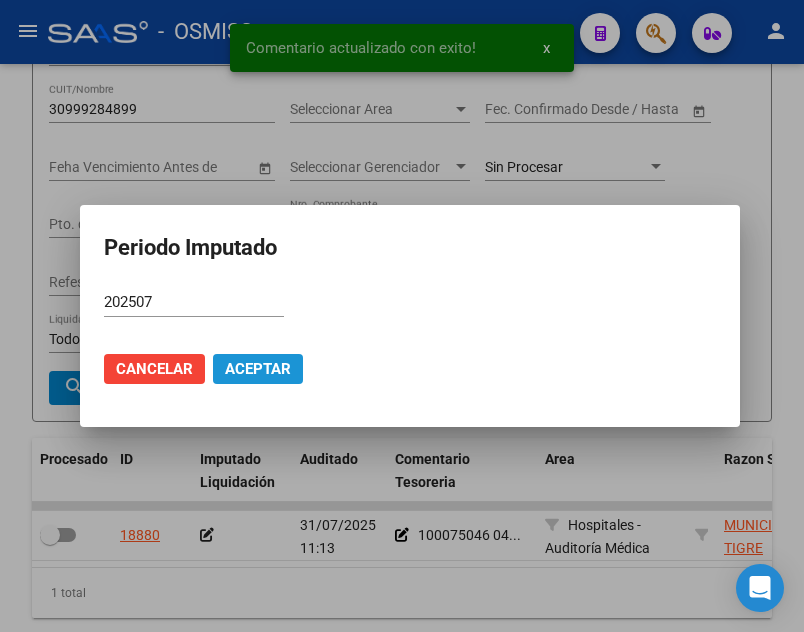 click on "Aceptar" 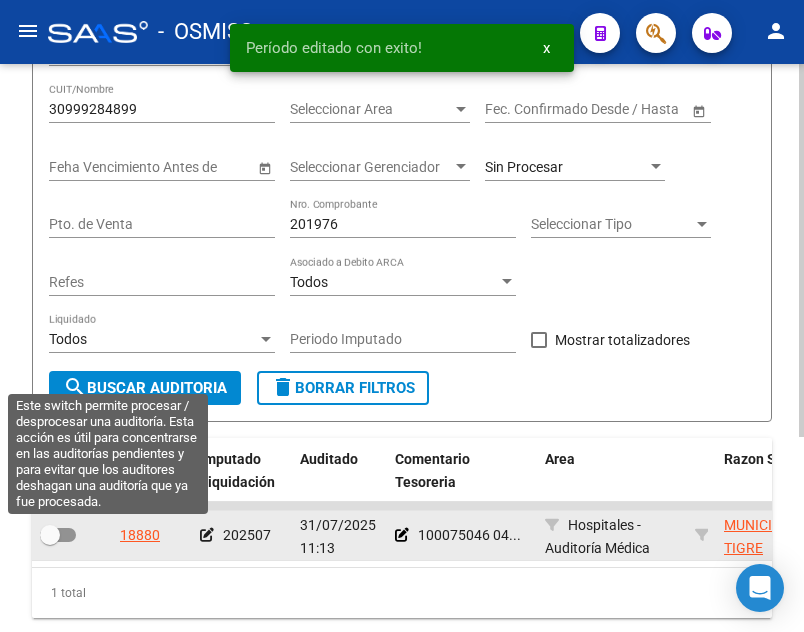 click at bounding box center (58, 535) 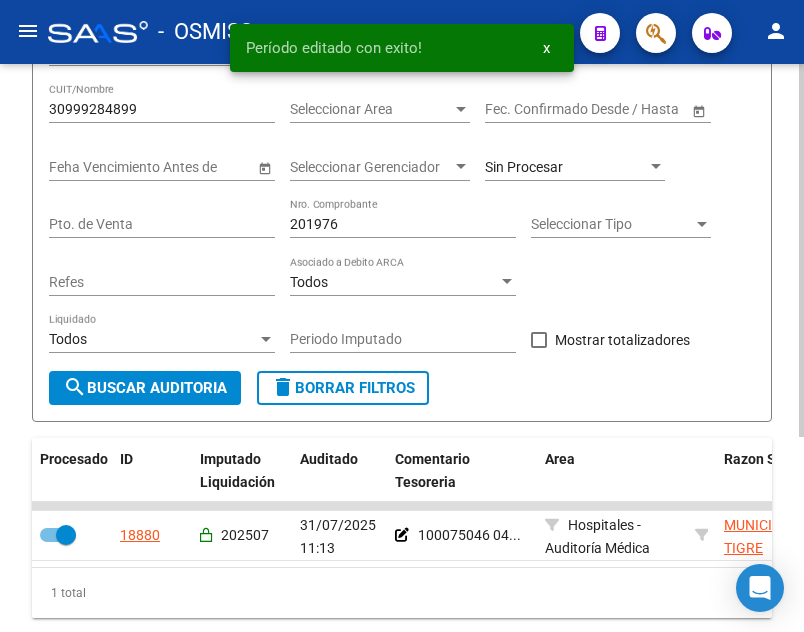 click on "201976" at bounding box center (403, 224) 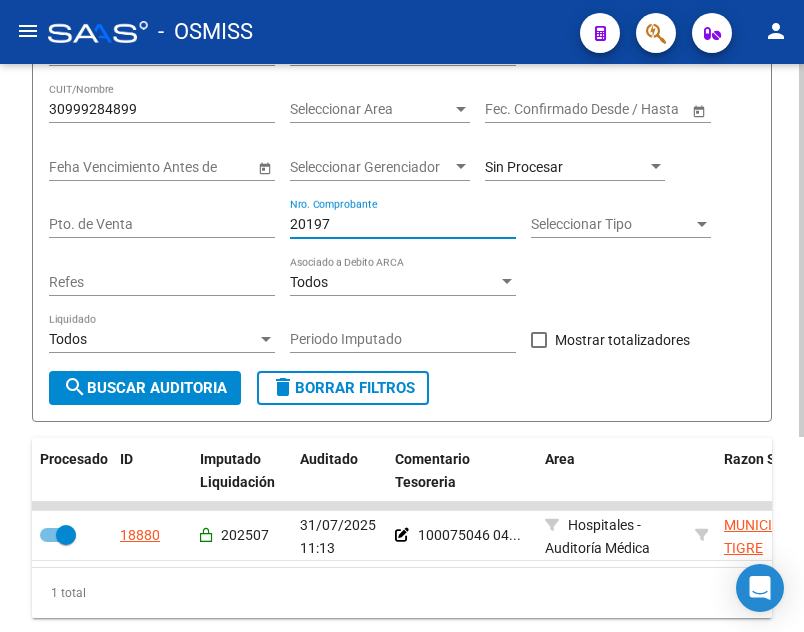 type on "201978" 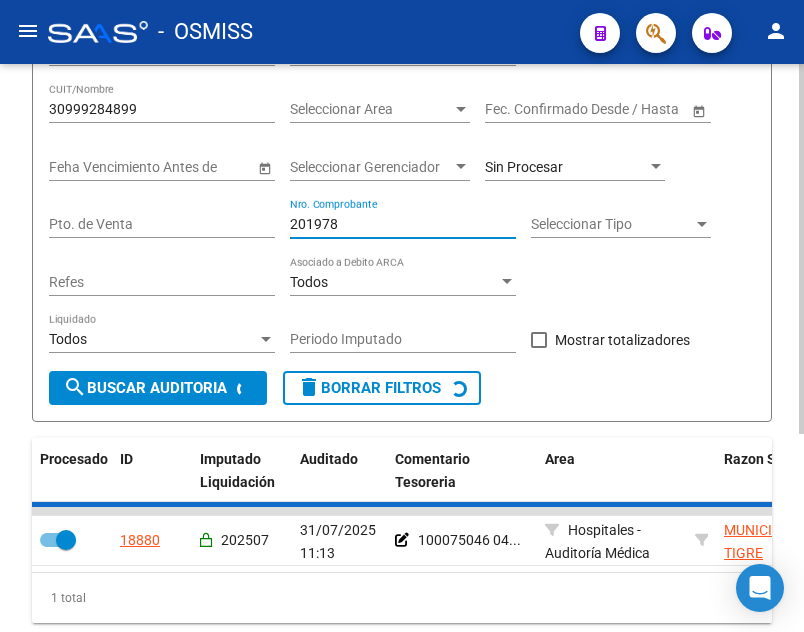 checkbox on "false" 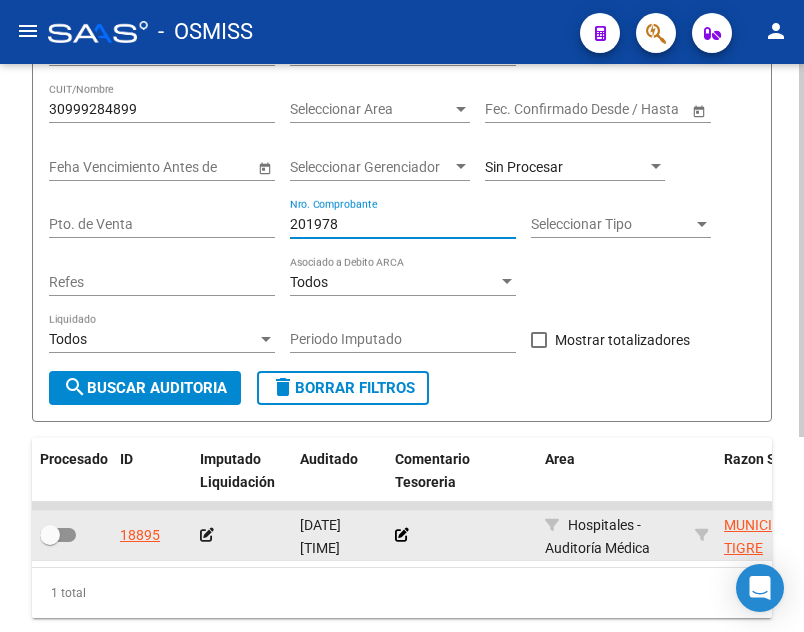 type on "201978" 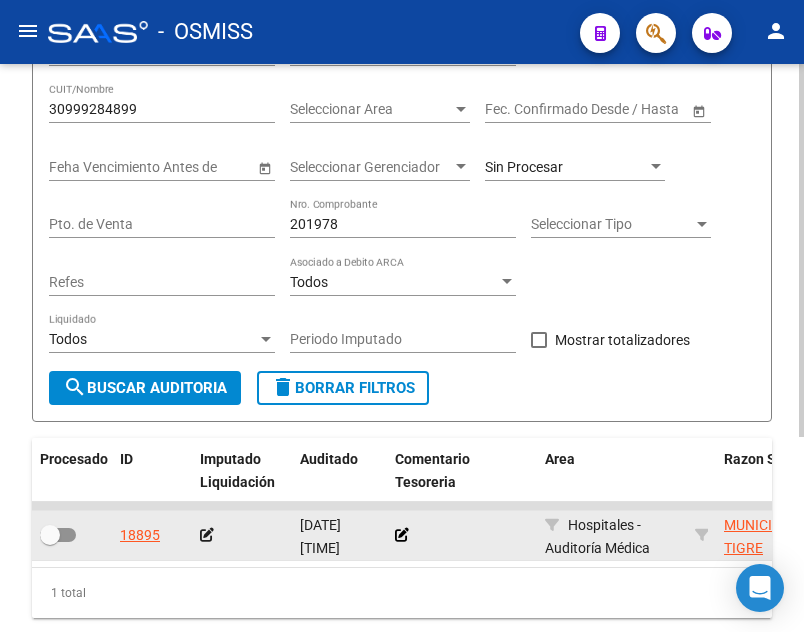 click 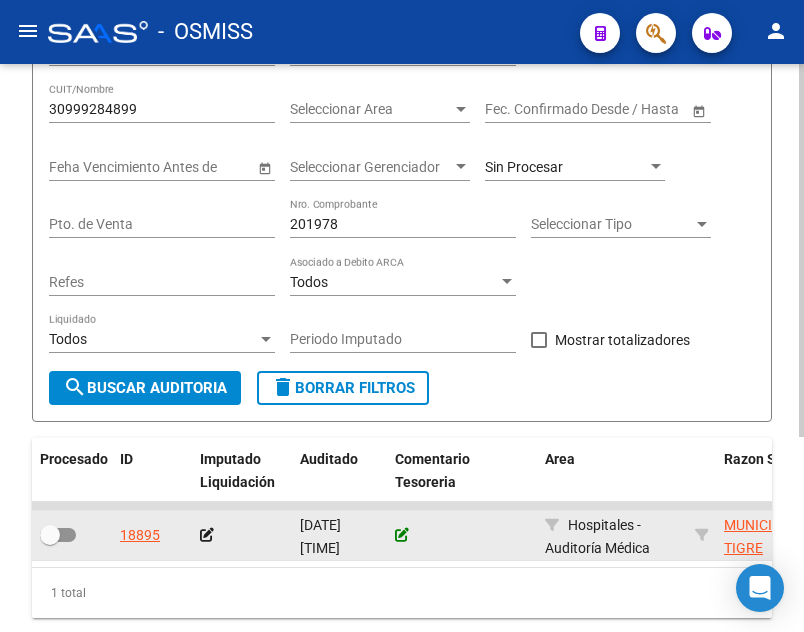 click 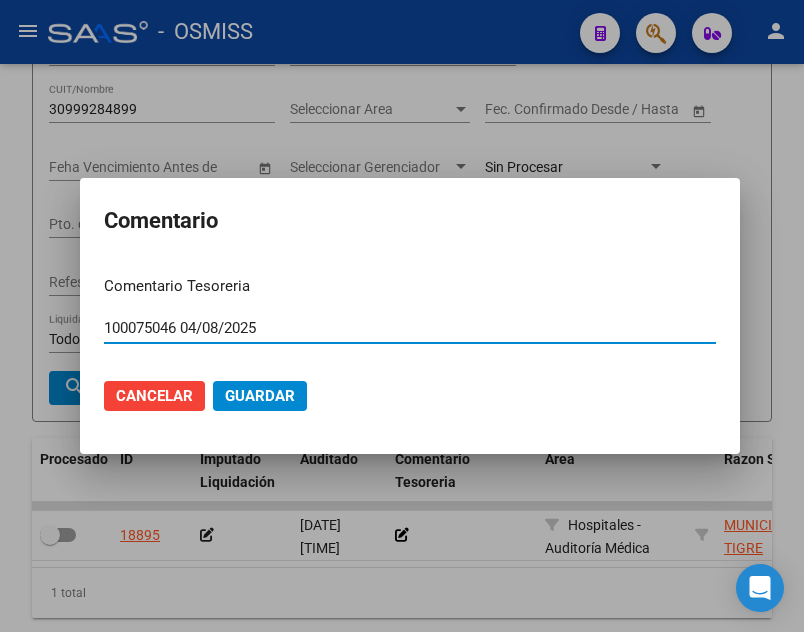 type on "100075046 04/08/2025" 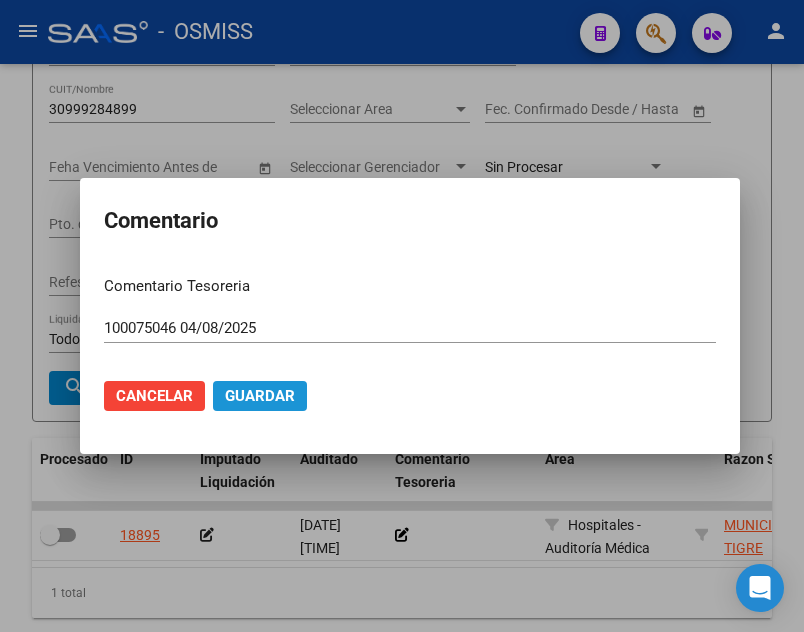 click on "Guardar" 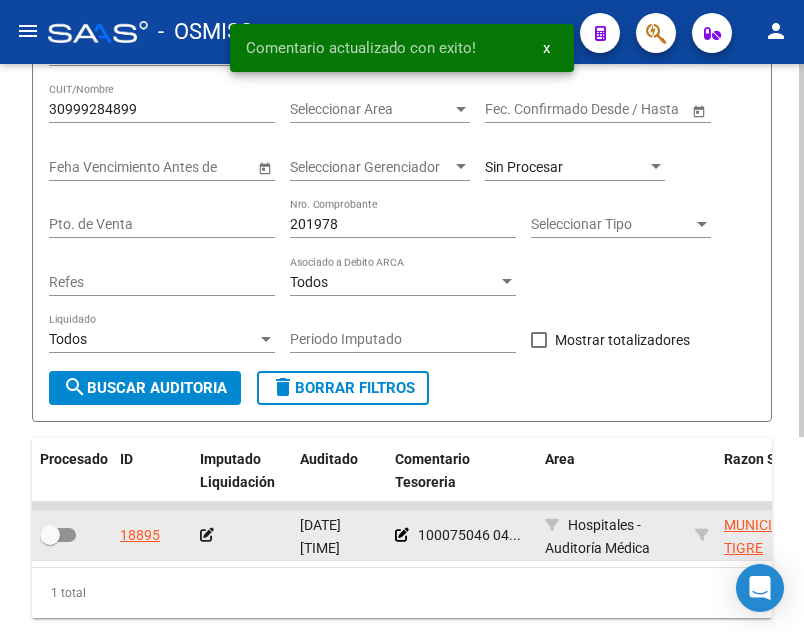 click 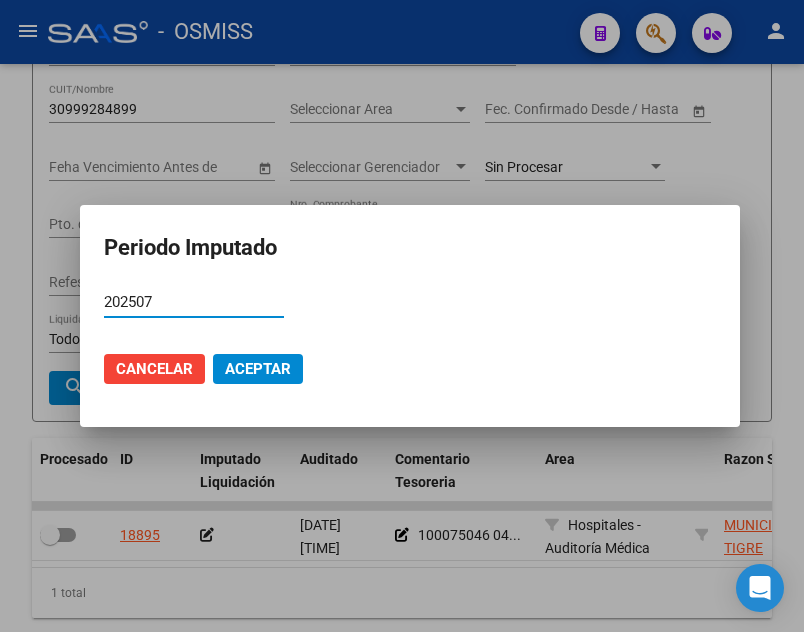 type on "202507" 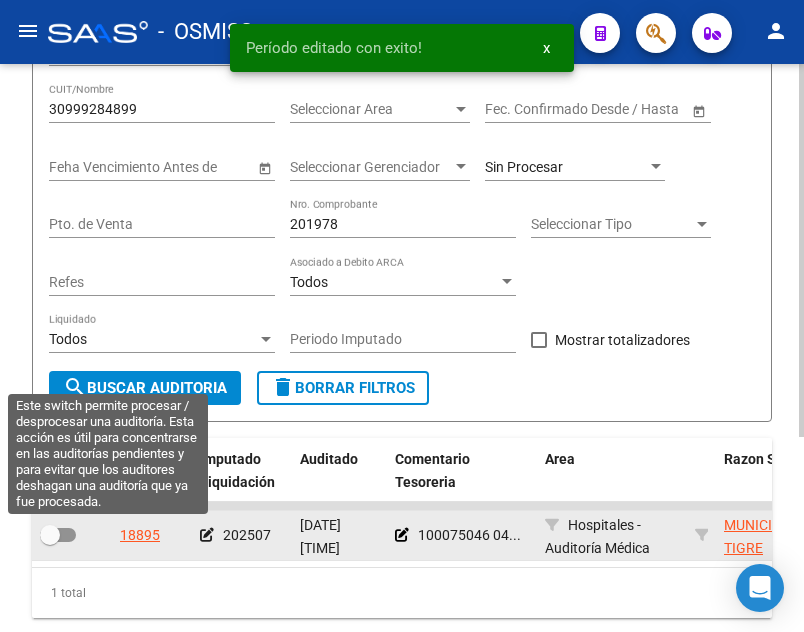 click at bounding box center (50, 535) 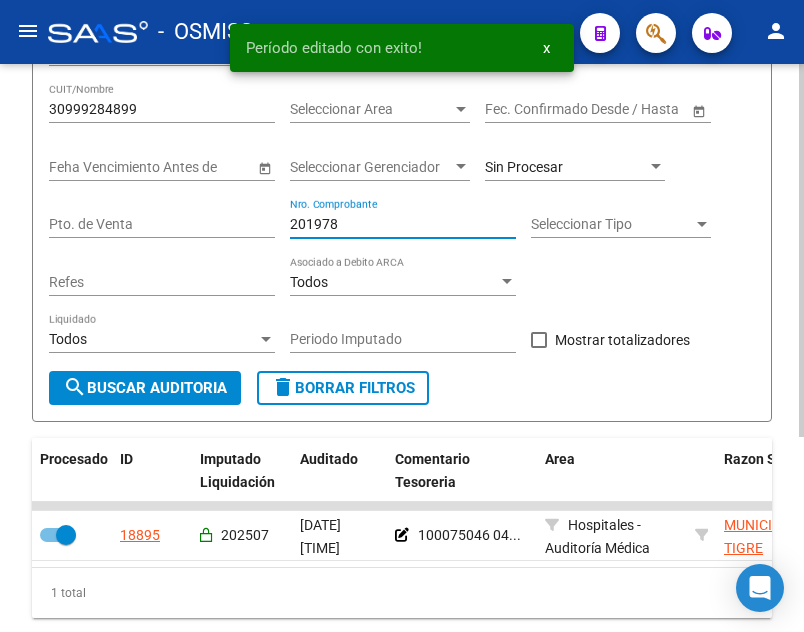 drag, startPoint x: 361, startPoint y: 219, endPoint x: 161, endPoint y: 187, distance: 202.54382 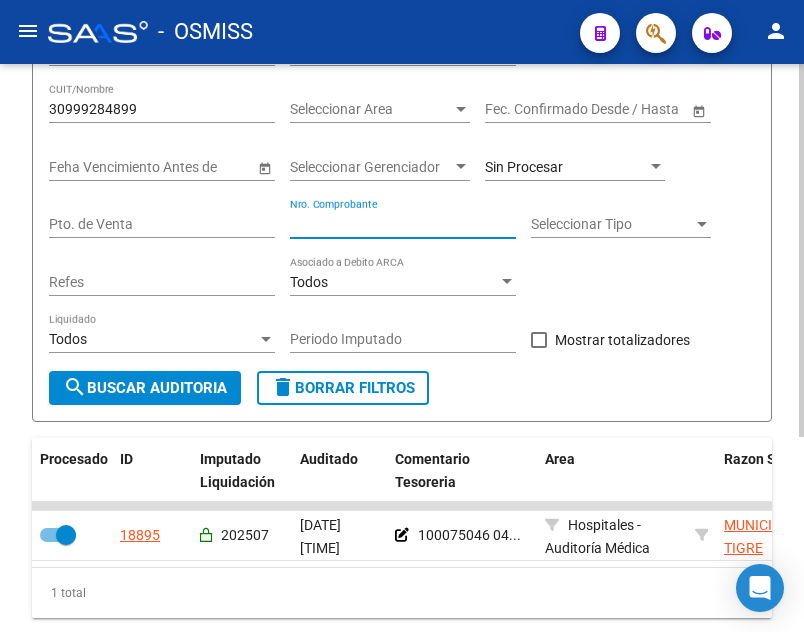 type 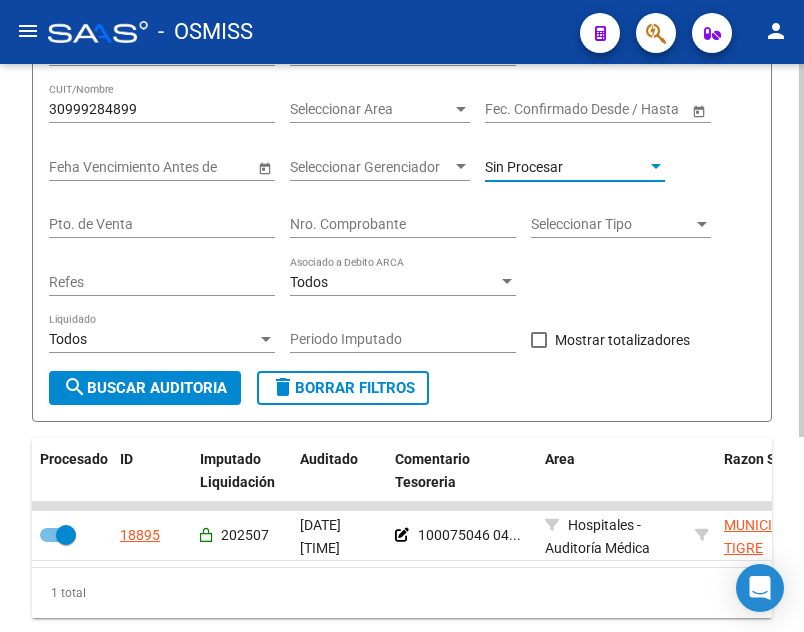click on "Sin Procesar" at bounding box center [566, 167] 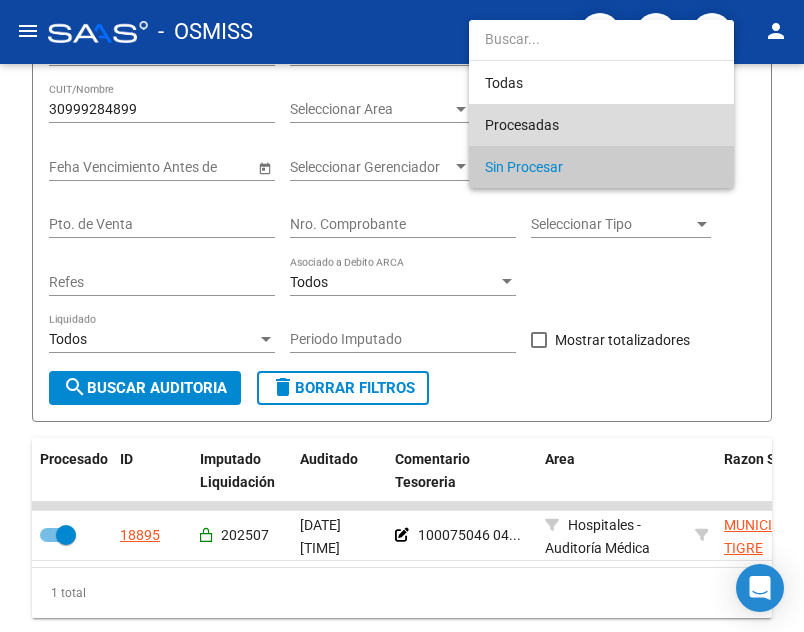 click on "Procesadas" at bounding box center [601, 125] 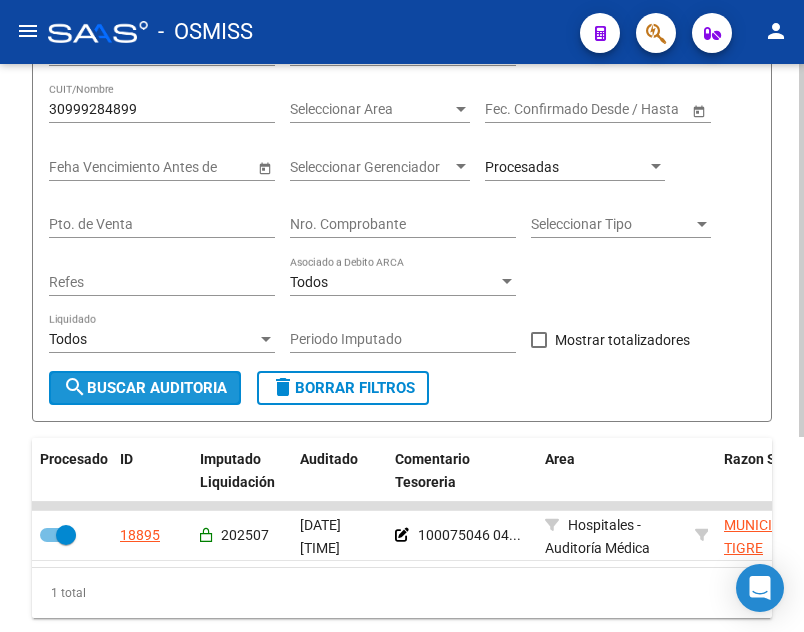 click on "search  Buscar Auditoria" 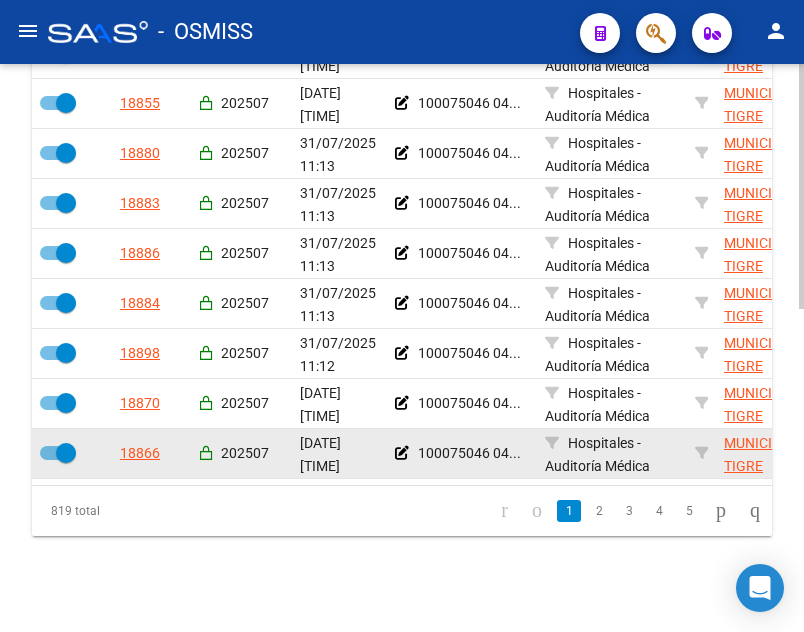 scroll, scrollTop: 748, scrollLeft: 0, axis: vertical 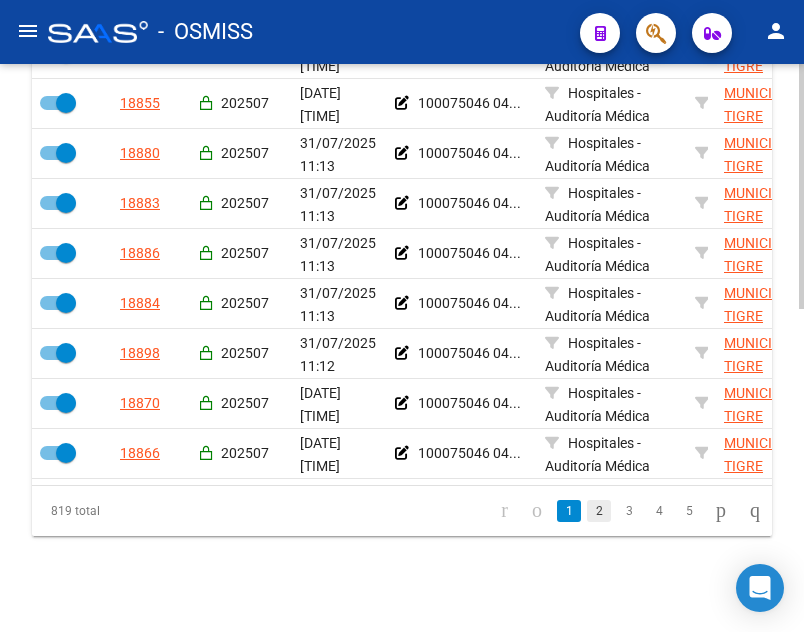 click on "2" 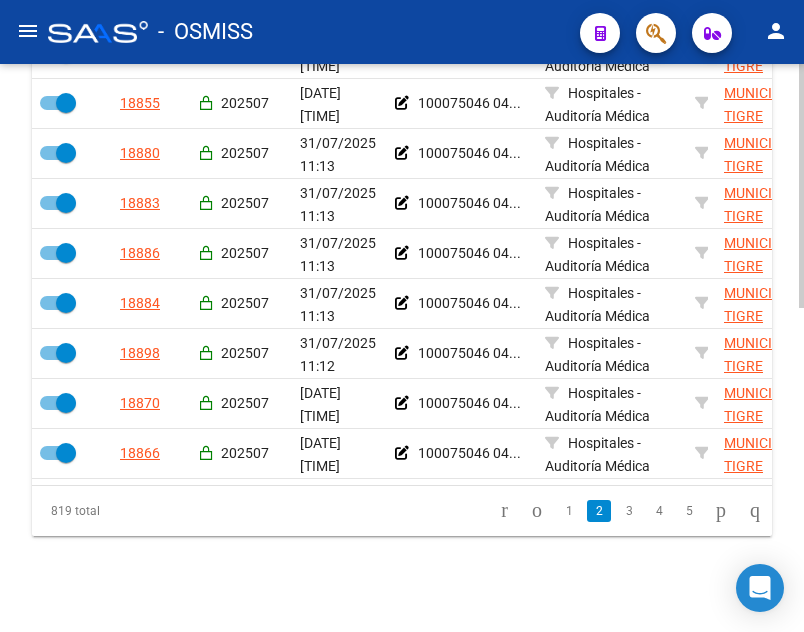click on "819 total   1   2   3   4   5" 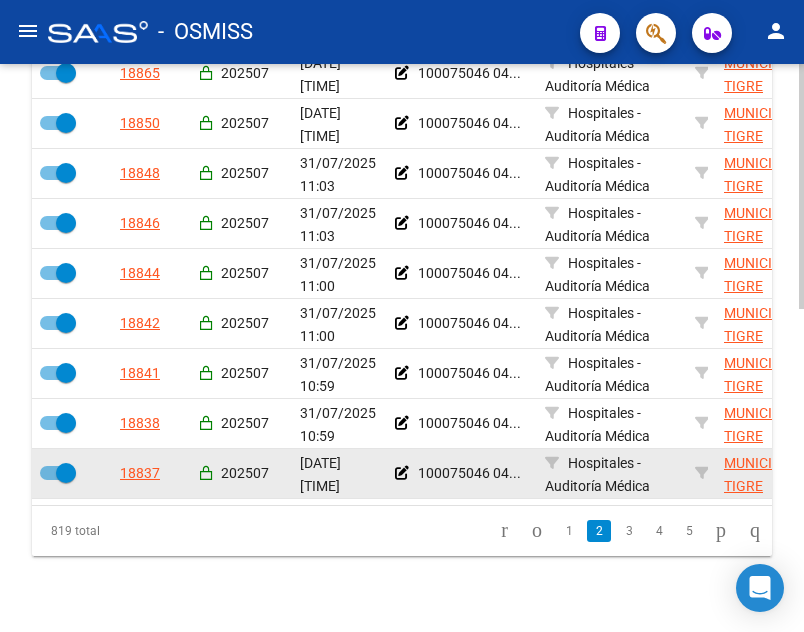 scroll, scrollTop: 748, scrollLeft: 0, axis: vertical 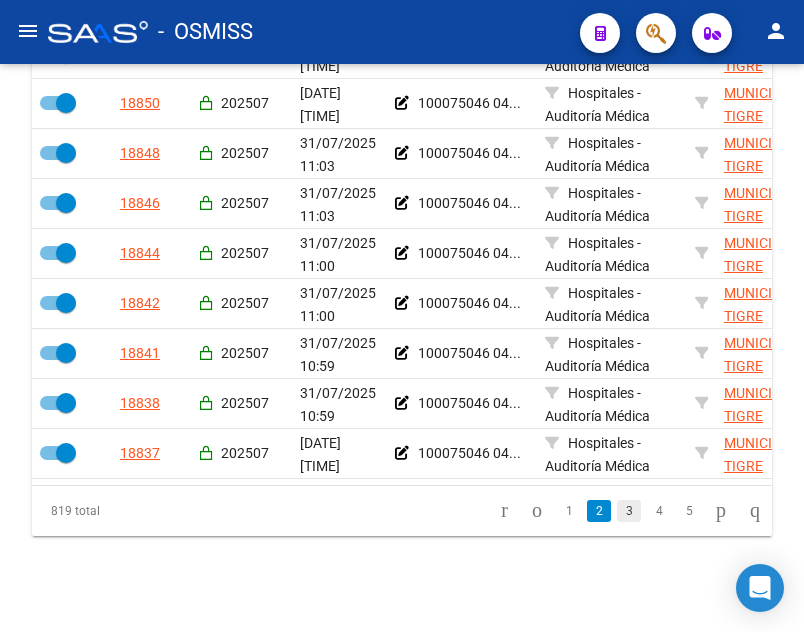 click on "3" 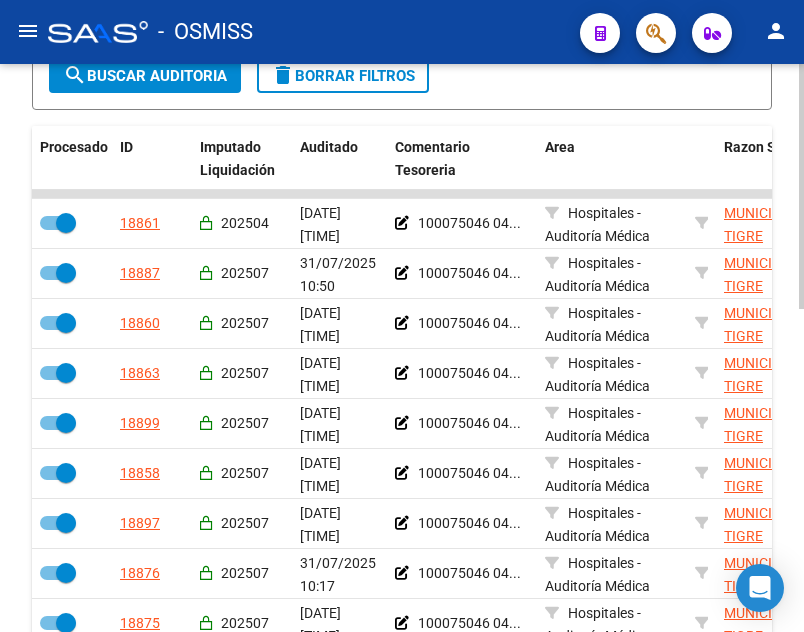 scroll, scrollTop: 448, scrollLeft: 0, axis: vertical 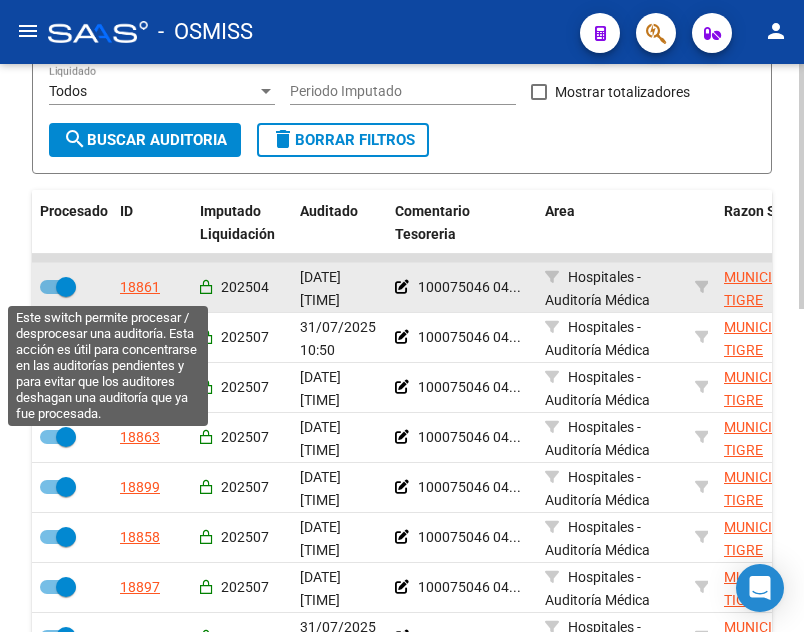click at bounding box center (66, 287) 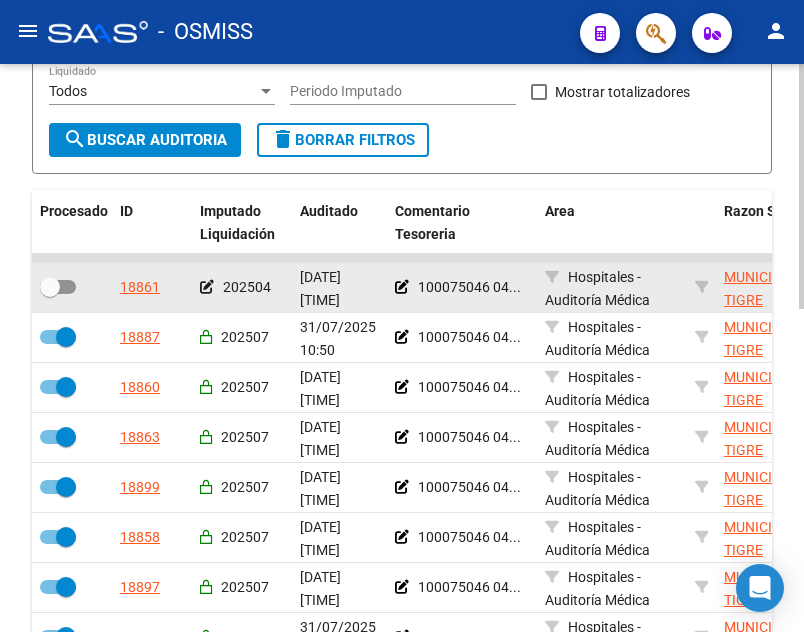 click 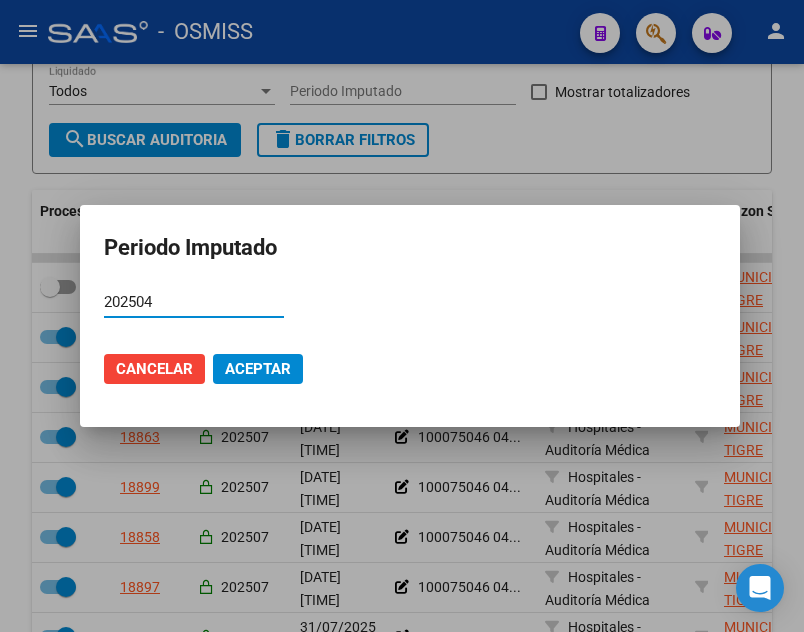 click on "202504" at bounding box center (194, 302) 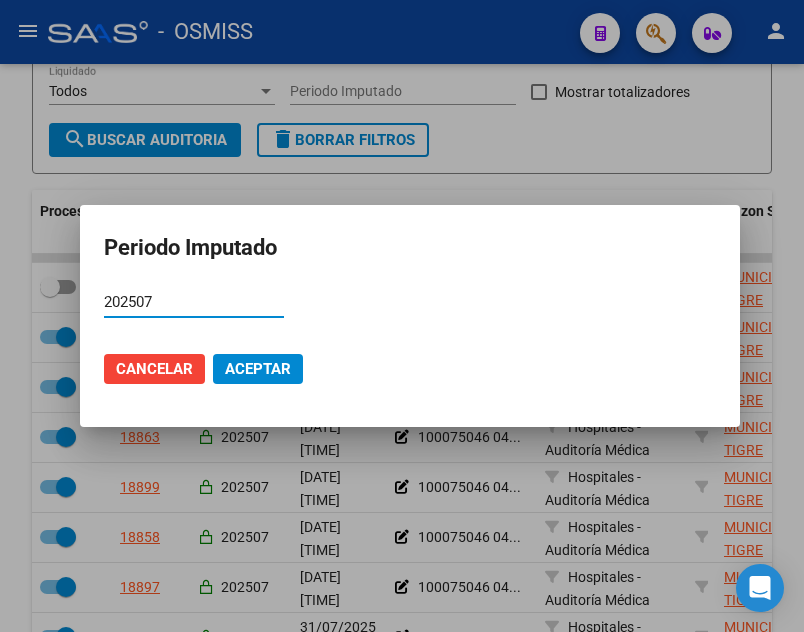 type on "202507" 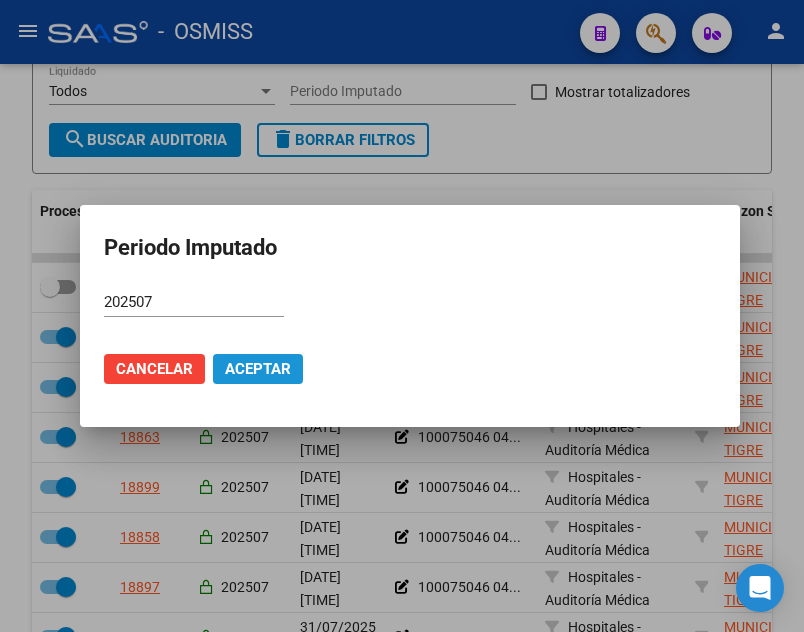 click on "Aceptar" 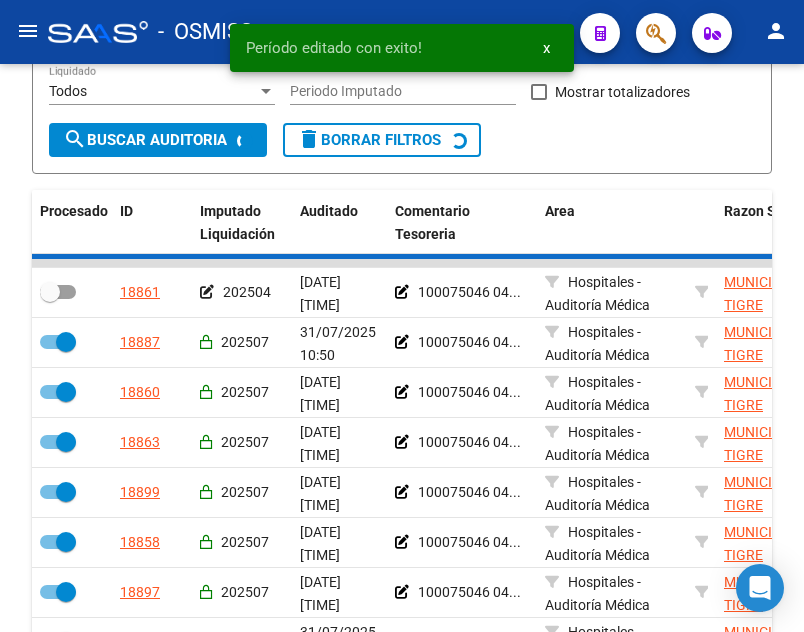 checkbox on "true" 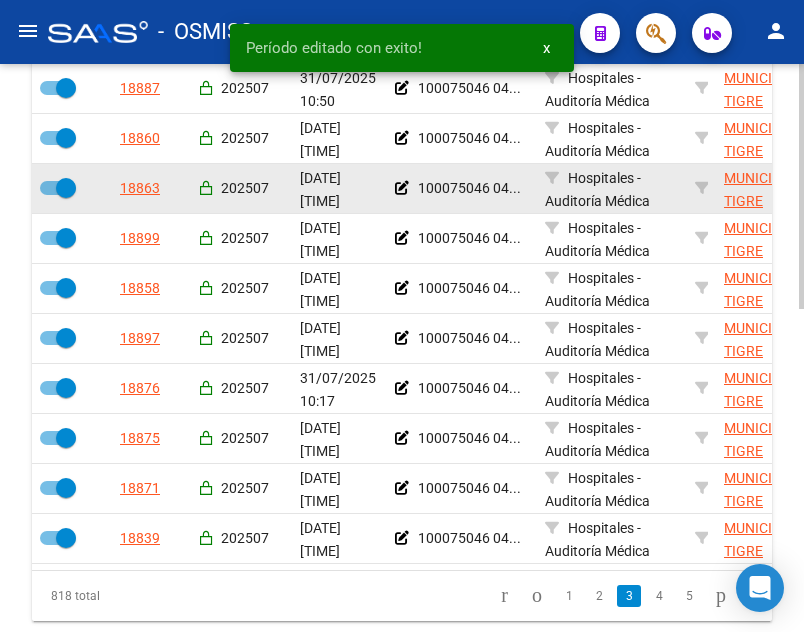 scroll, scrollTop: 648, scrollLeft: 0, axis: vertical 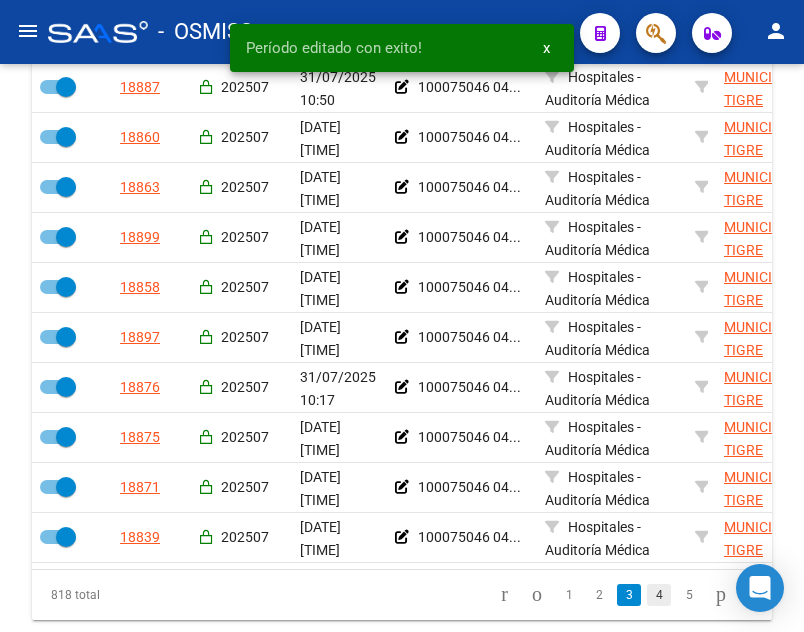 click on "4" 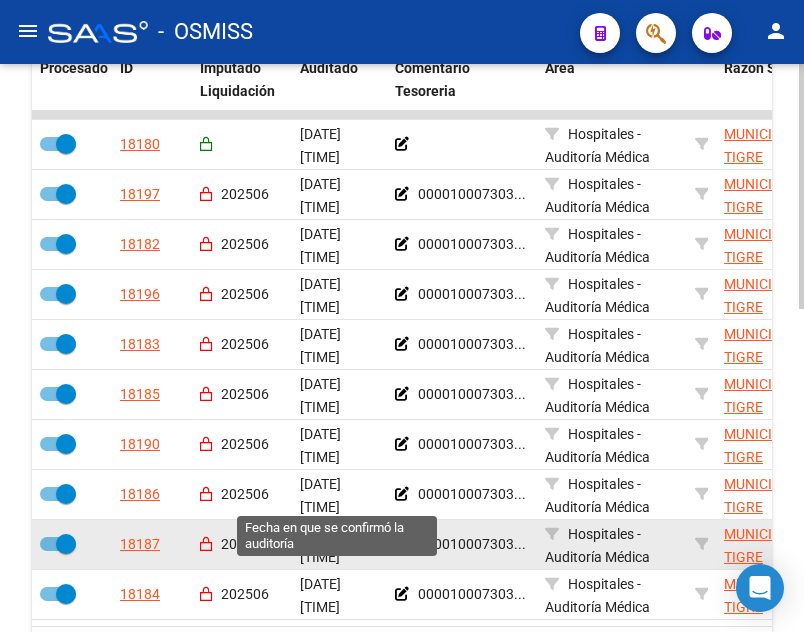 scroll, scrollTop: 548, scrollLeft: 0, axis: vertical 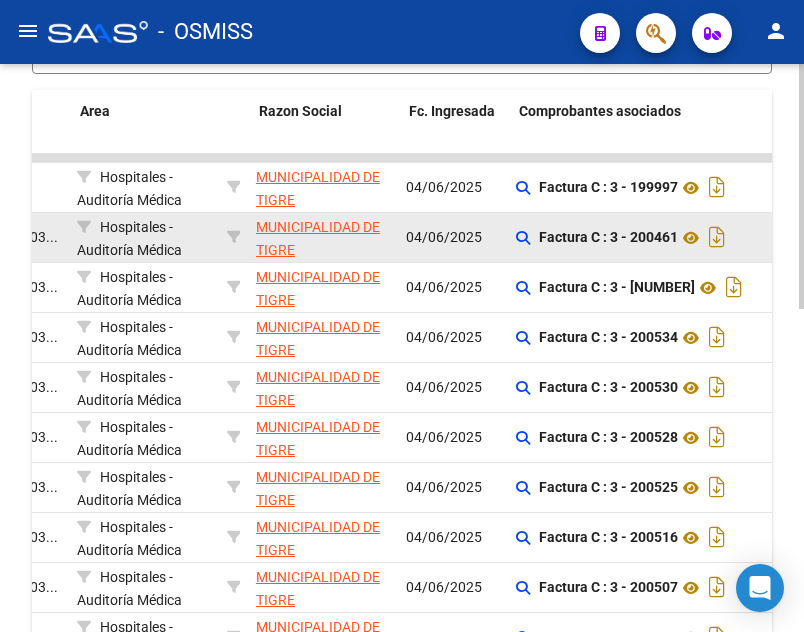 drag, startPoint x: 429, startPoint y: 259, endPoint x: 478, endPoint y: 251, distance: 49.648766 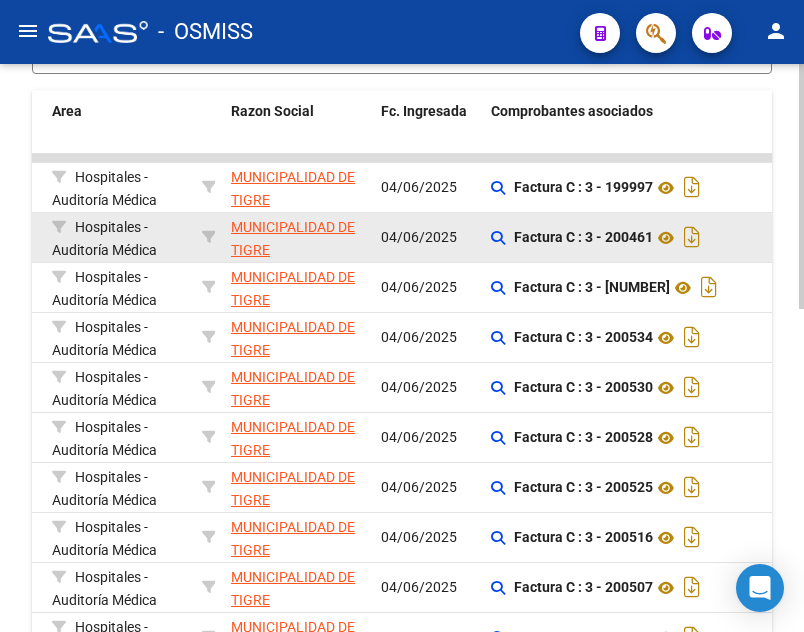 scroll, scrollTop: 448, scrollLeft: 0, axis: vertical 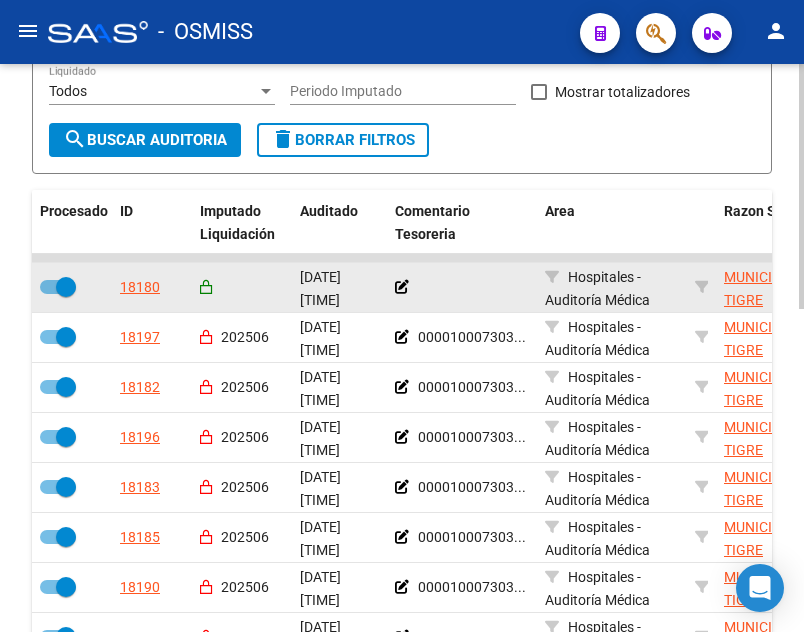 drag, startPoint x: 470, startPoint y: 279, endPoint x: 108, endPoint y: 289, distance: 362.1381 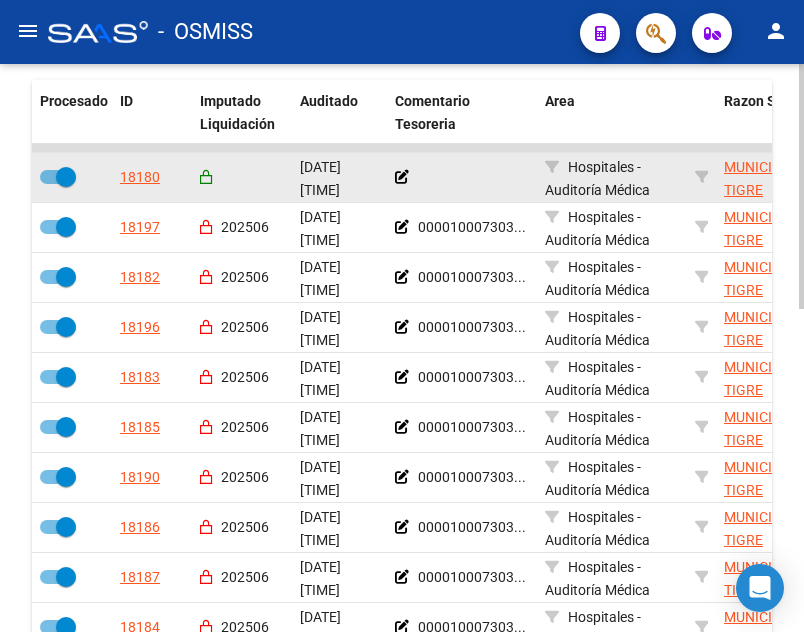 scroll, scrollTop: 748, scrollLeft: 0, axis: vertical 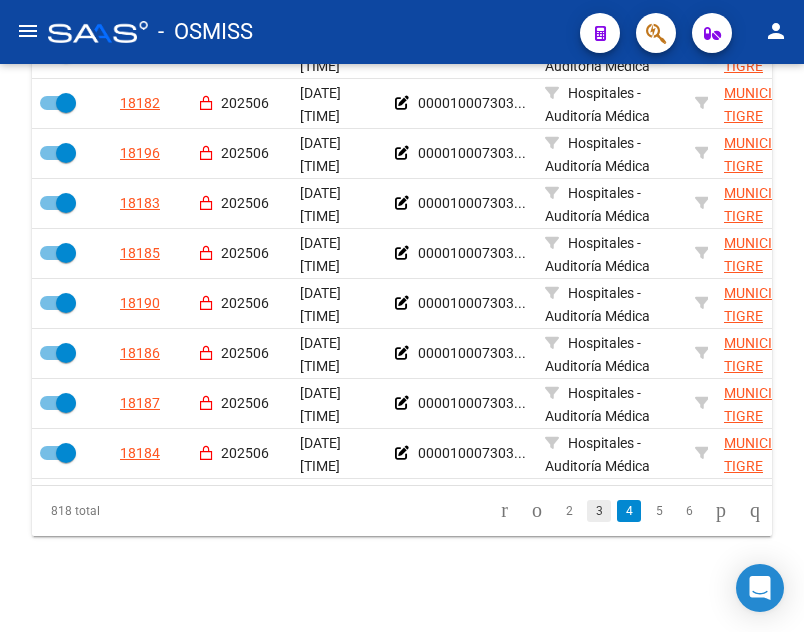click on "3" 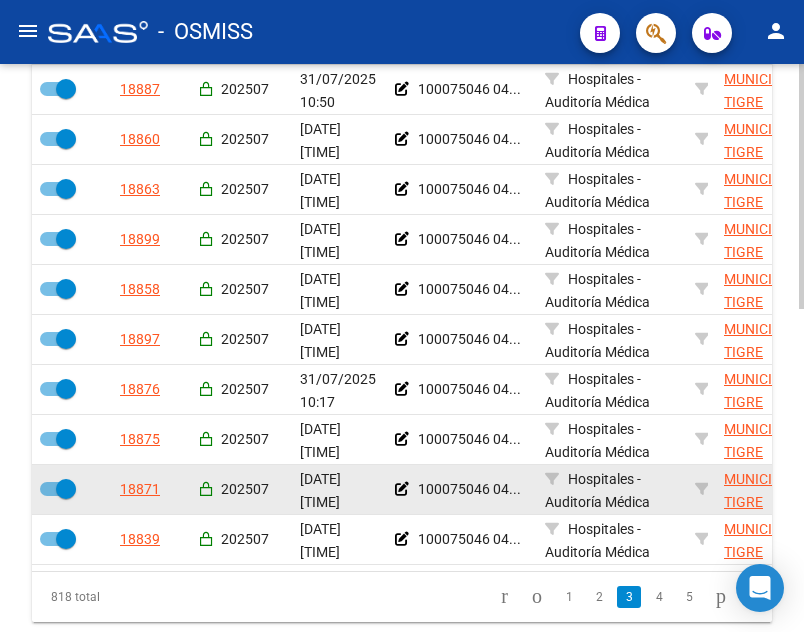scroll, scrollTop: 548, scrollLeft: 0, axis: vertical 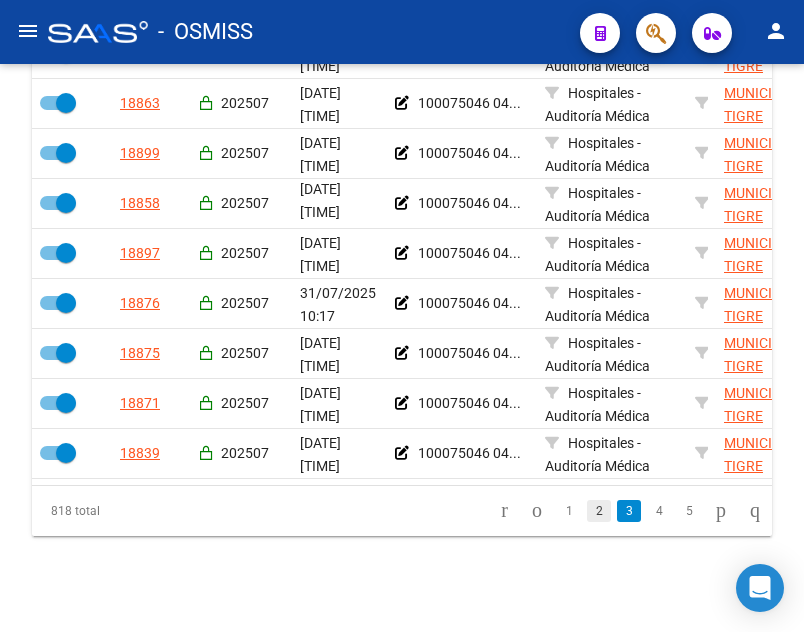click on "2" 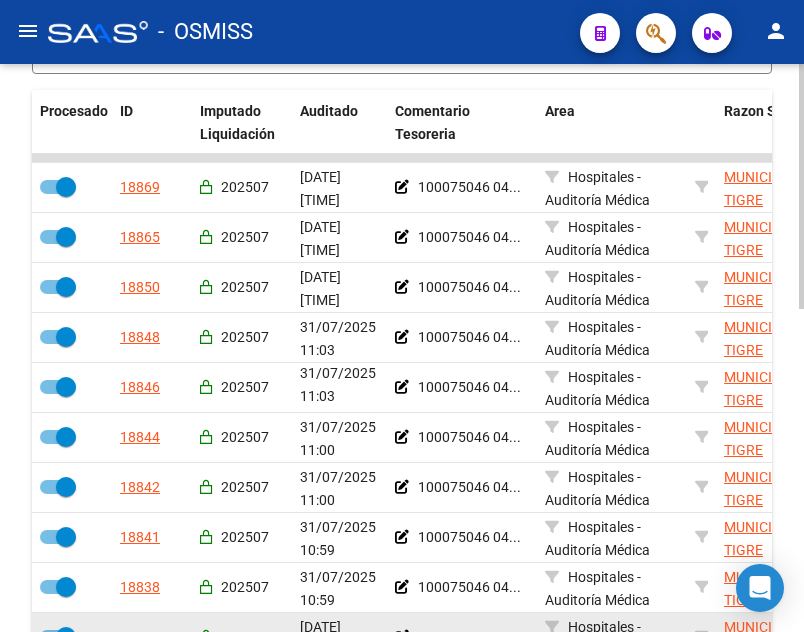 scroll, scrollTop: 748, scrollLeft: 0, axis: vertical 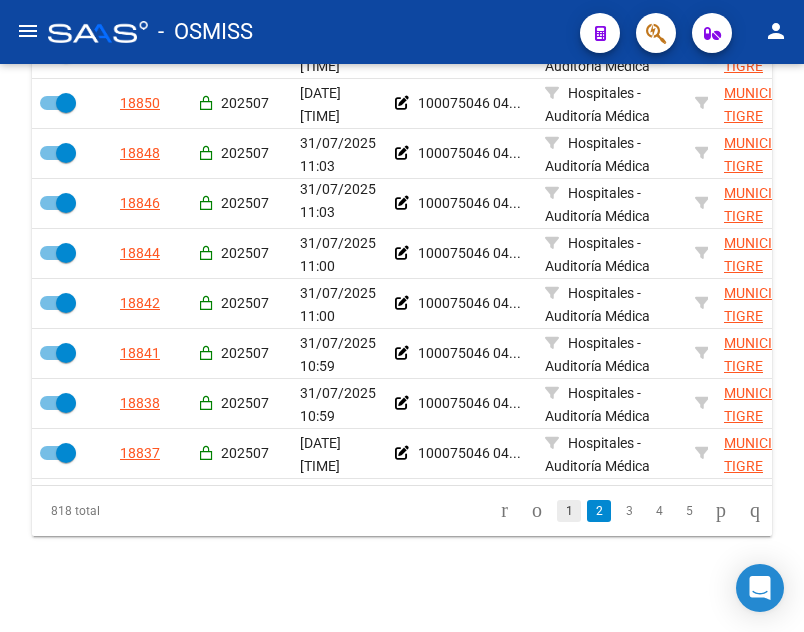 click on "1" 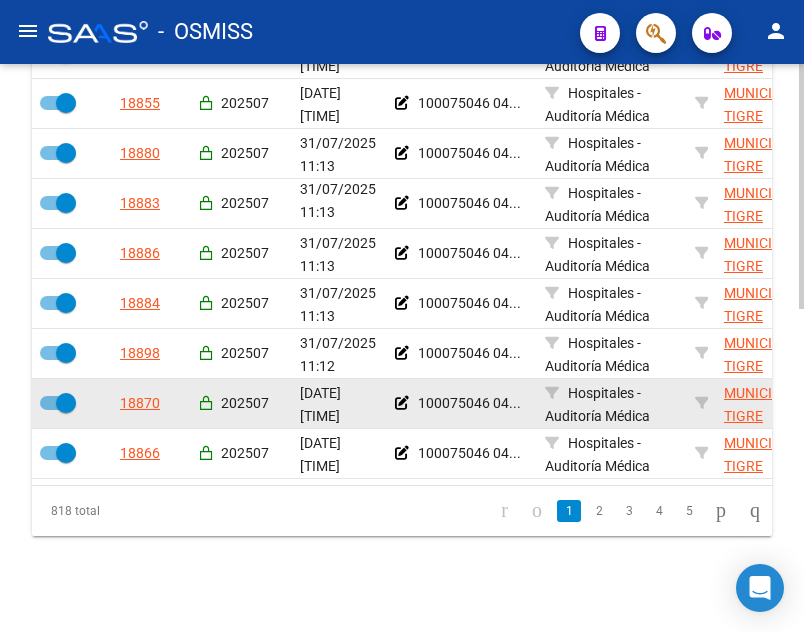 scroll, scrollTop: 748, scrollLeft: 0, axis: vertical 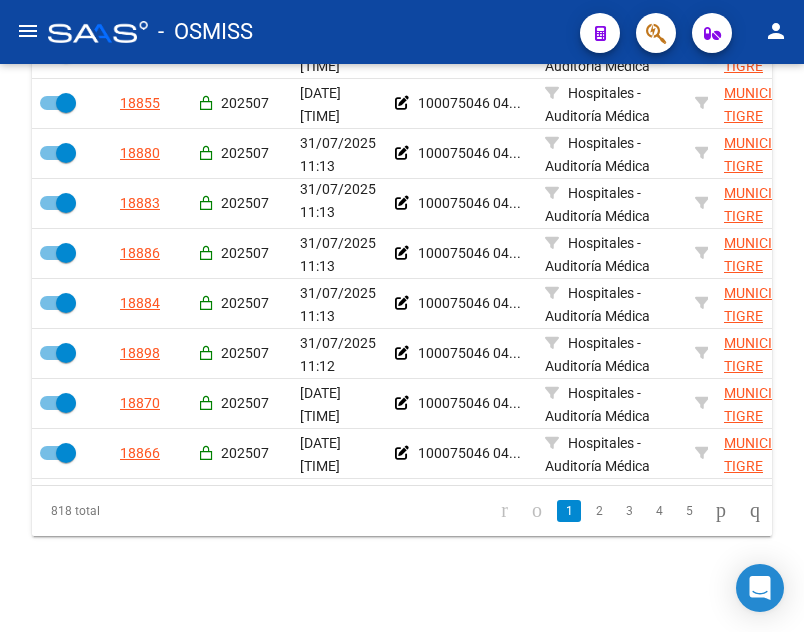 click 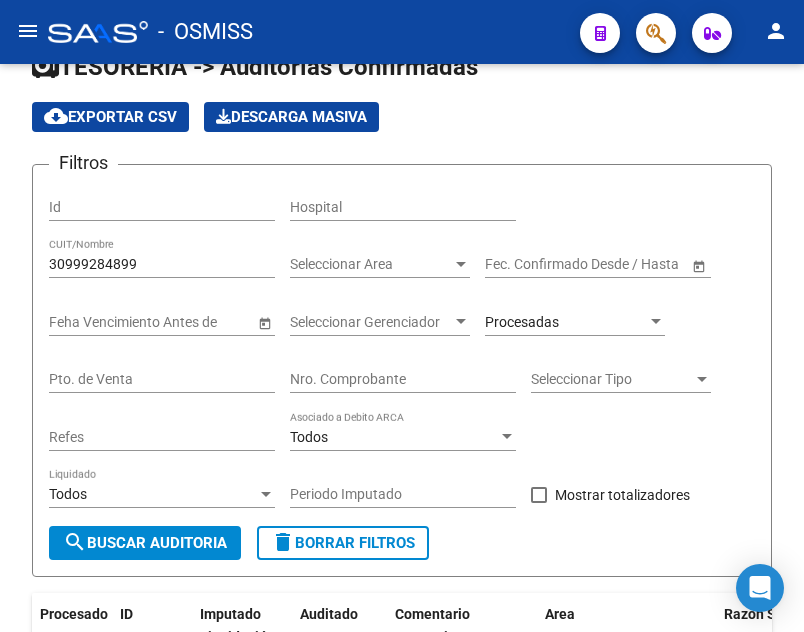scroll, scrollTop: 0, scrollLeft: 0, axis: both 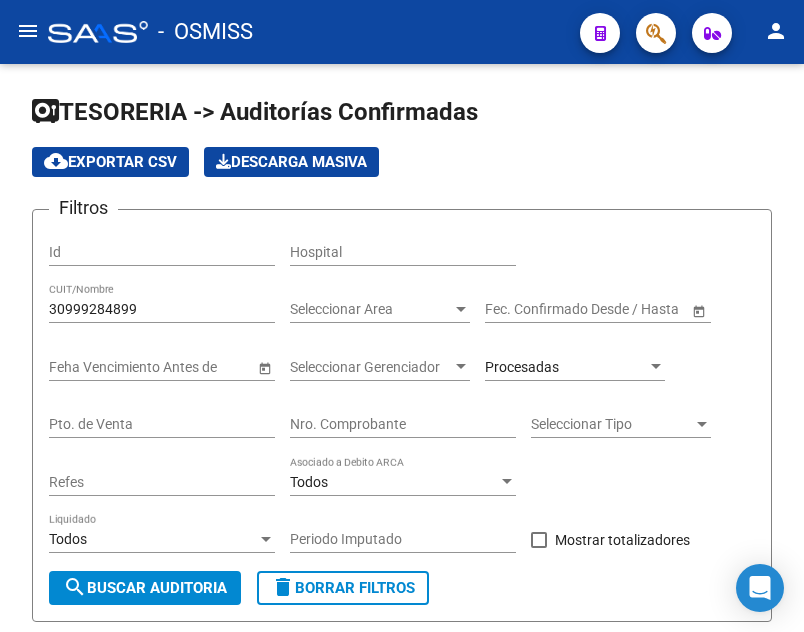 click on "Nro. Comprobante" 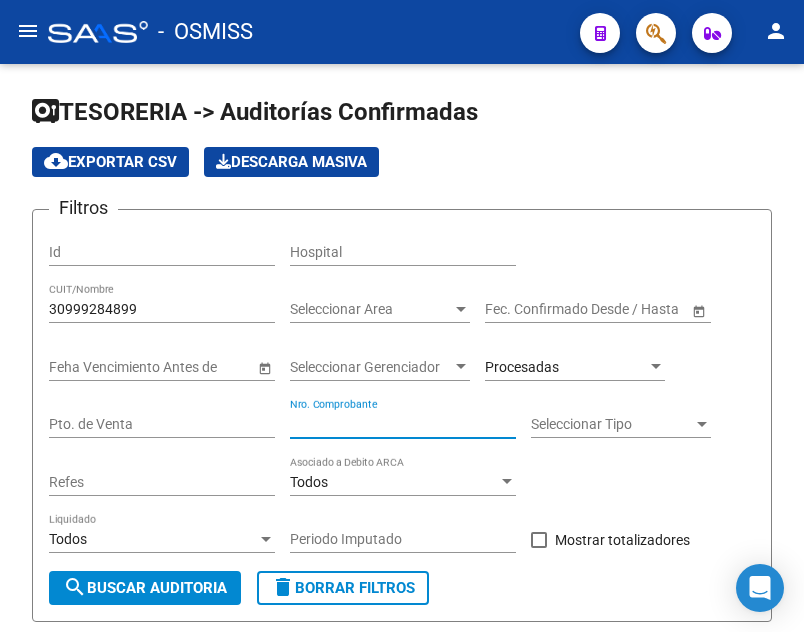 type on "[NUMBER]" 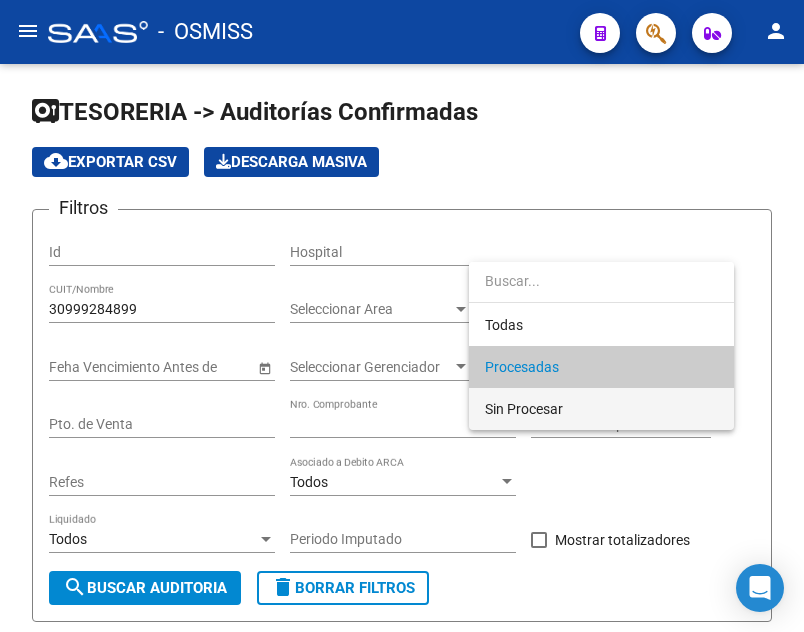 click on "Sin Procesar" at bounding box center (524, 409) 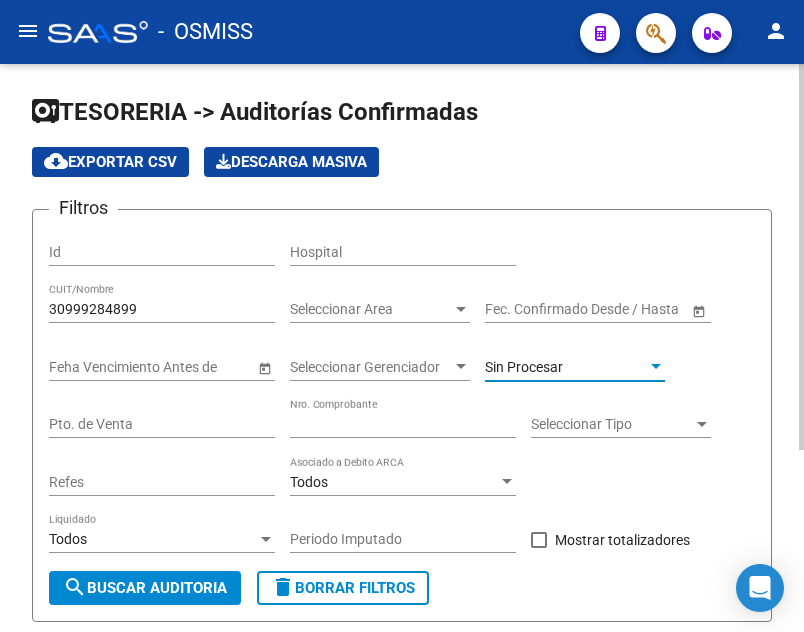 click on "search  Buscar Auditoria" 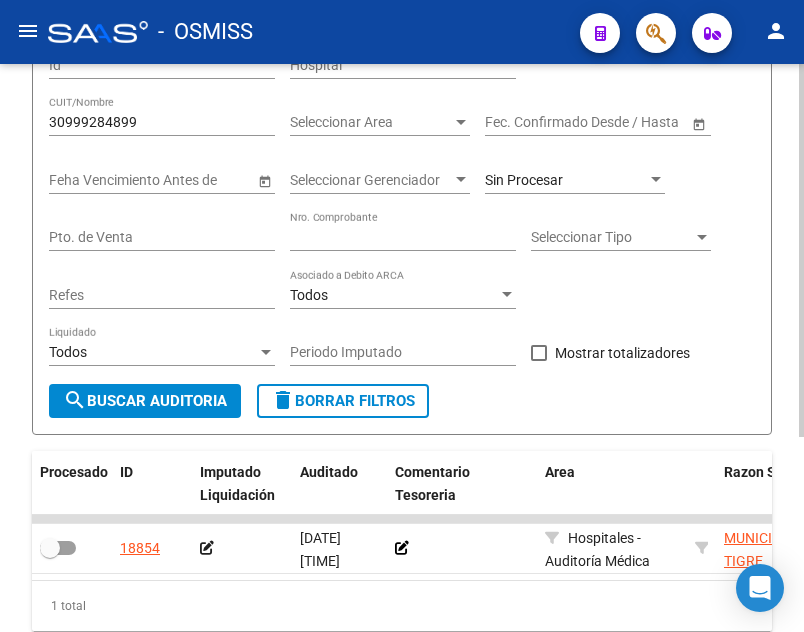 scroll, scrollTop: 200, scrollLeft: 0, axis: vertical 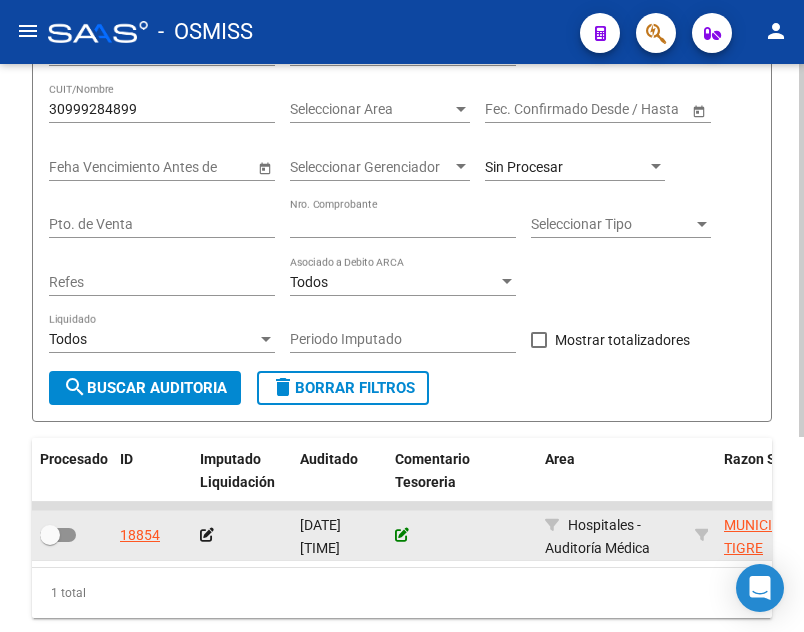 click 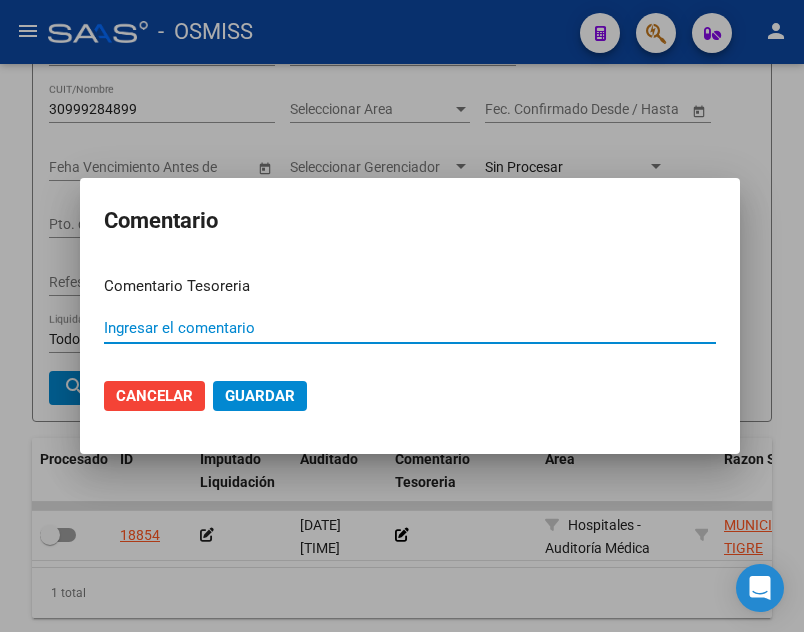 paste on "100075046 04/08/2025" 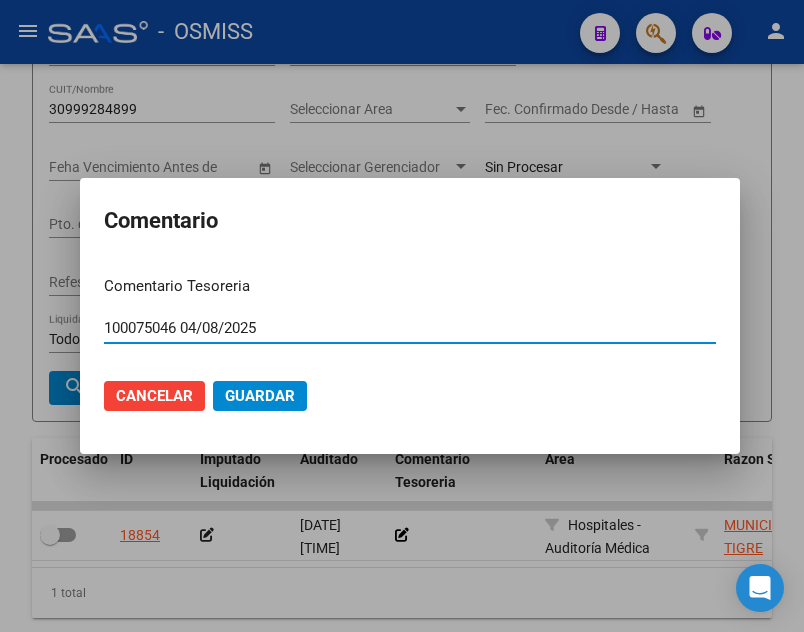 type on "100075046 04/08/2025" 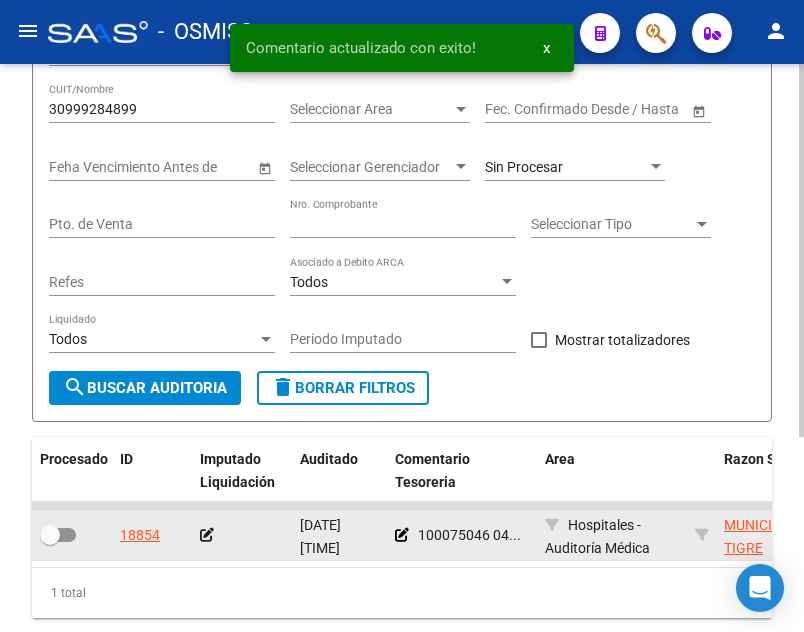 click 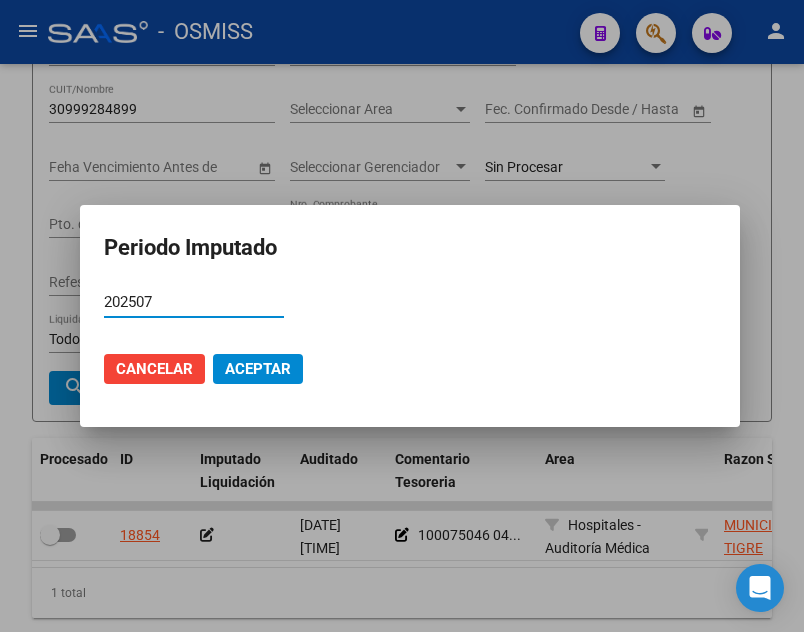 type on "202507" 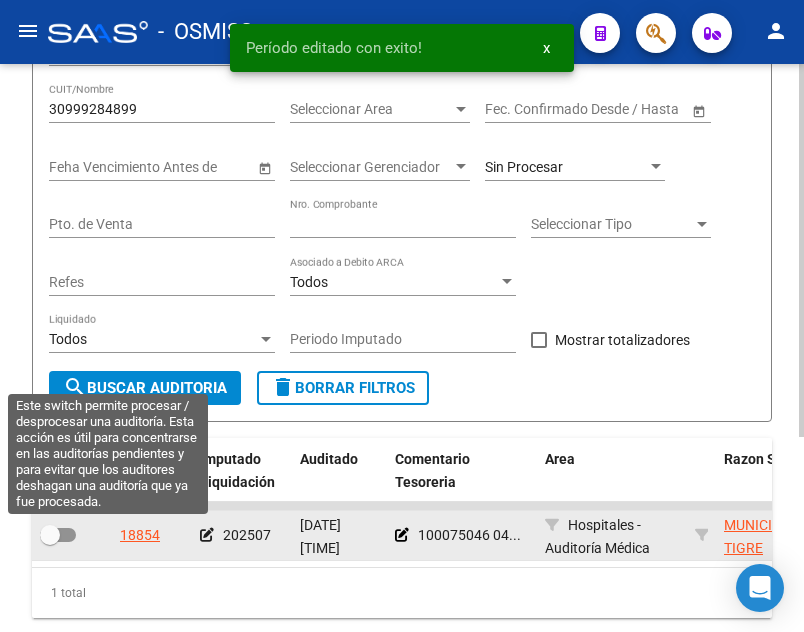 click at bounding box center [58, 535] 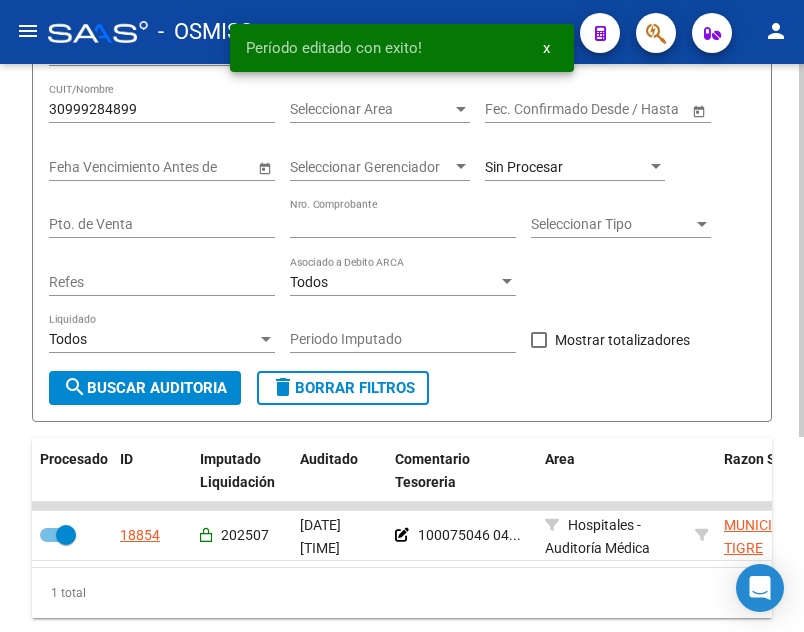 click on "[NUMBER]" at bounding box center (403, 224) 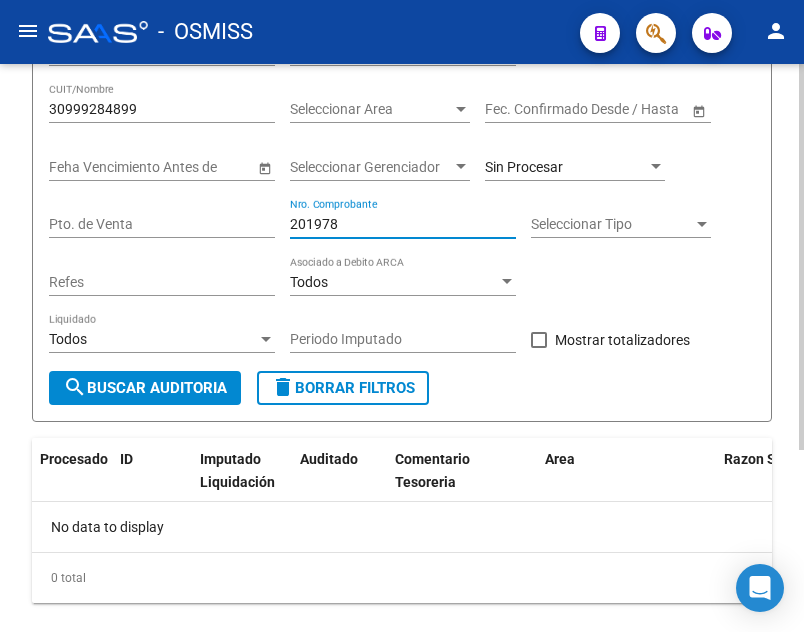 drag, startPoint x: 385, startPoint y: 221, endPoint x: 318, endPoint y: 220, distance: 67.00746 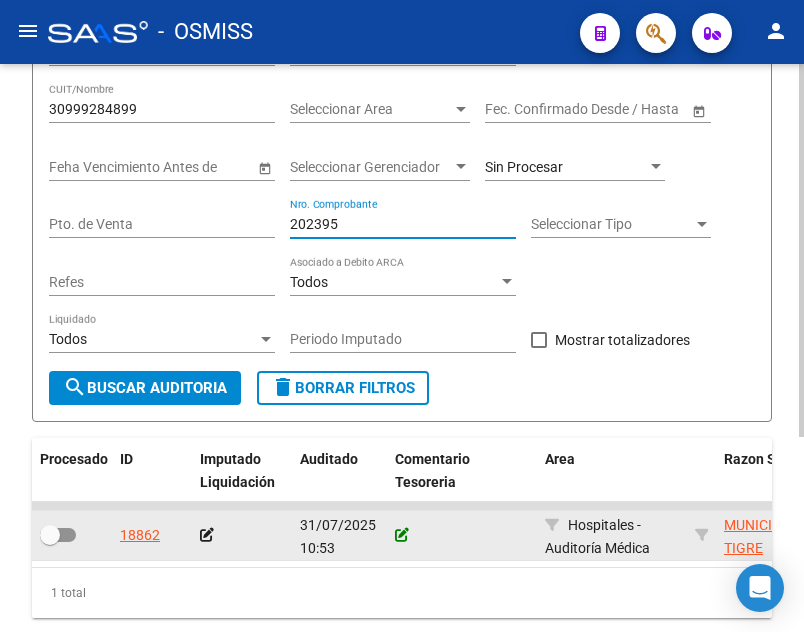 type on "202395" 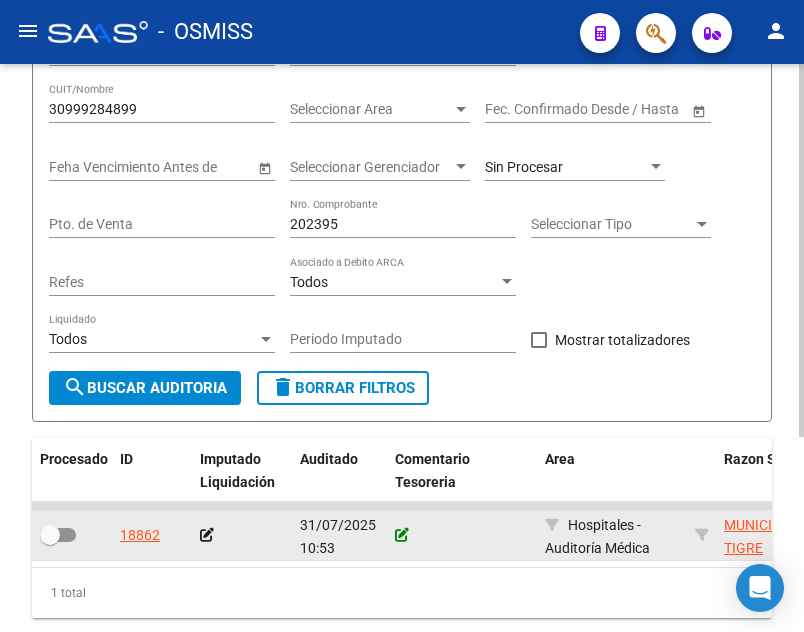 click 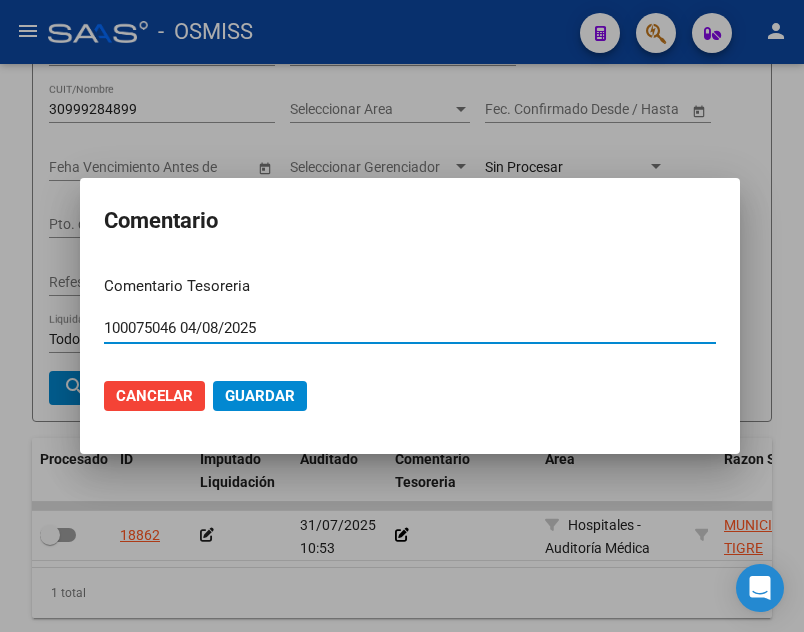 type on "100075046 04/08/2025" 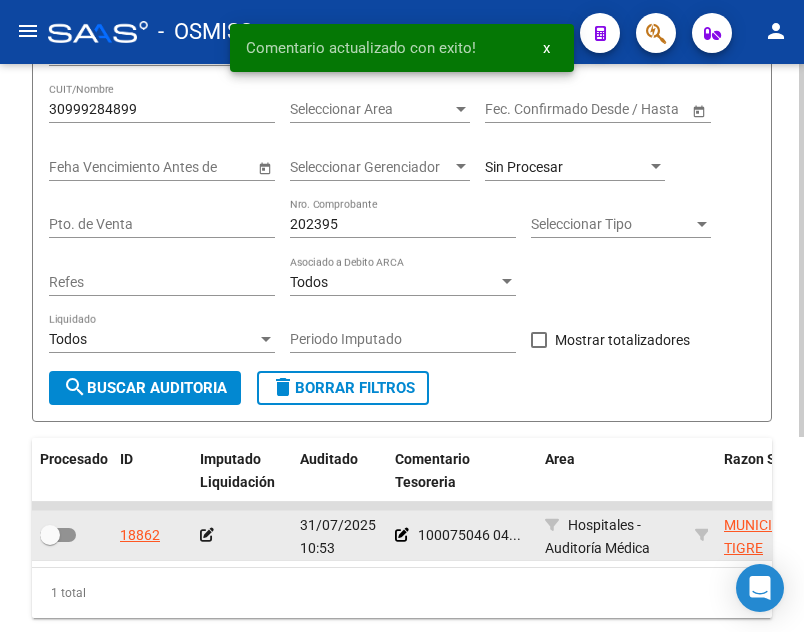 click 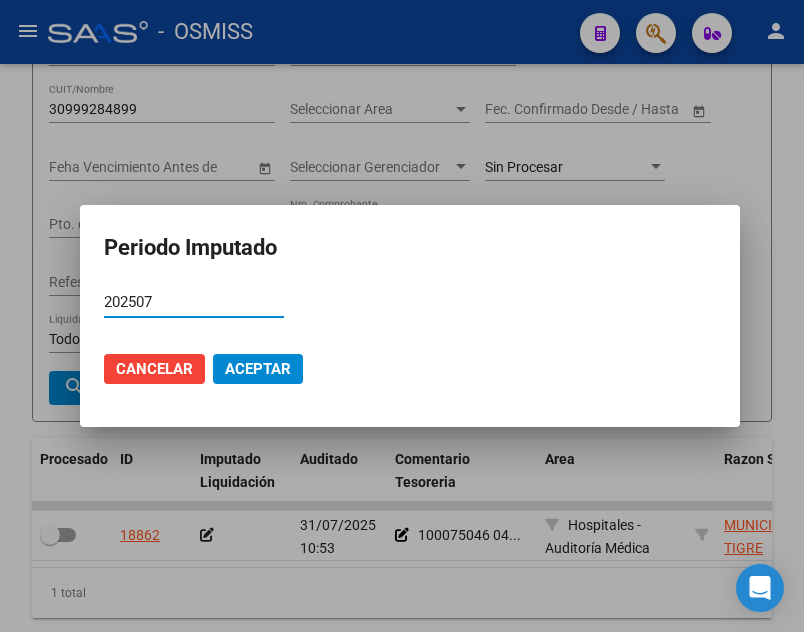 type on "202507" 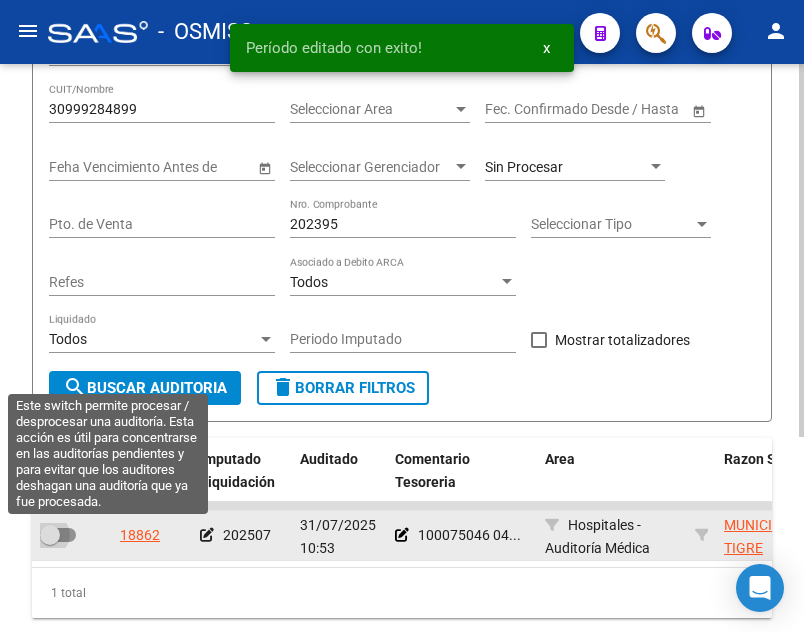 click at bounding box center (58, 535) 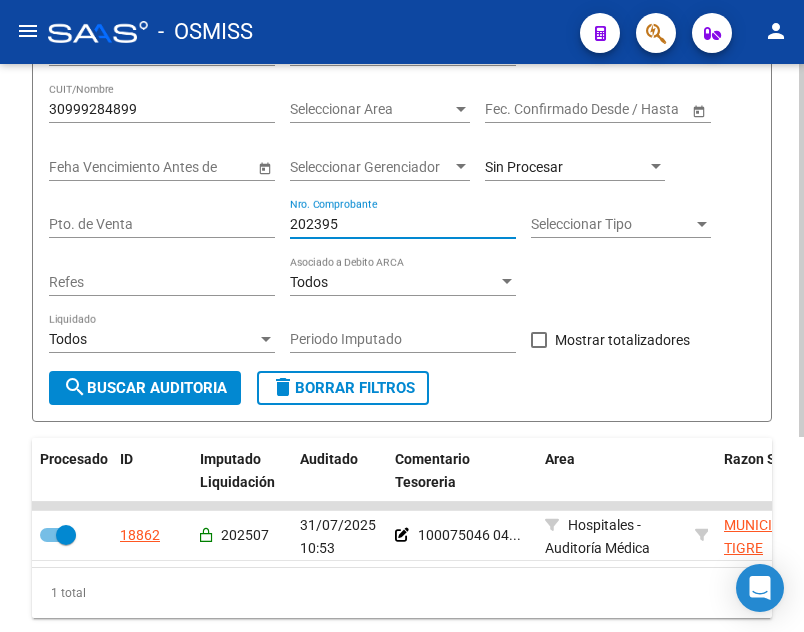 drag, startPoint x: 365, startPoint y: 221, endPoint x: 310, endPoint y: 221, distance: 55 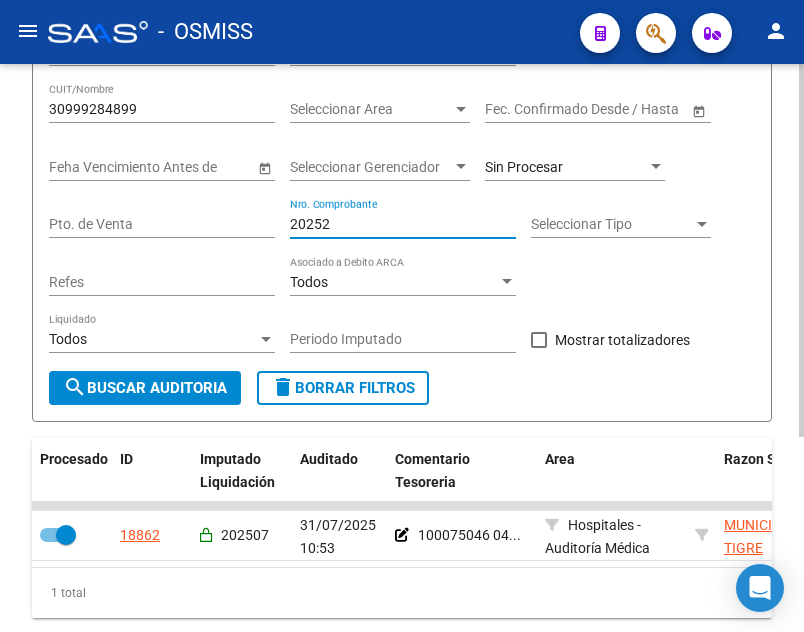 type on "202528" 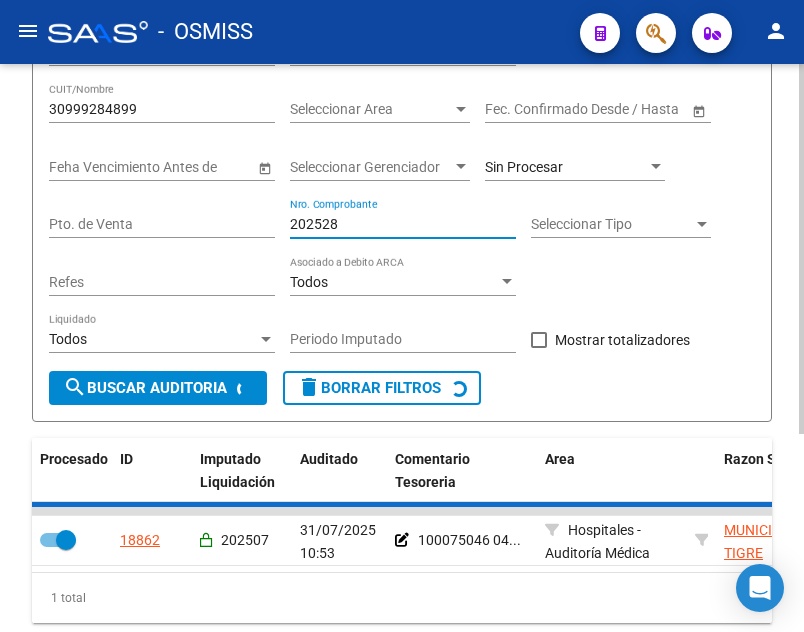 checkbox on "false" 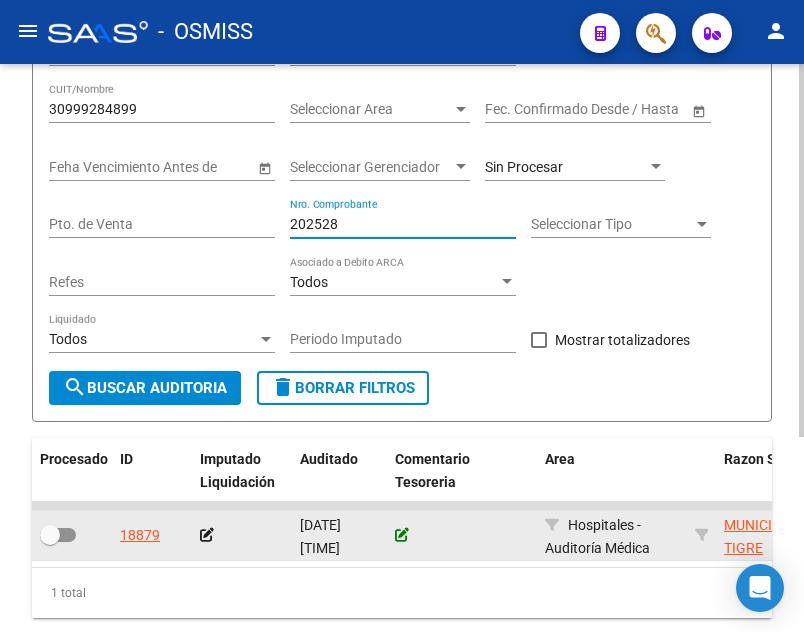 type on "202528" 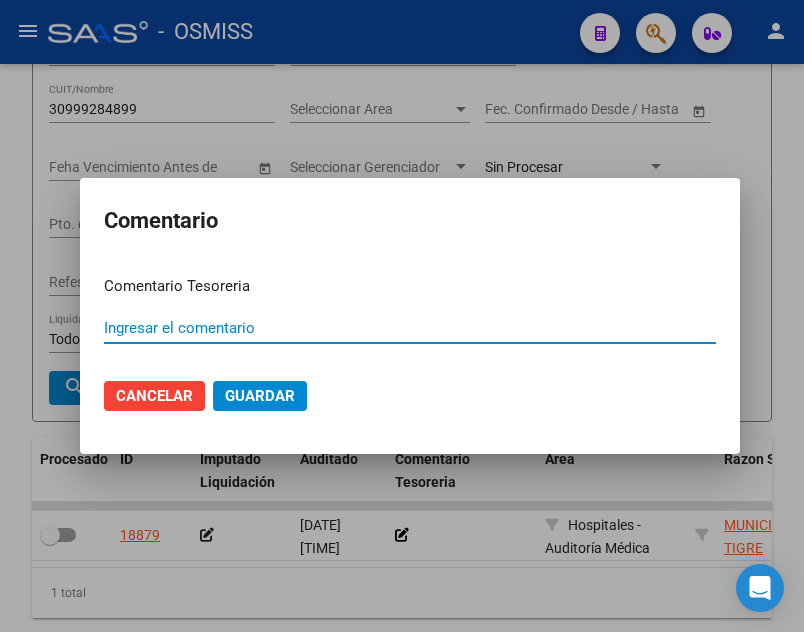 paste on "100075046 04/08/2025" 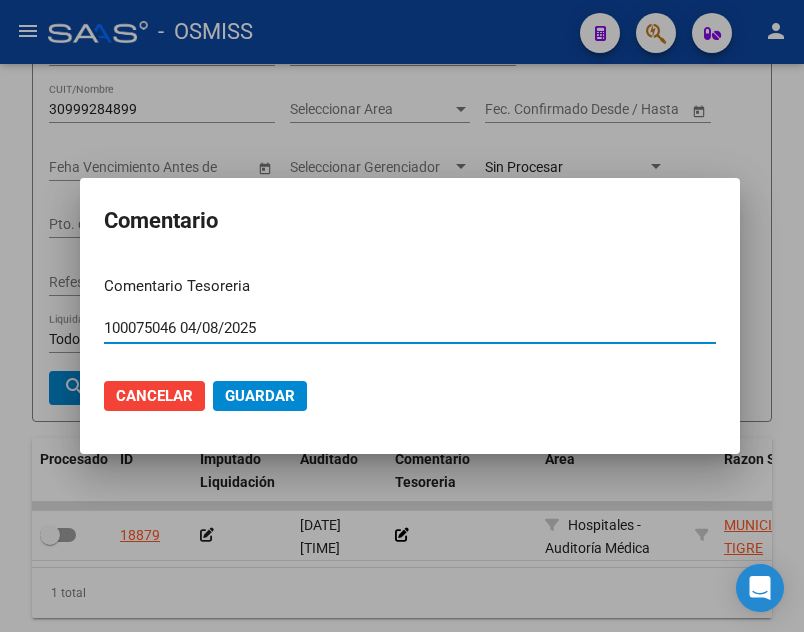 type on "100075046 04/08/2025" 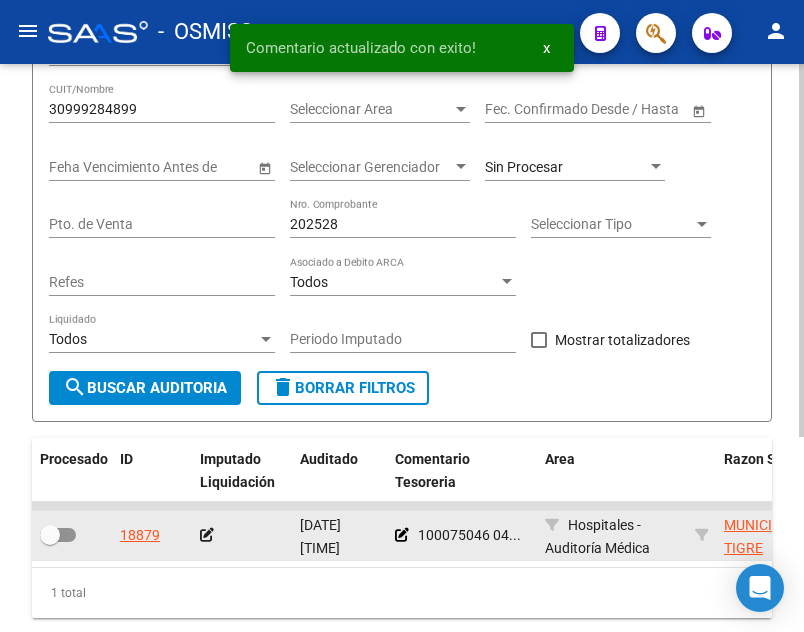 click 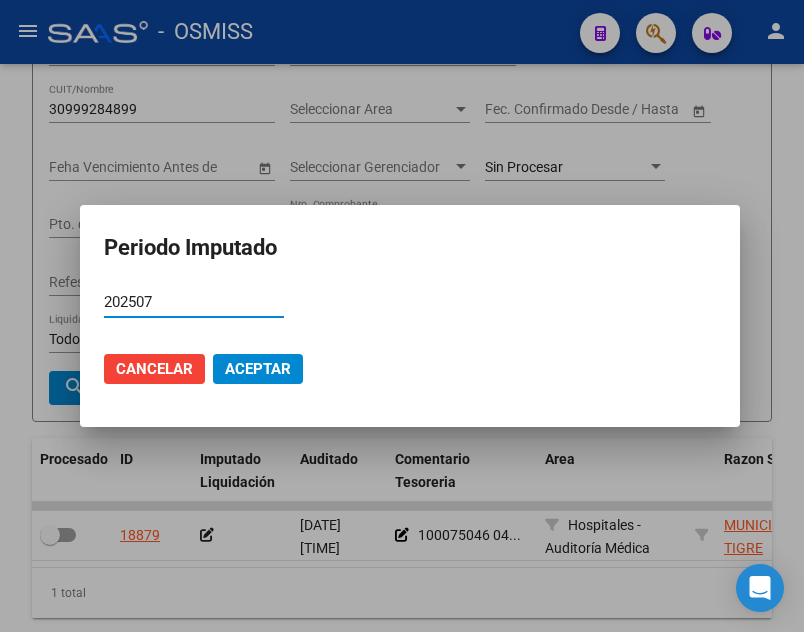 type on "202507" 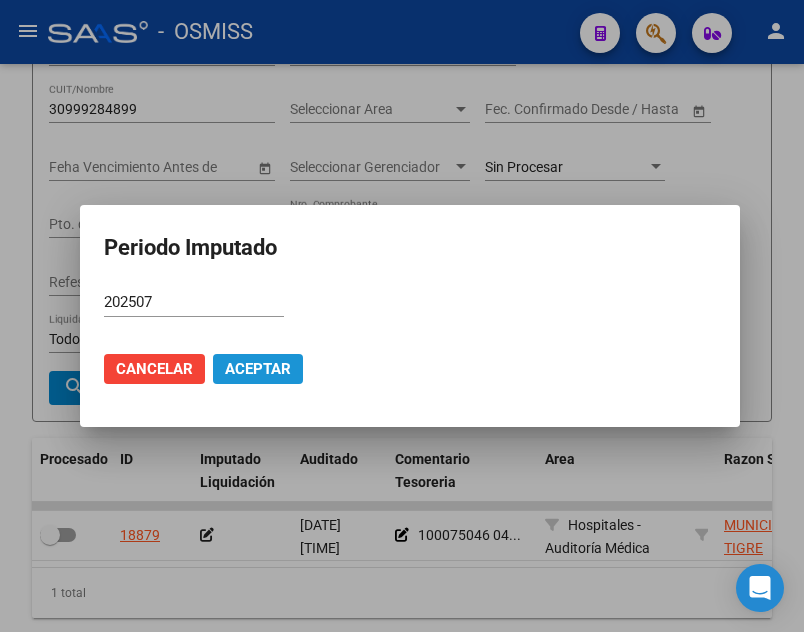 click on "Aceptar" 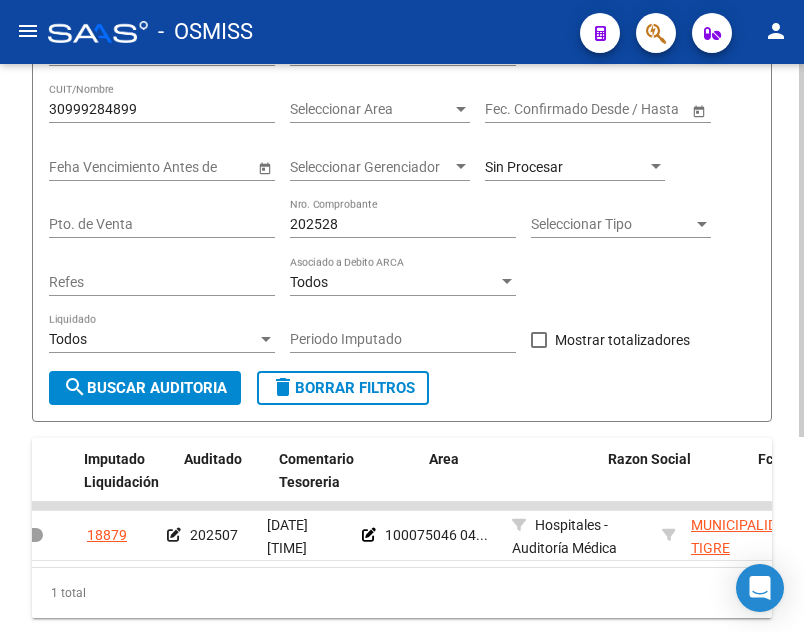 scroll, scrollTop: 0, scrollLeft: 0, axis: both 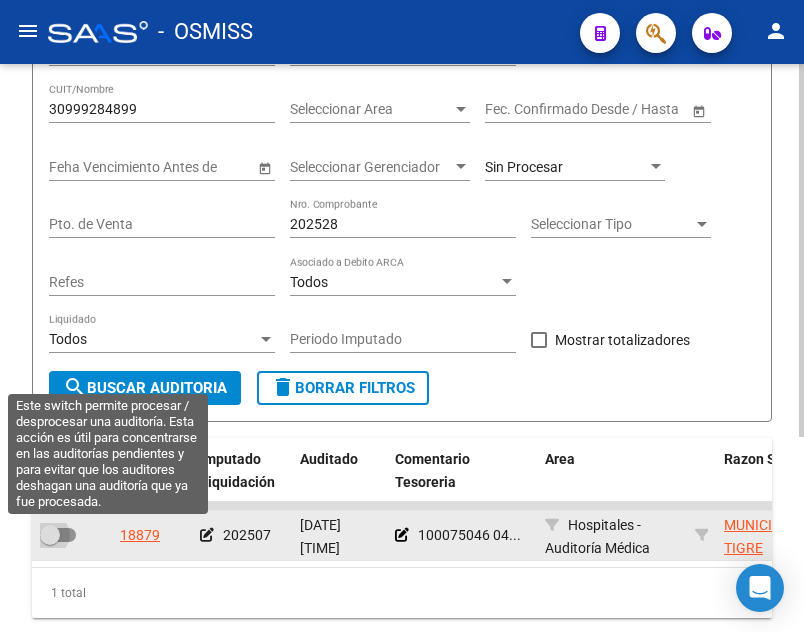 click at bounding box center (50, 535) 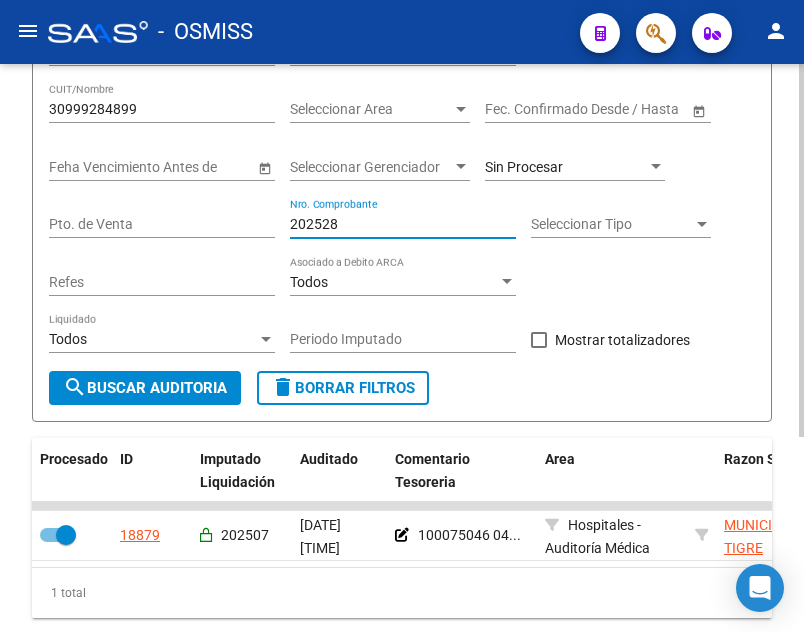 drag, startPoint x: 390, startPoint y: 219, endPoint x: 276, endPoint y: 214, distance: 114.1096 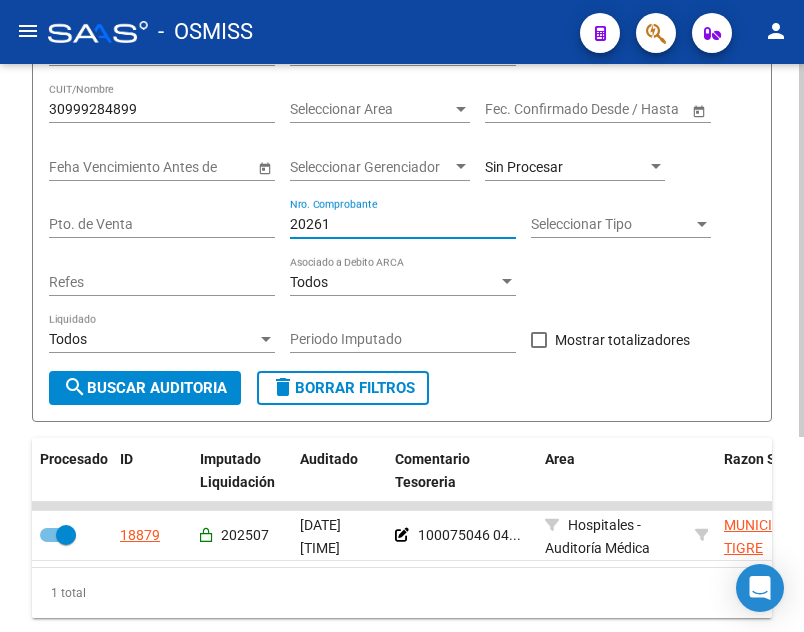 type on "202610" 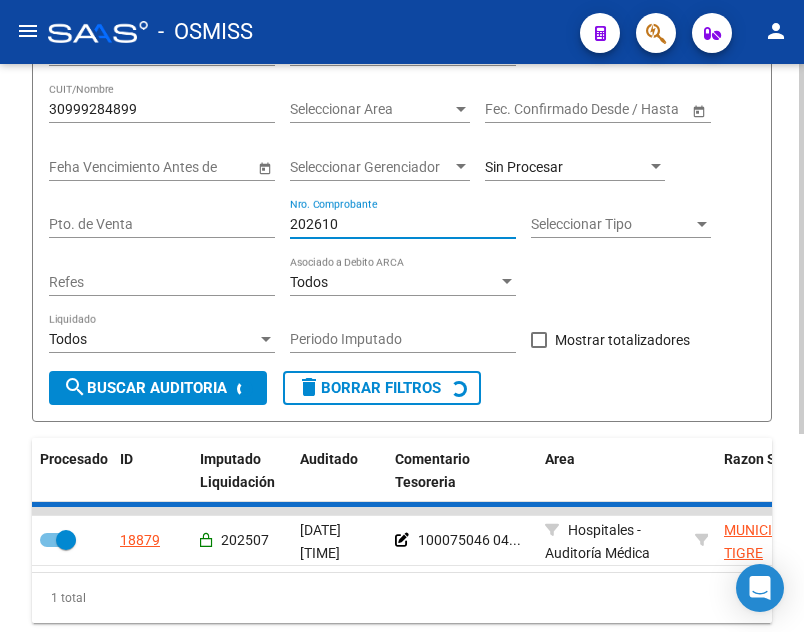 checkbox on "false" 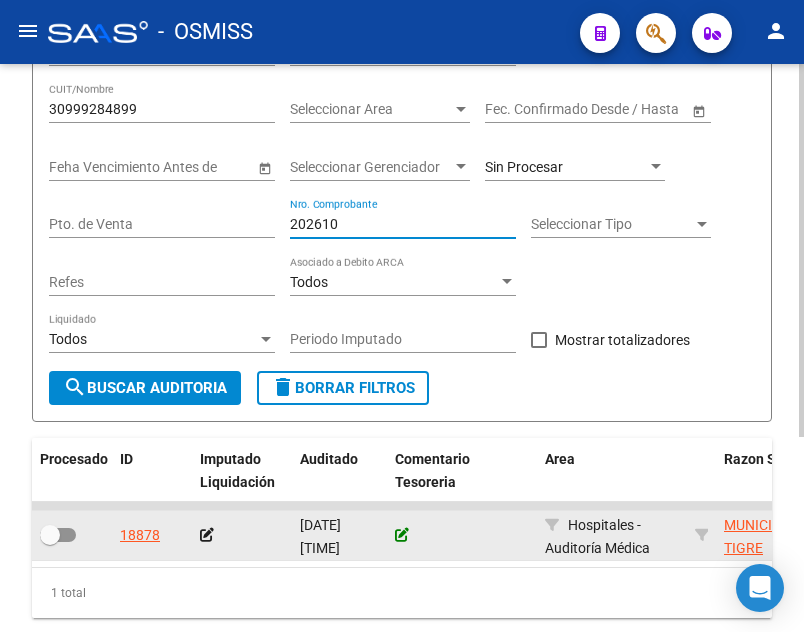 type on "202610" 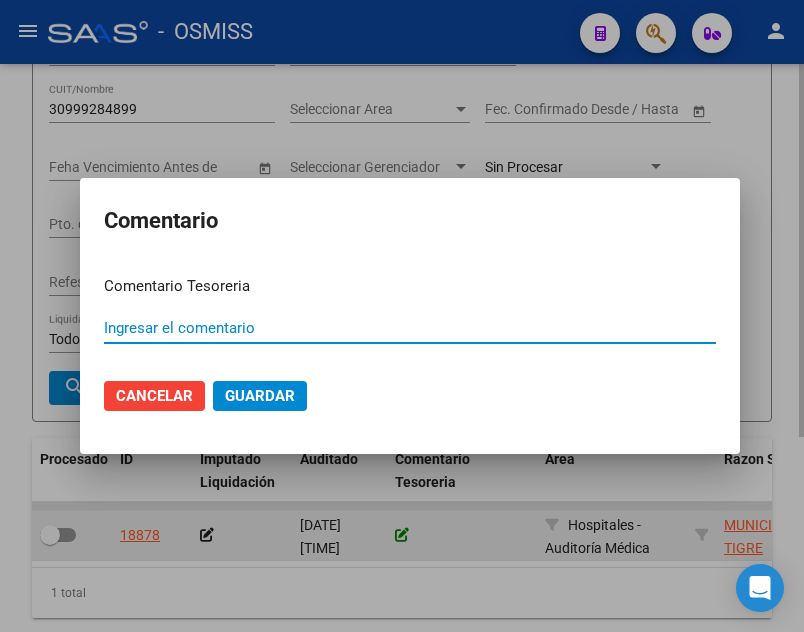 paste on "100075046 04/08/2025" 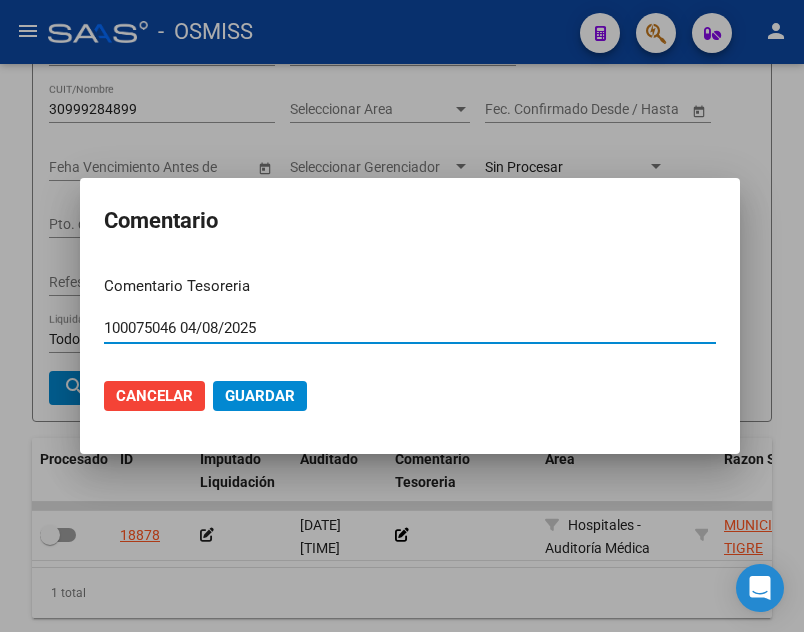 type on "100075046 04/08/2025" 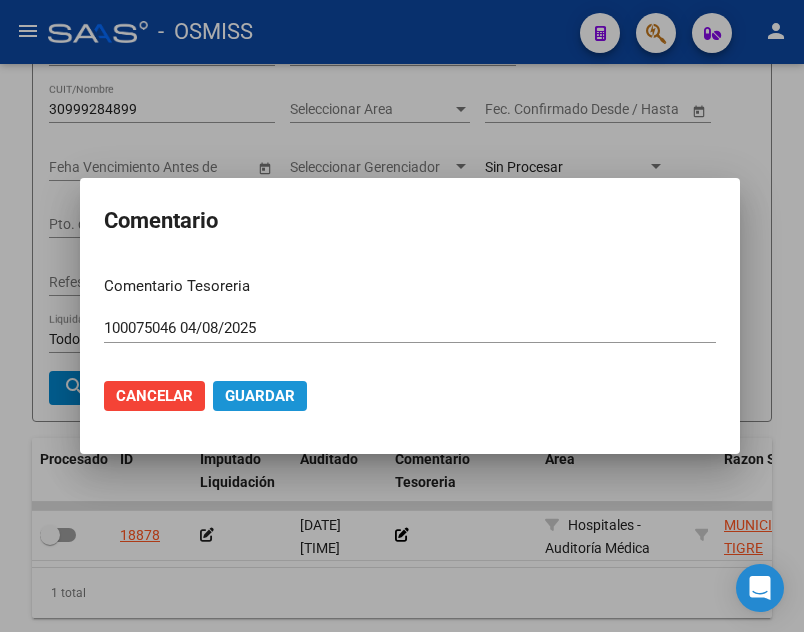 click on "Guardar" 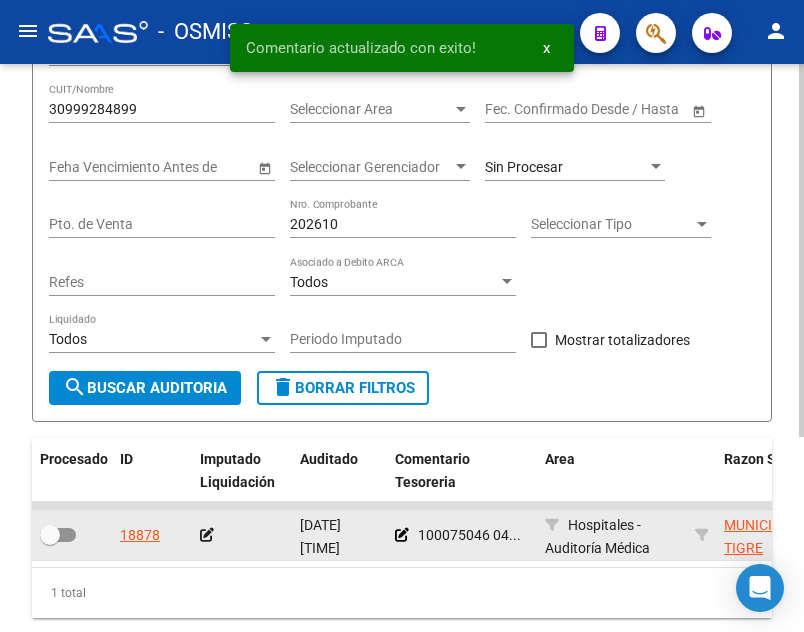 click 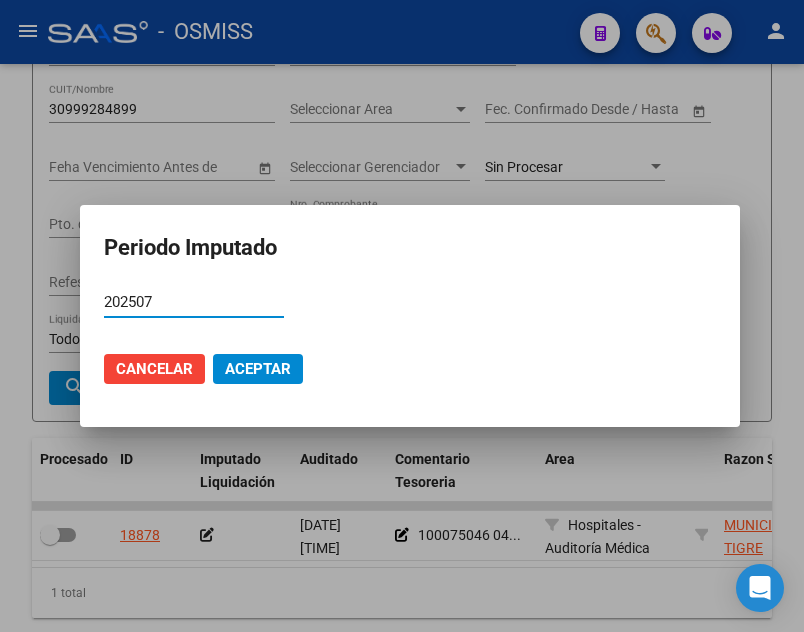 type on "202507" 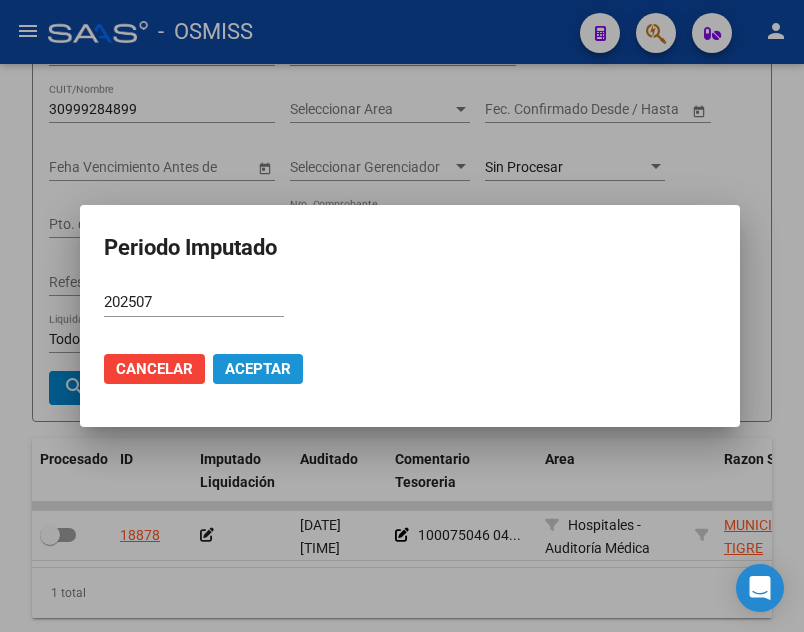 click on "Aceptar" 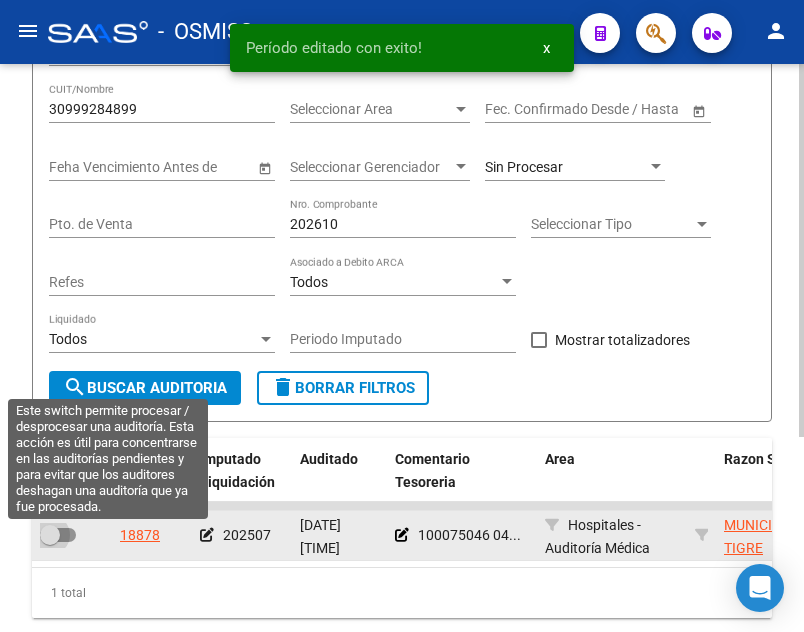 click at bounding box center [58, 535] 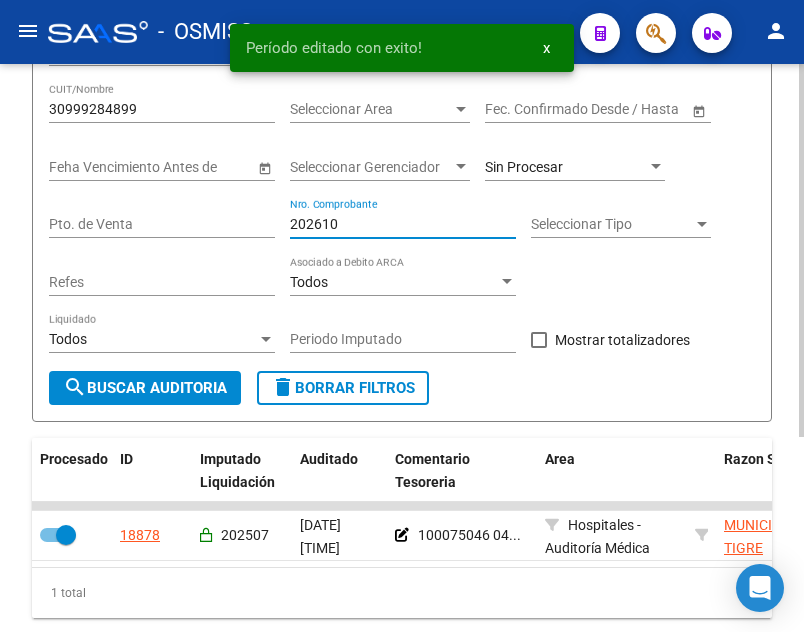 drag, startPoint x: 403, startPoint y: 222, endPoint x: 93, endPoint y: 201, distance: 310.71048 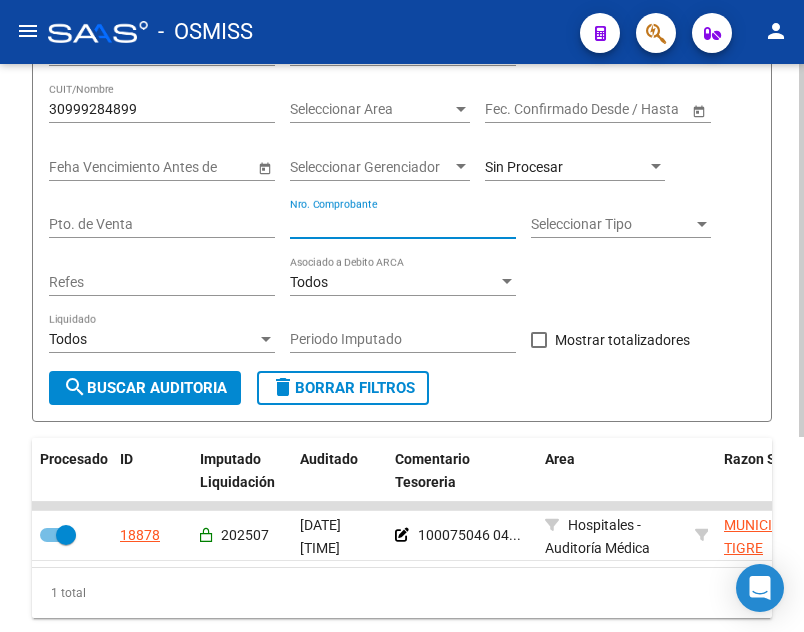 type 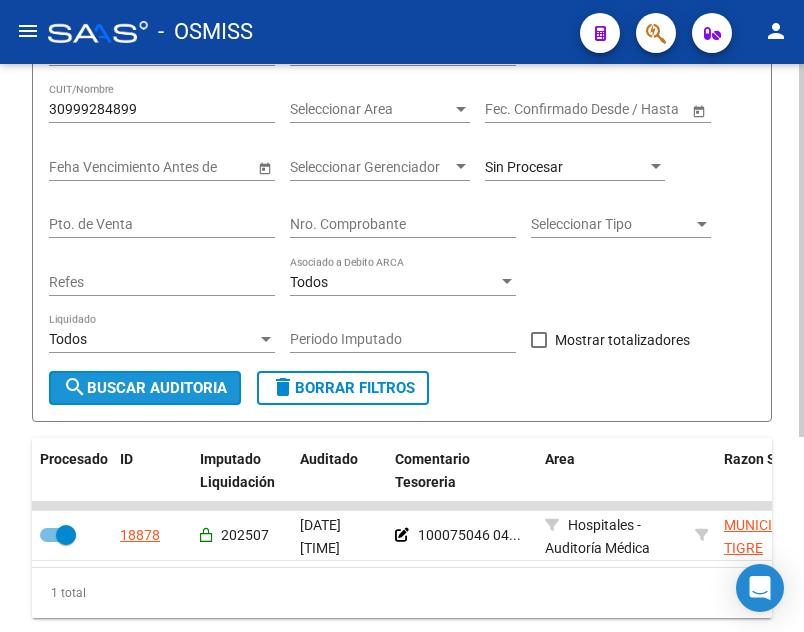 click on "search  Buscar Auditoria" 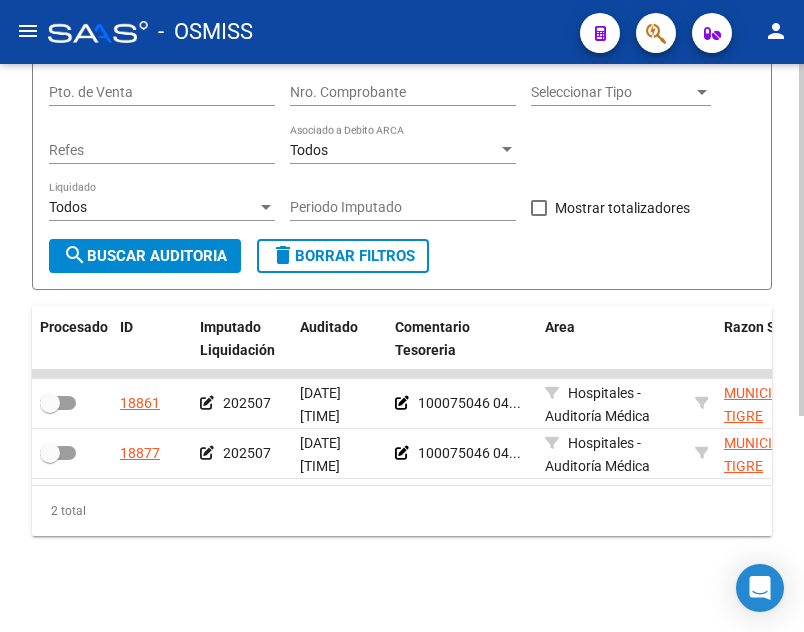 scroll, scrollTop: 348, scrollLeft: 0, axis: vertical 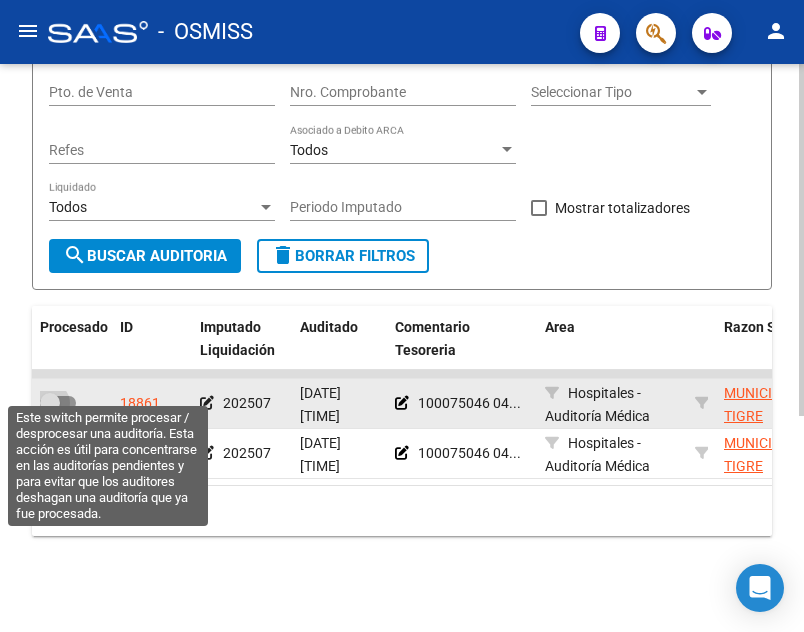 click at bounding box center (58, 403) 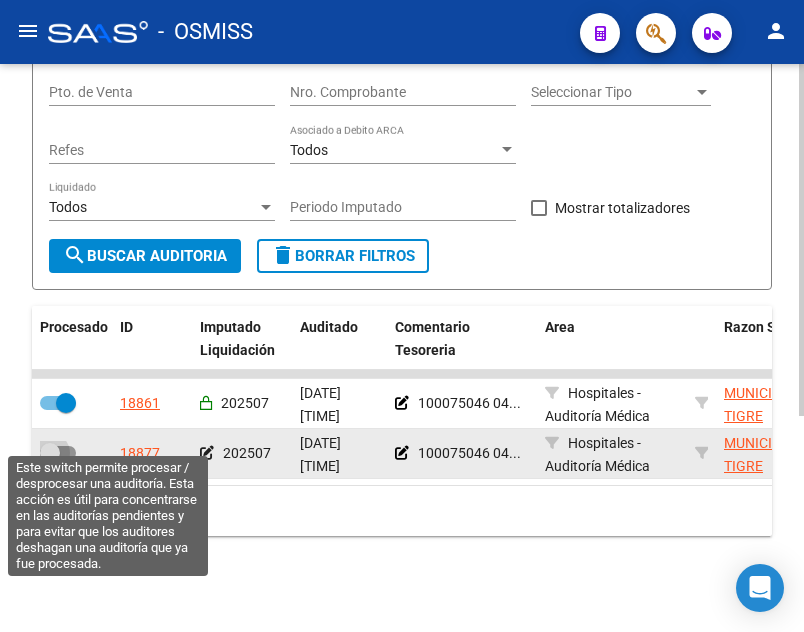 click at bounding box center (50, 453) 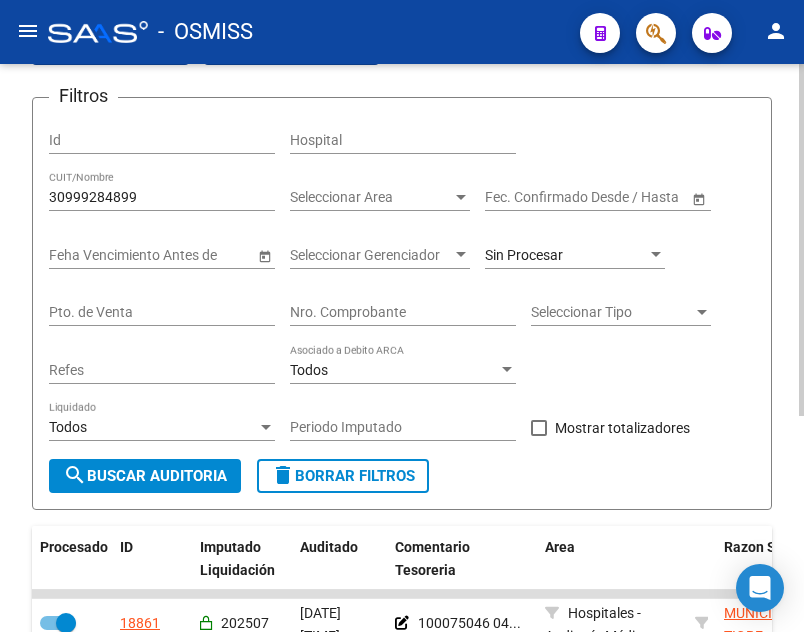 scroll, scrollTop: 48, scrollLeft: 0, axis: vertical 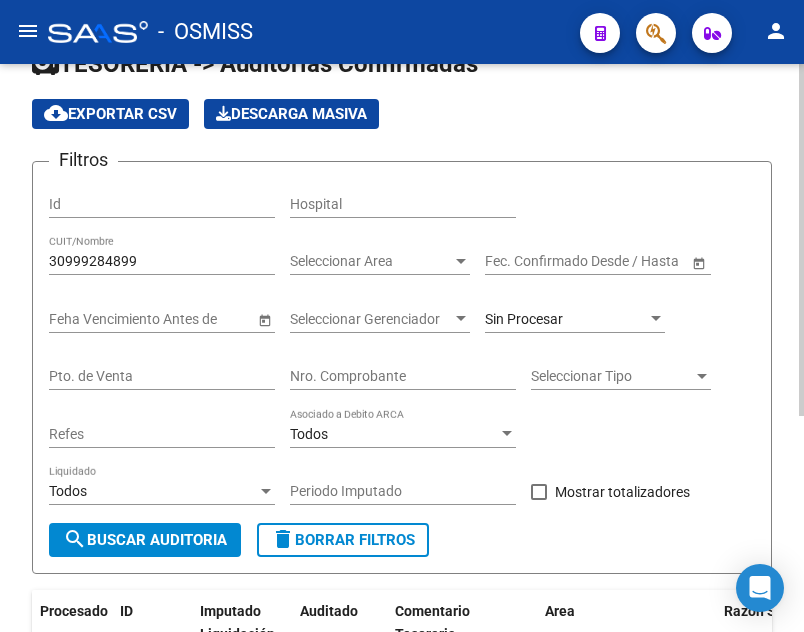 click on "Sin Procesar" 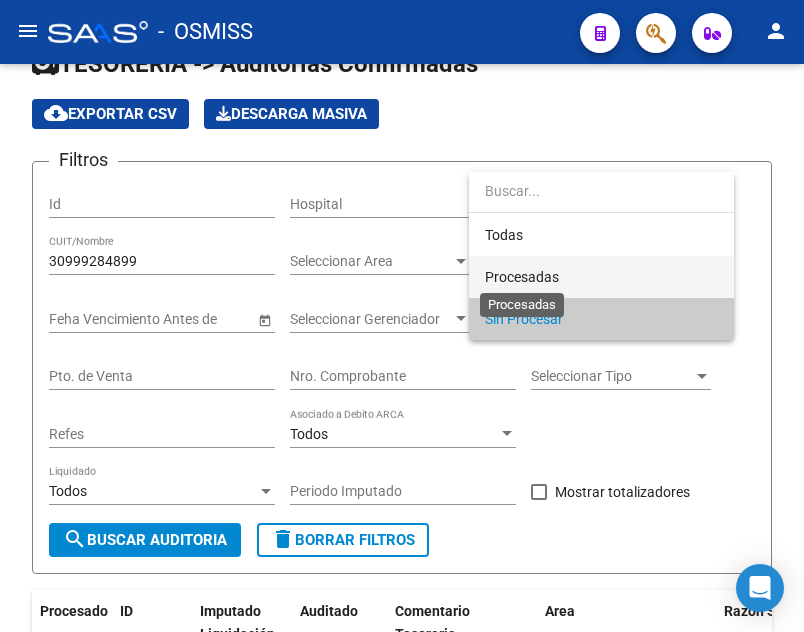 click on "Procesadas" at bounding box center (522, 277) 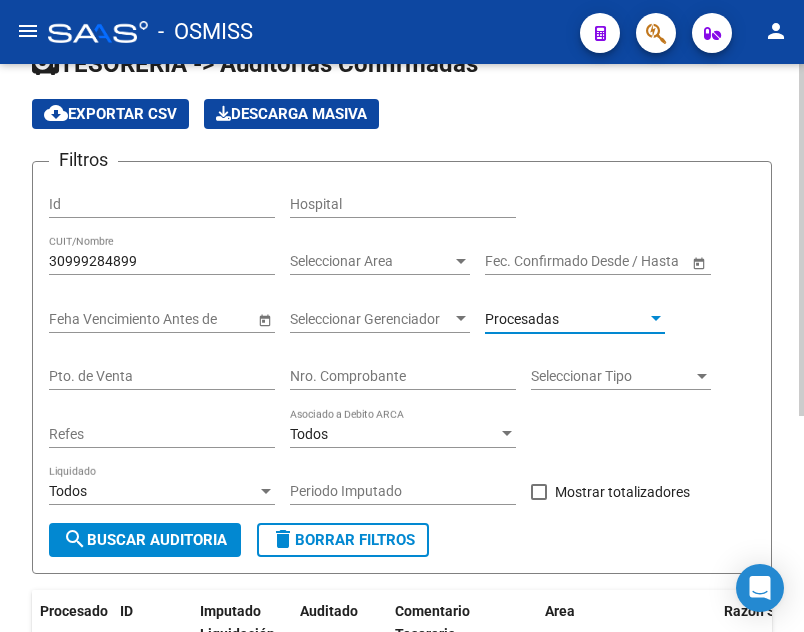 click on "search  Buscar Auditoria" 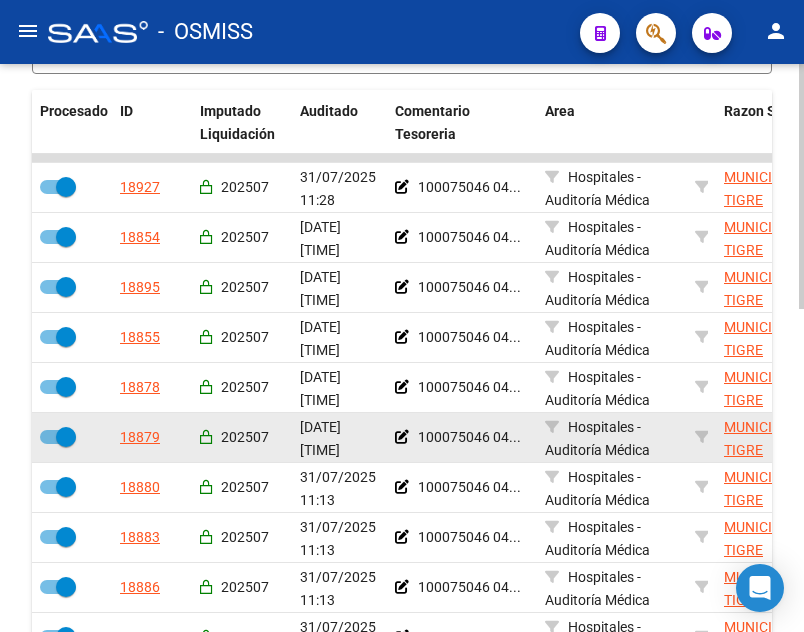 scroll, scrollTop: 648, scrollLeft: 0, axis: vertical 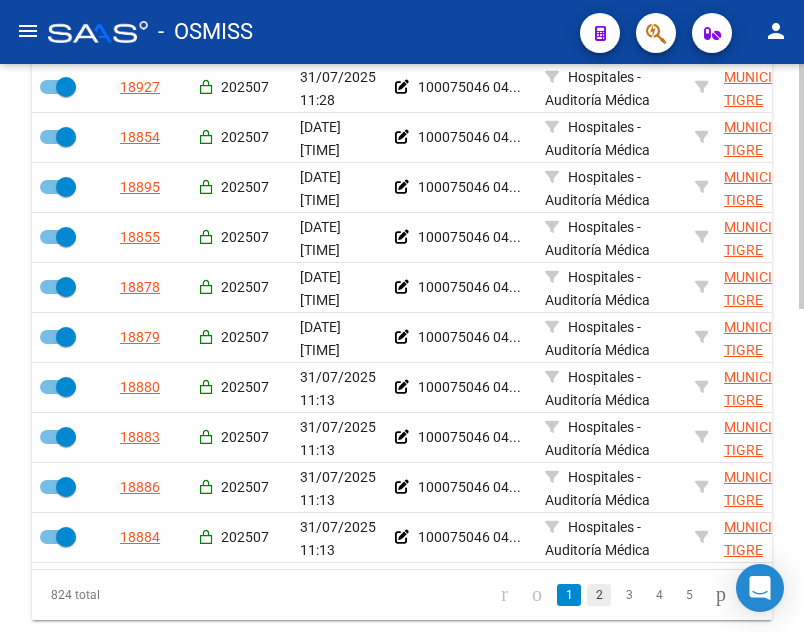 click on "2" 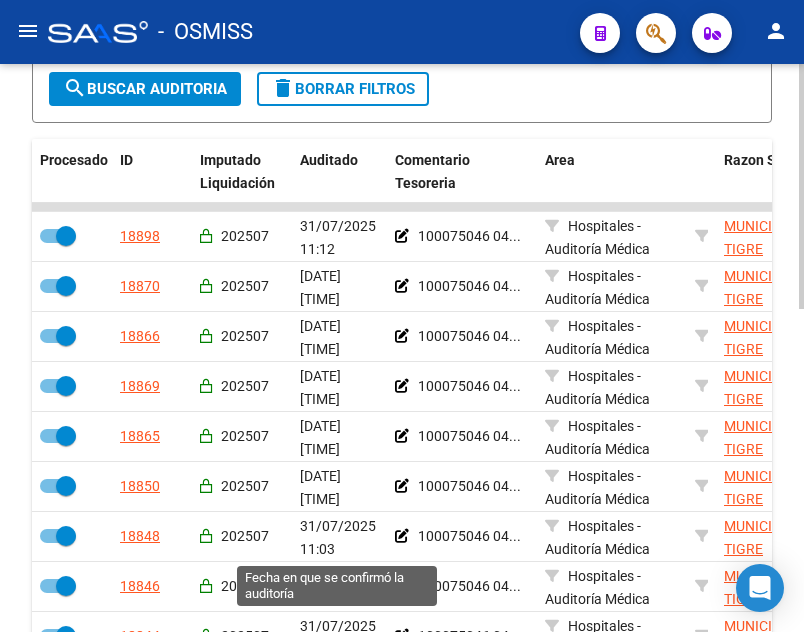 scroll, scrollTop: 448, scrollLeft: 0, axis: vertical 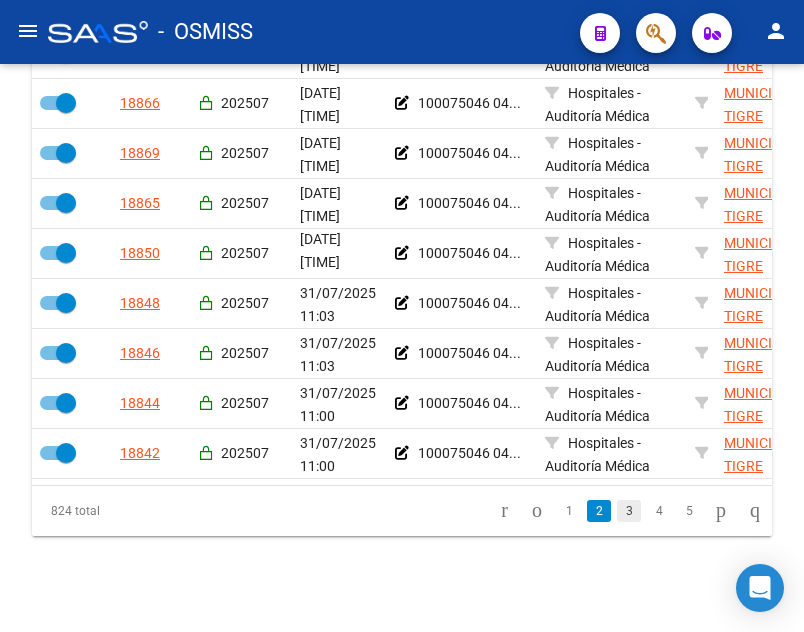 click on "3" 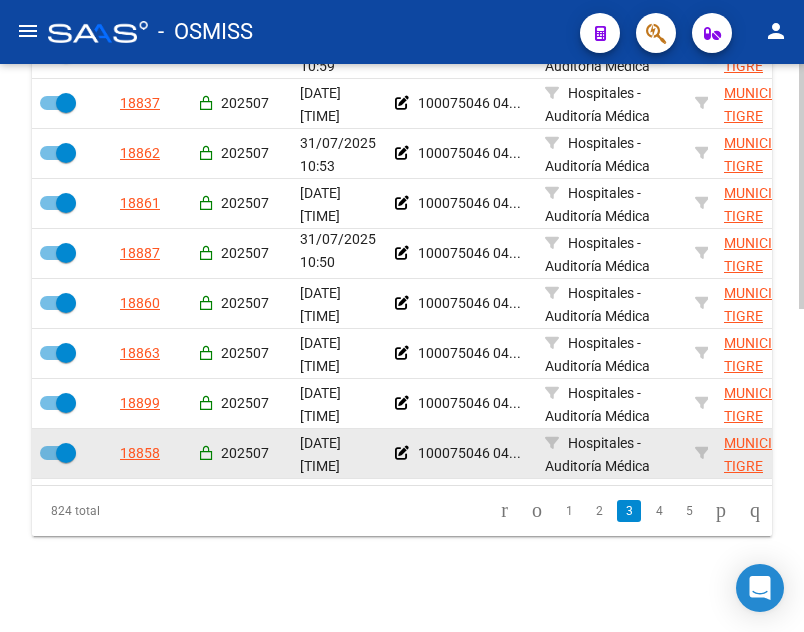 scroll, scrollTop: 748, scrollLeft: 0, axis: vertical 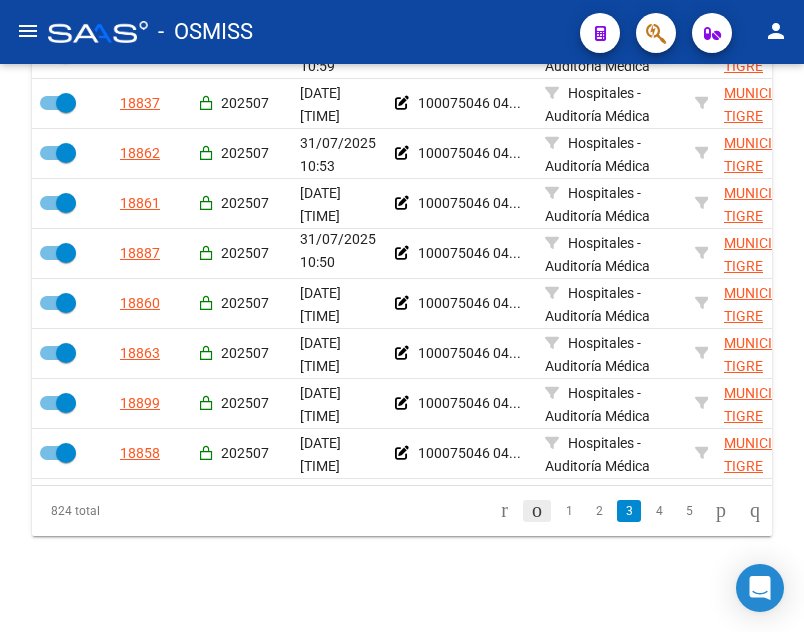 click 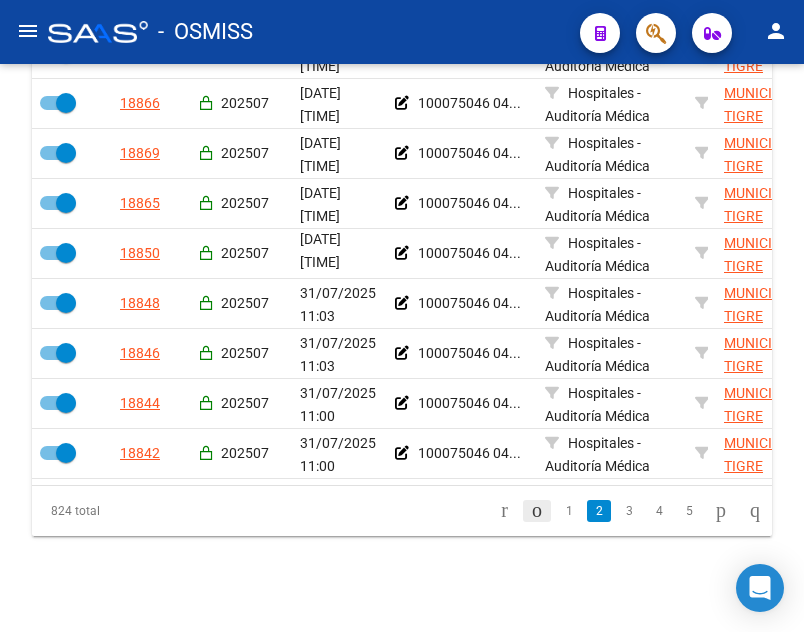 click 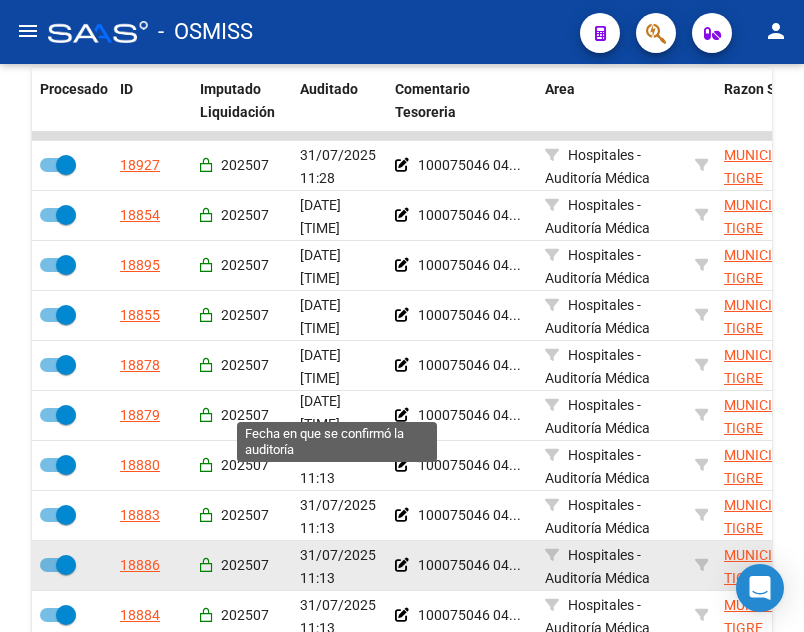 scroll, scrollTop: 548, scrollLeft: 0, axis: vertical 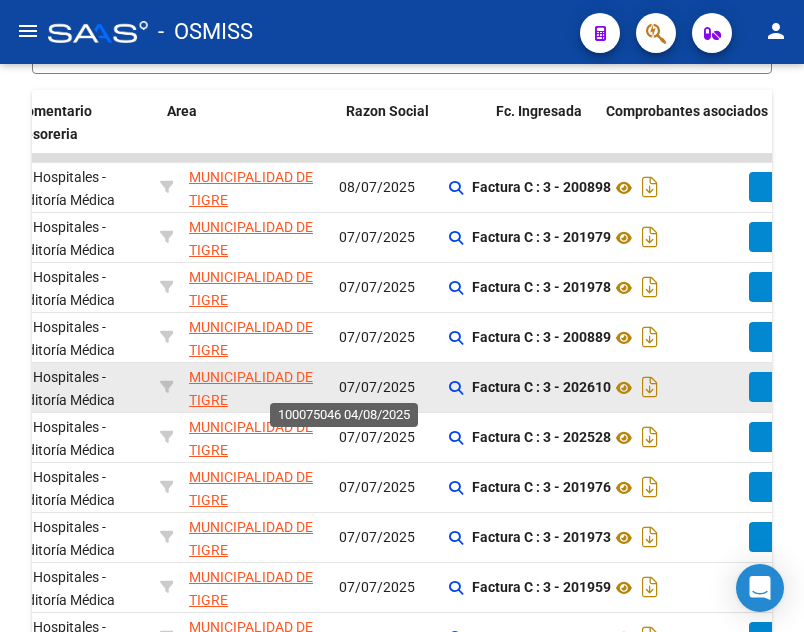 drag, startPoint x: 213, startPoint y: 406, endPoint x: 302, endPoint y: 387, distance: 91.00549 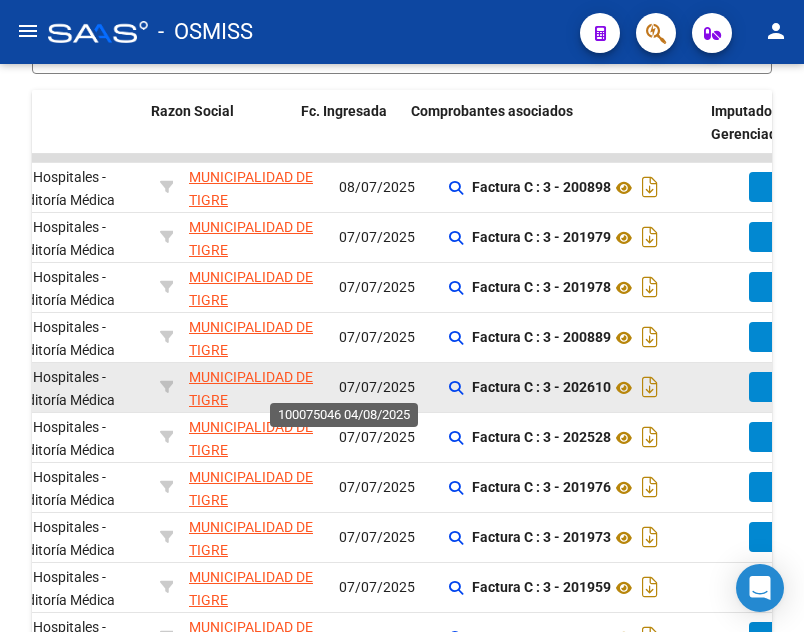 scroll, scrollTop: 0, scrollLeft: 573, axis: horizontal 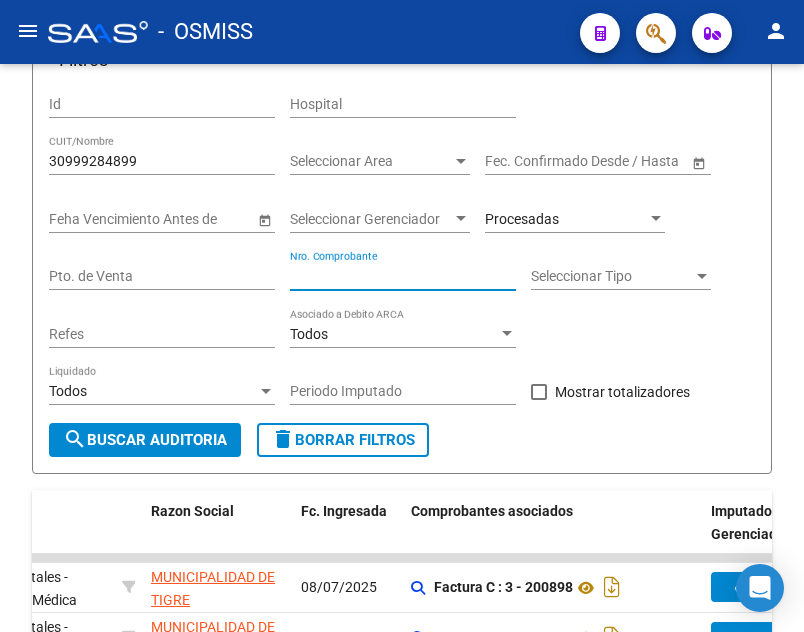 click on "Nro. Comprobante" at bounding box center (403, 276) 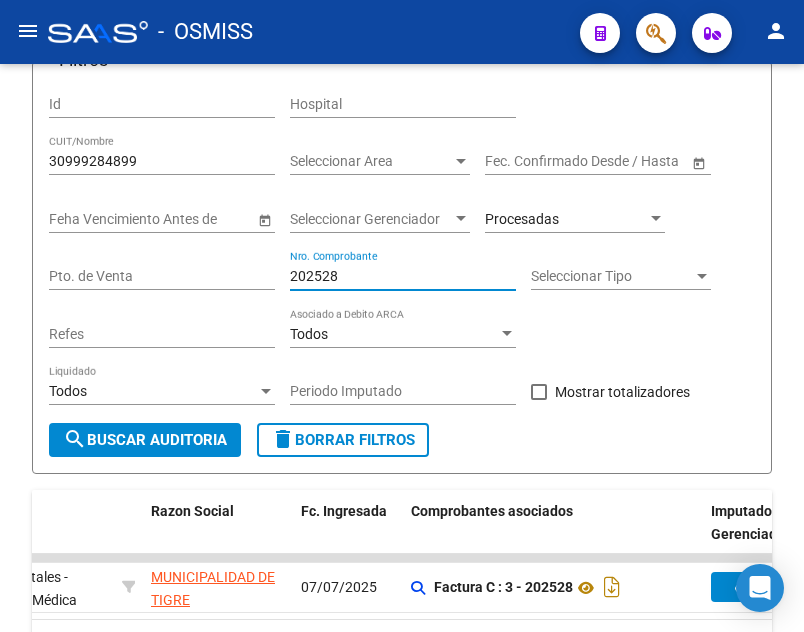 scroll, scrollTop: 298, scrollLeft: 0, axis: vertical 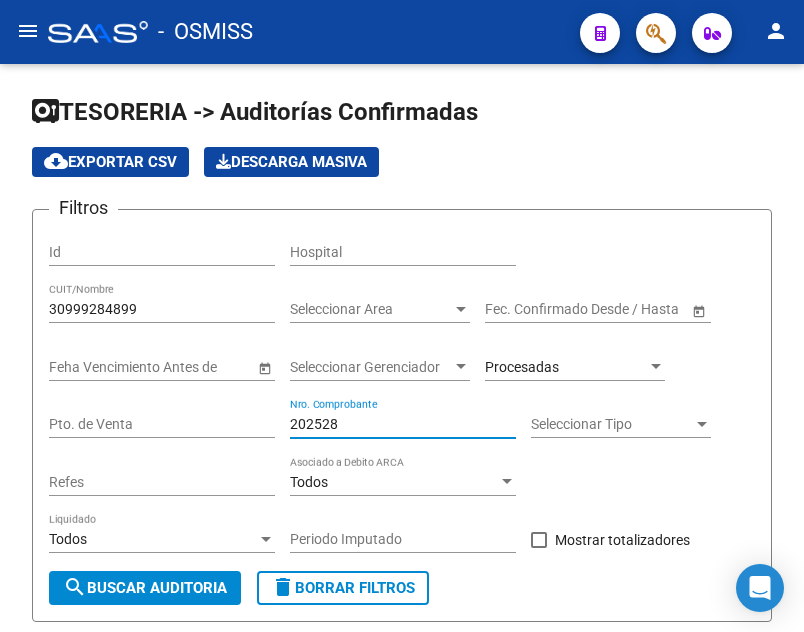 type on "202528" 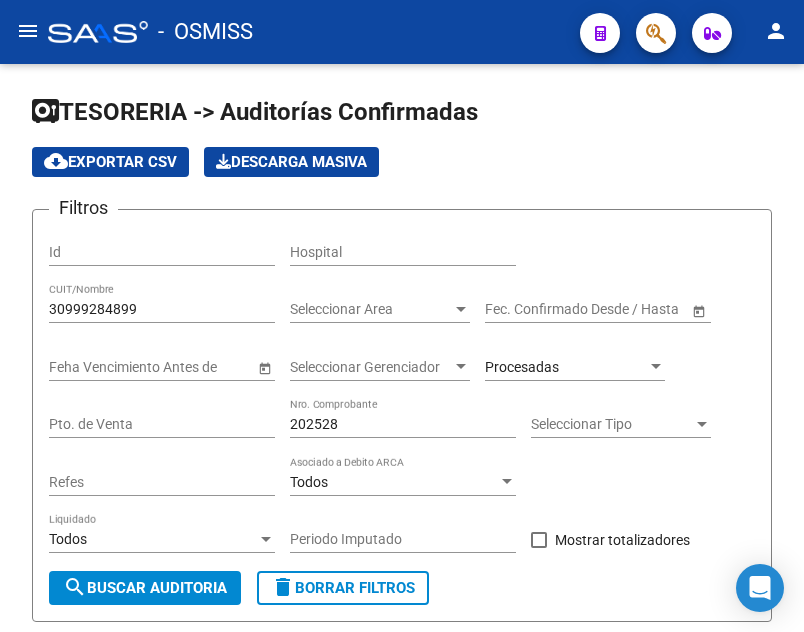 drag, startPoint x: 374, startPoint y: 415, endPoint x: 240, endPoint y: 406, distance: 134.3019 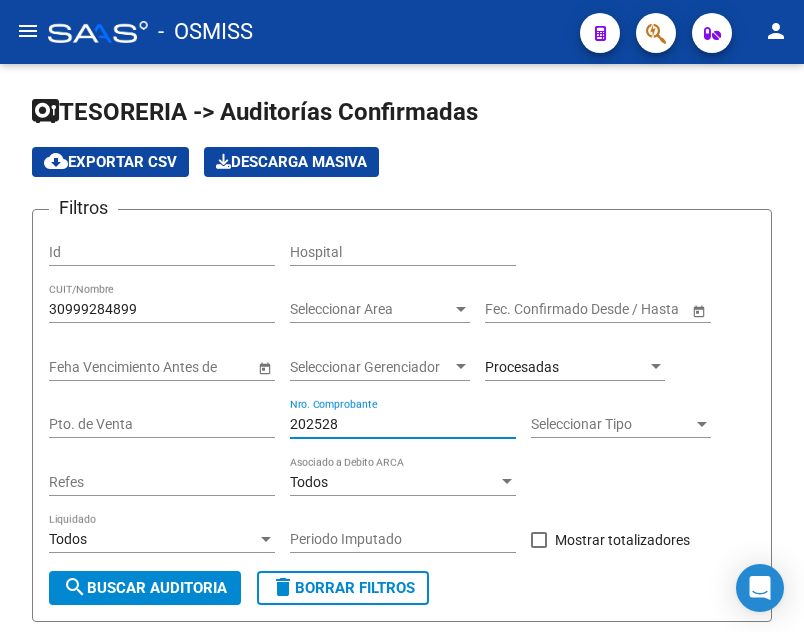 drag, startPoint x: 360, startPoint y: 421, endPoint x: 4, endPoint y: 389, distance: 357.4353 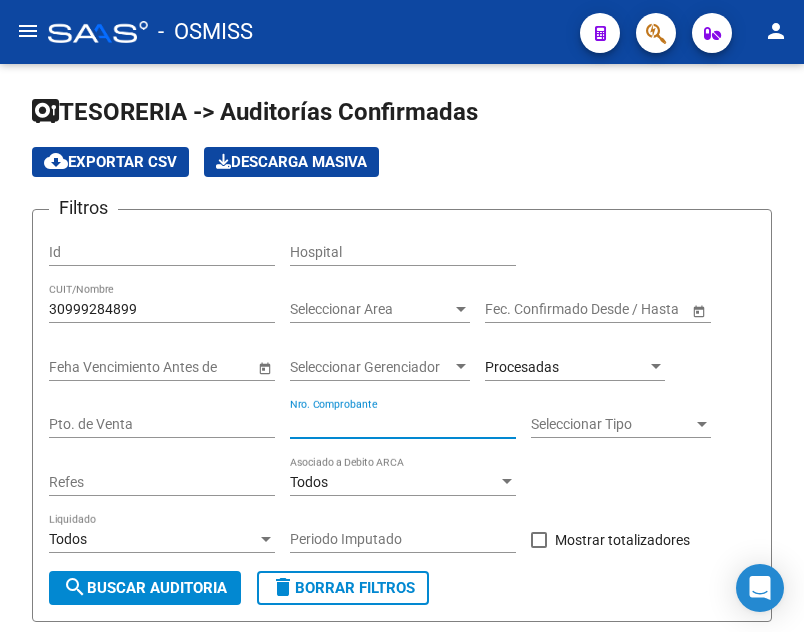 type 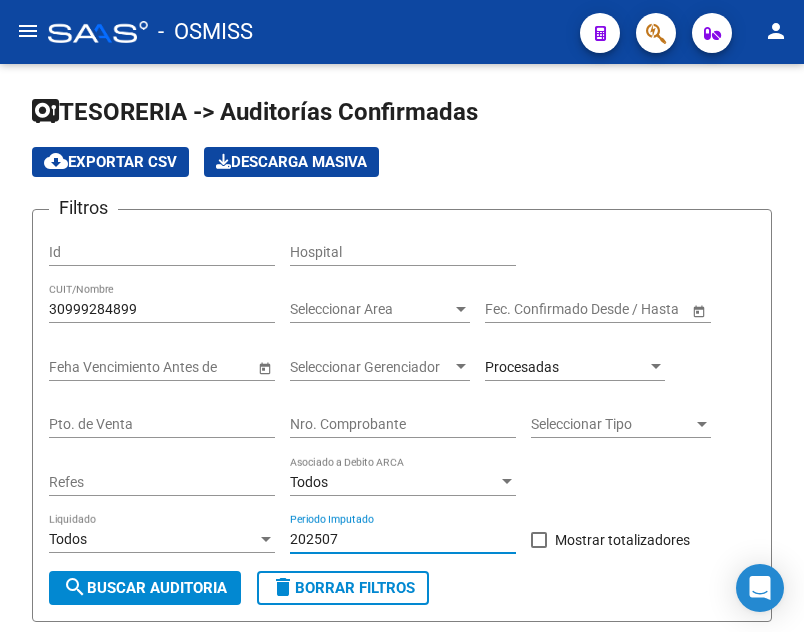 type on "202507" 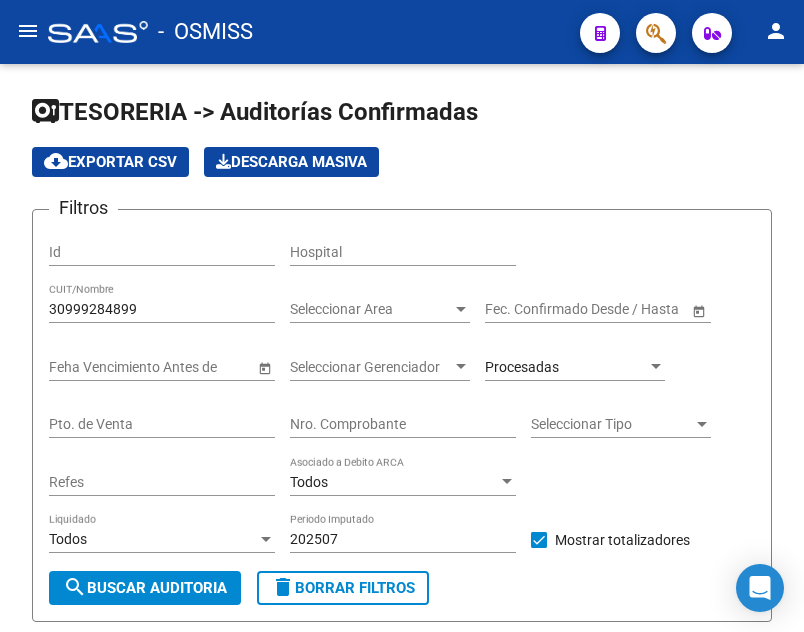 click on "search  Buscar Auditoria" 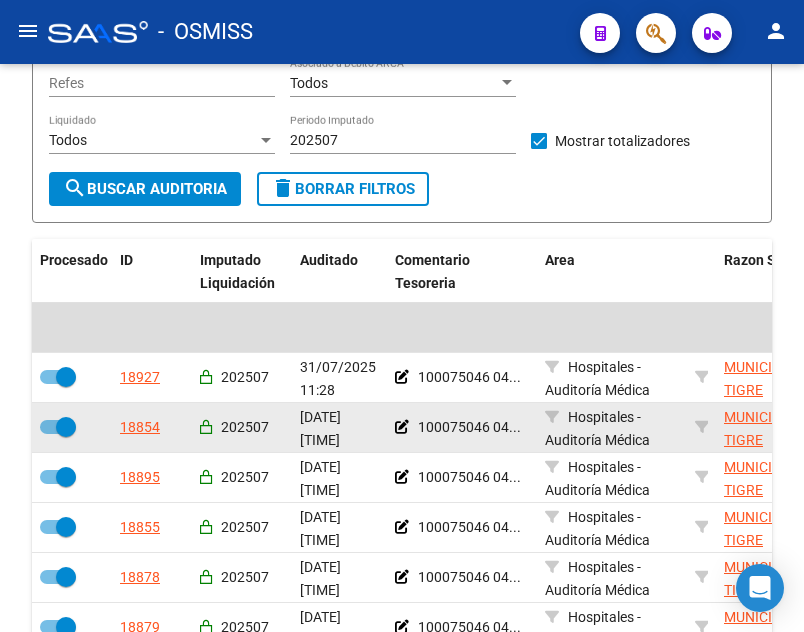 scroll, scrollTop: 500, scrollLeft: 0, axis: vertical 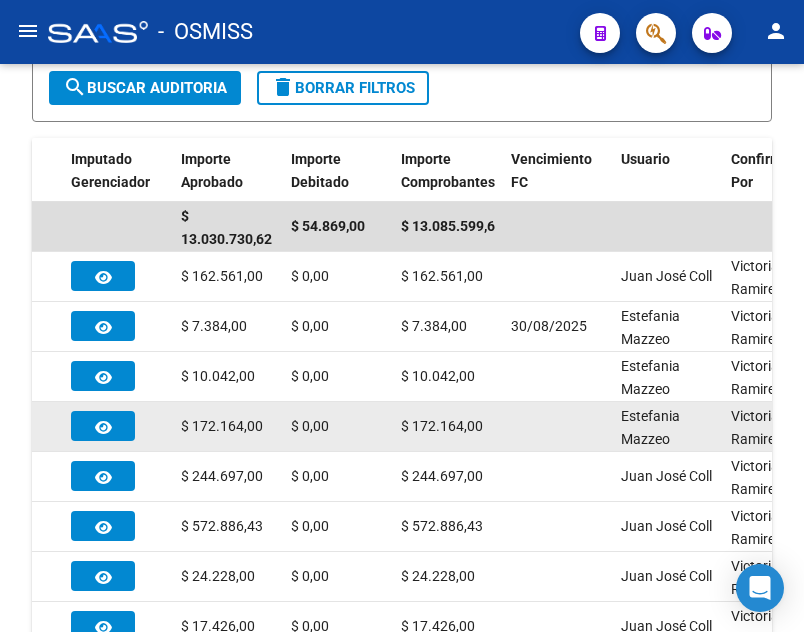drag, startPoint x: 376, startPoint y: 420, endPoint x: 459, endPoint y: 392, distance: 87.595665 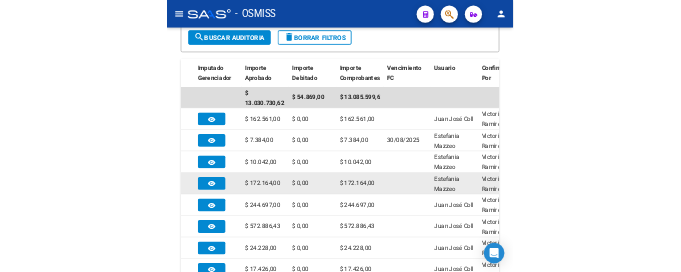 scroll, scrollTop: 0, scrollLeft: 1280, axis: horizontal 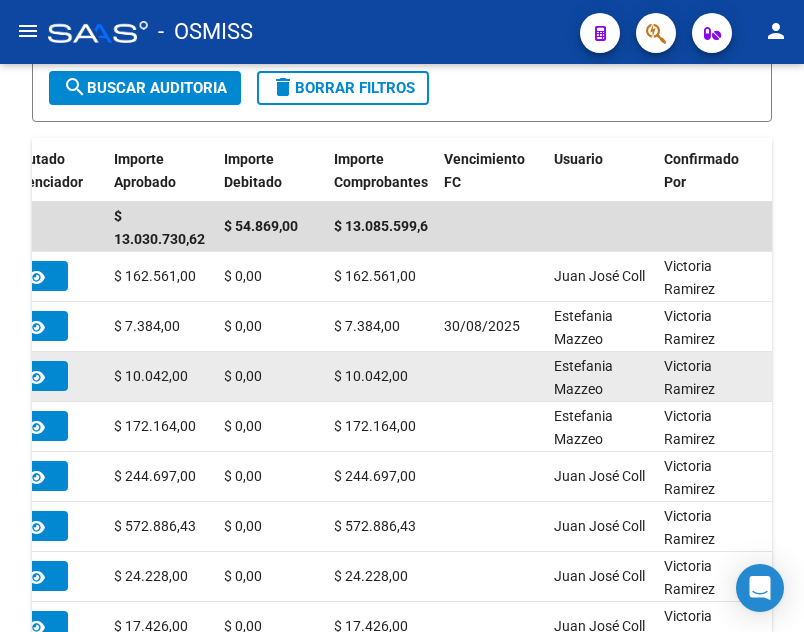 click 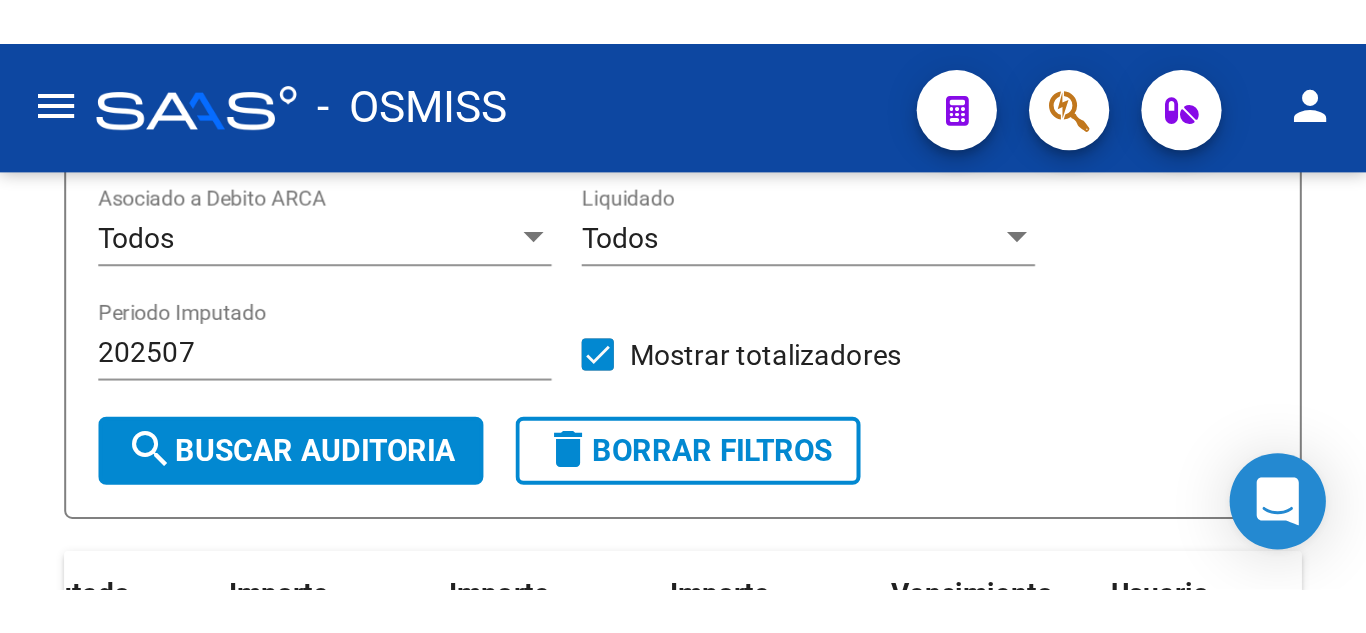 scroll, scrollTop: 558, scrollLeft: 0, axis: vertical 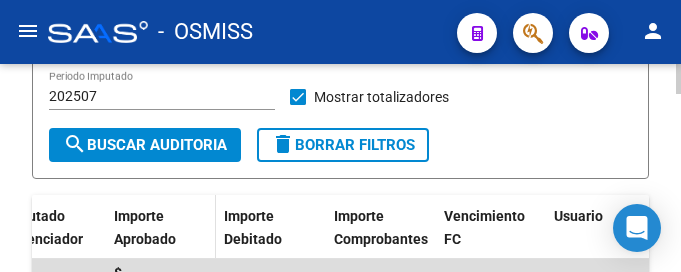 click 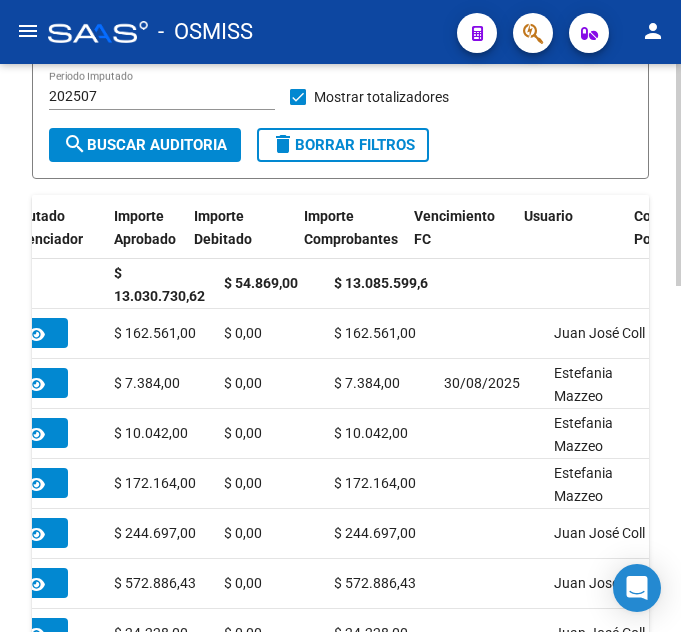 click on "$ 13.030.730,62" 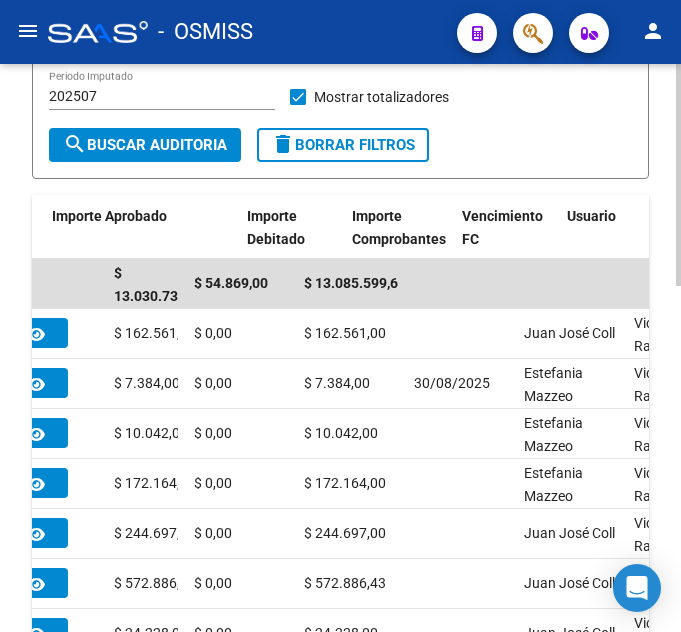 drag, startPoint x: 183, startPoint y: 214, endPoint x: 309, endPoint y: 187, distance: 128.86038 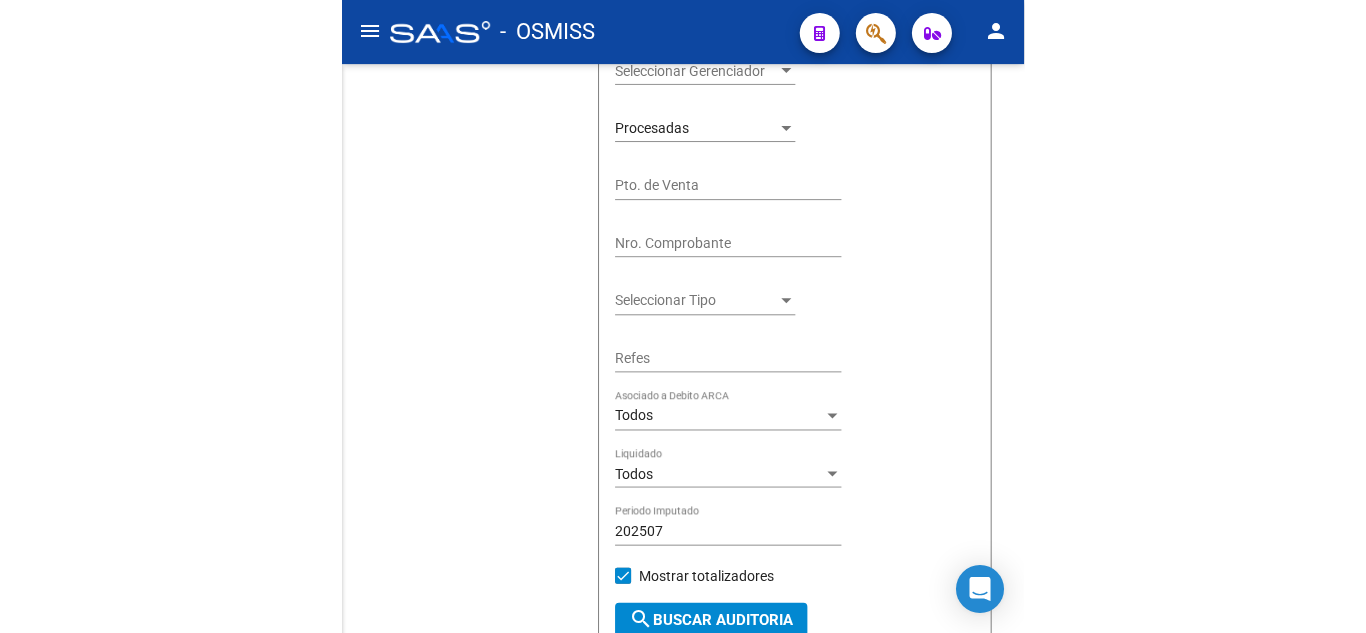 scroll, scrollTop: 391, scrollLeft: 0, axis: vertical 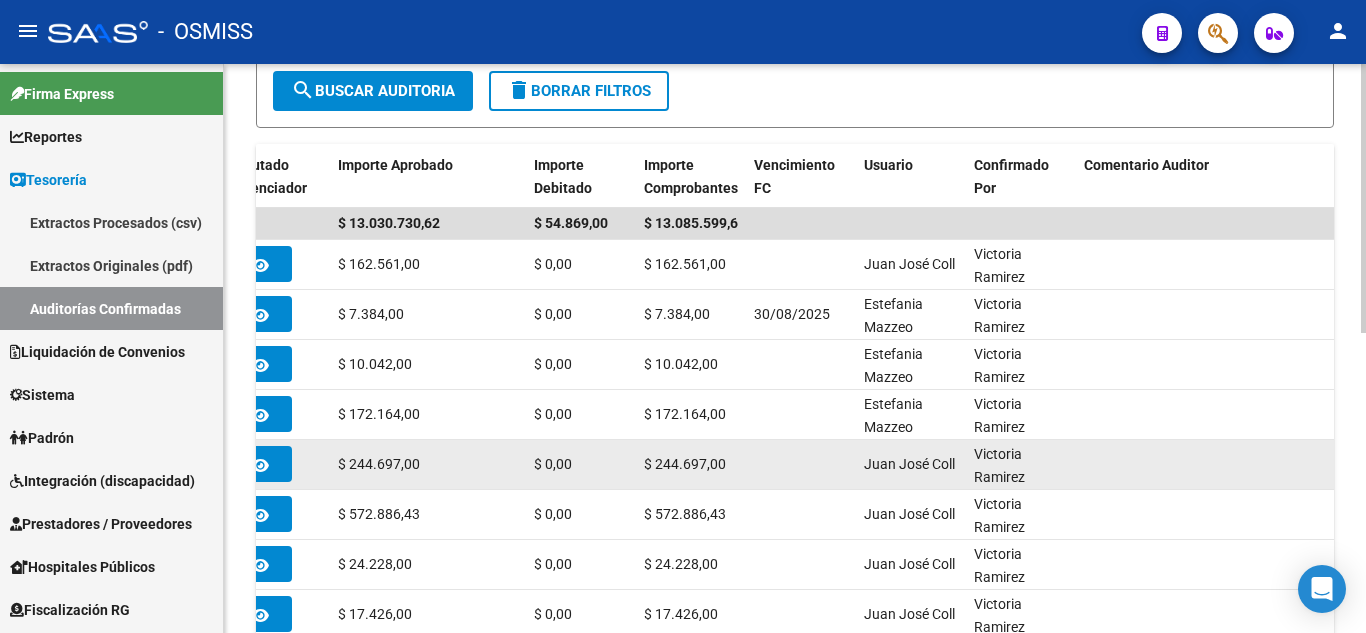 click 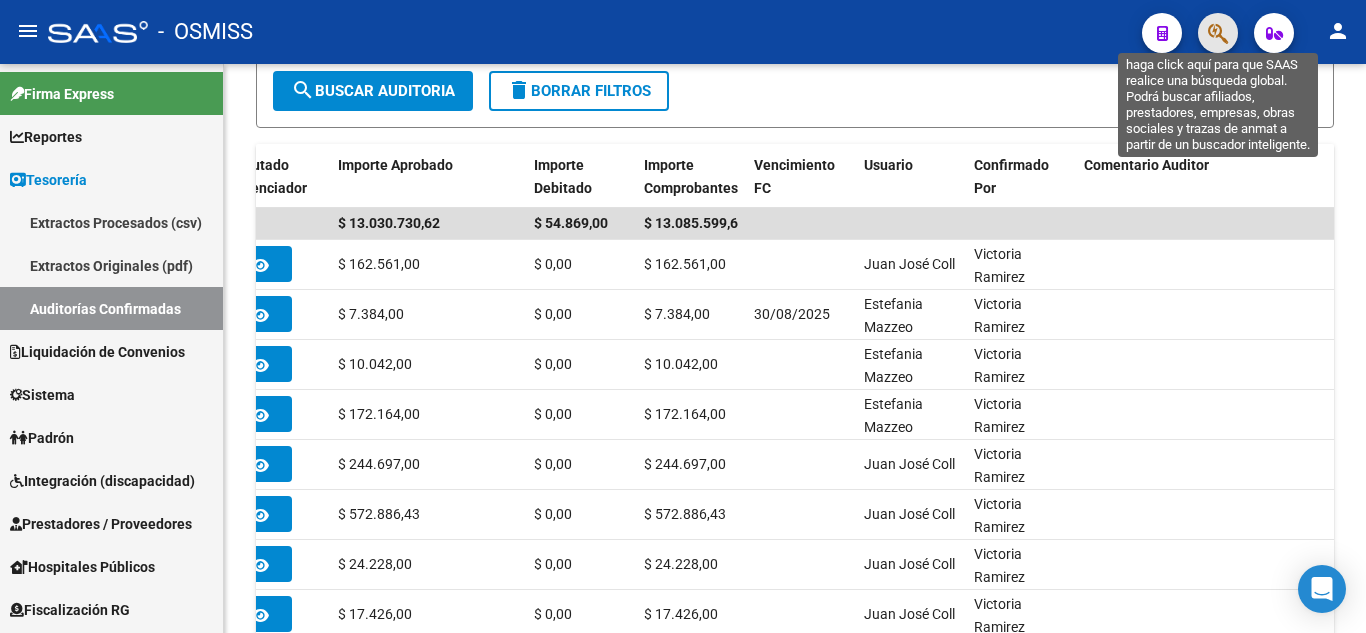 click 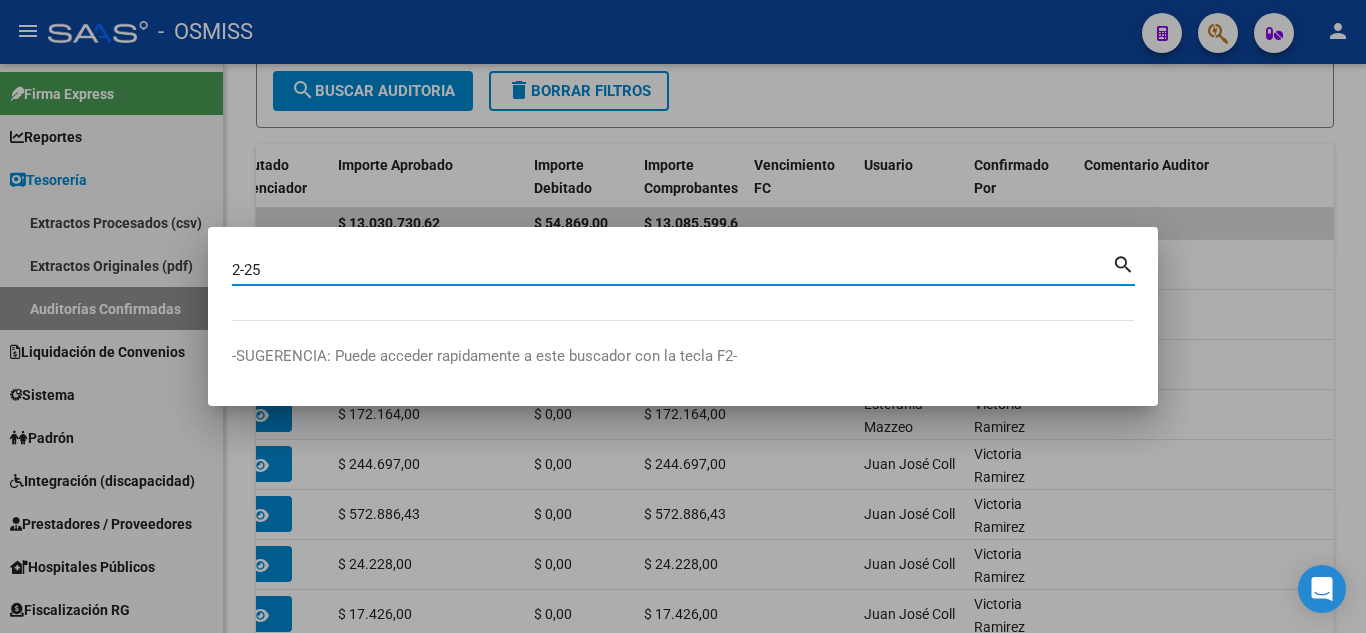 click on "2-25" at bounding box center (672, 270) 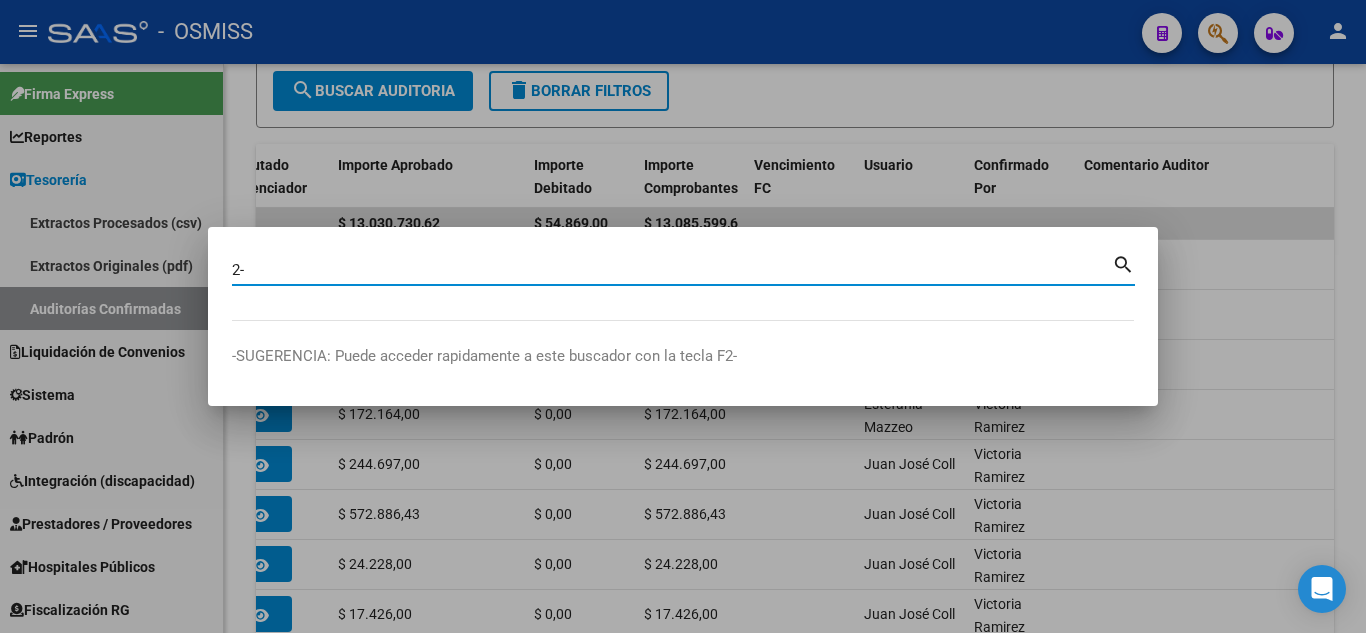 paste on "257610" 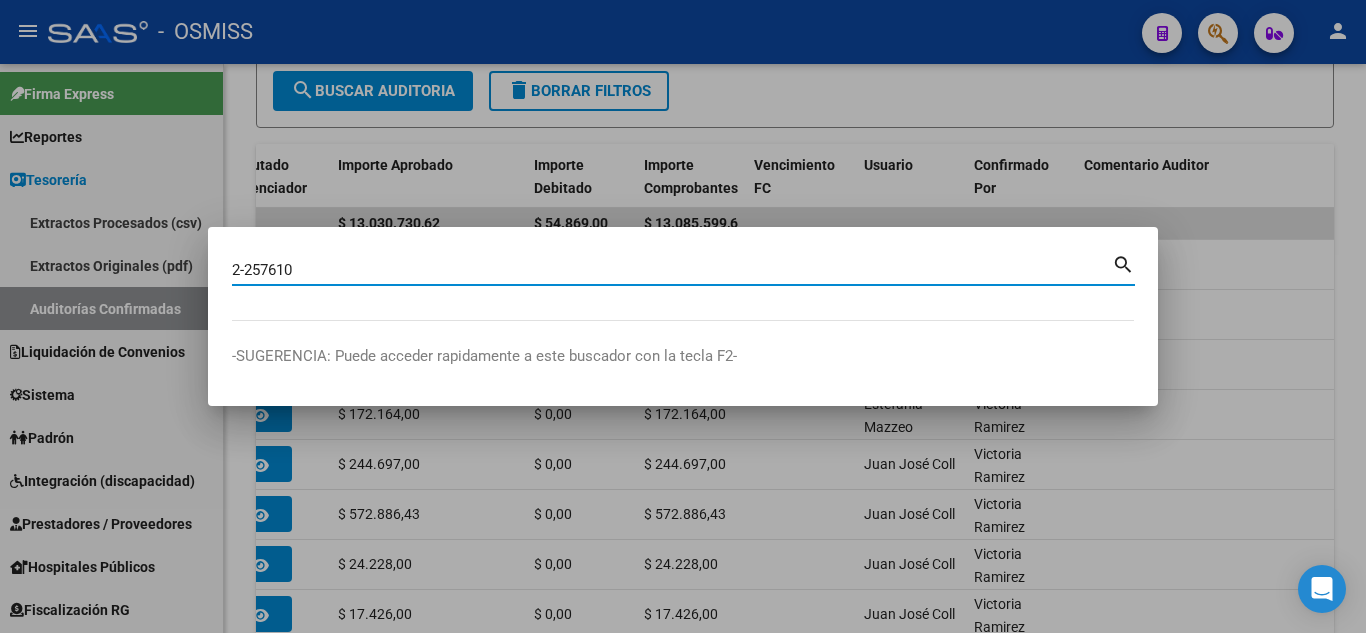 type on "2-257610" 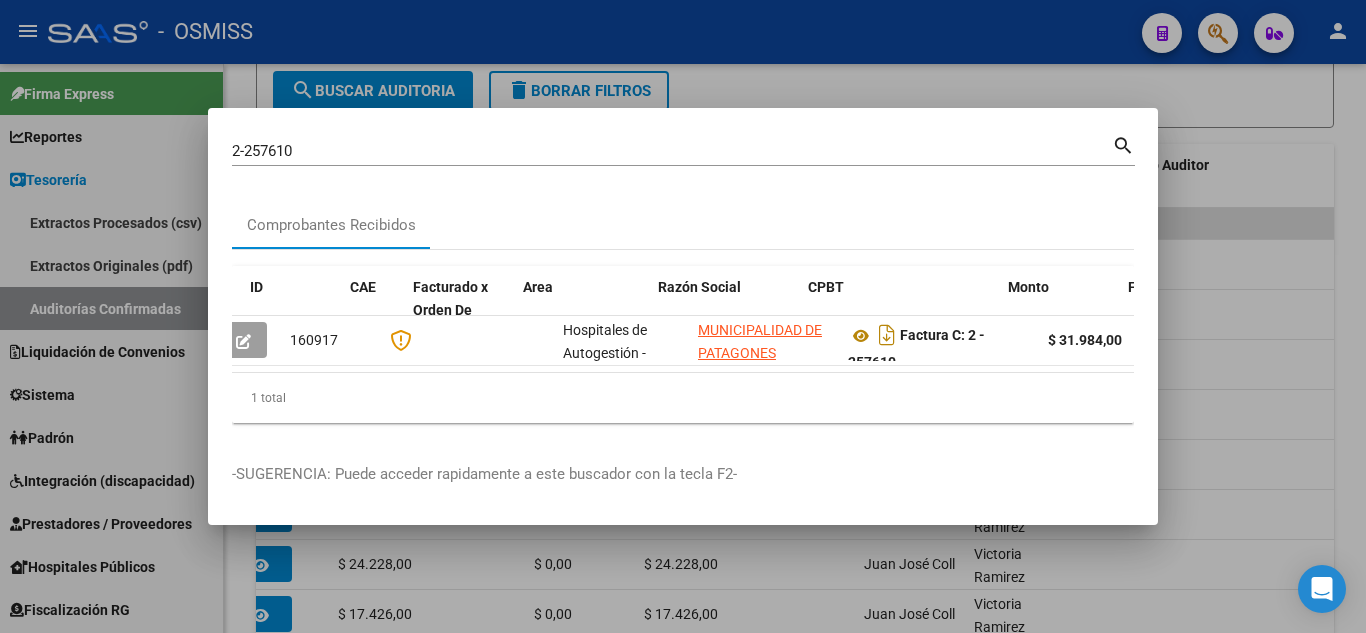 scroll, scrollTop: 0, scrollLeft: 0, axis: both 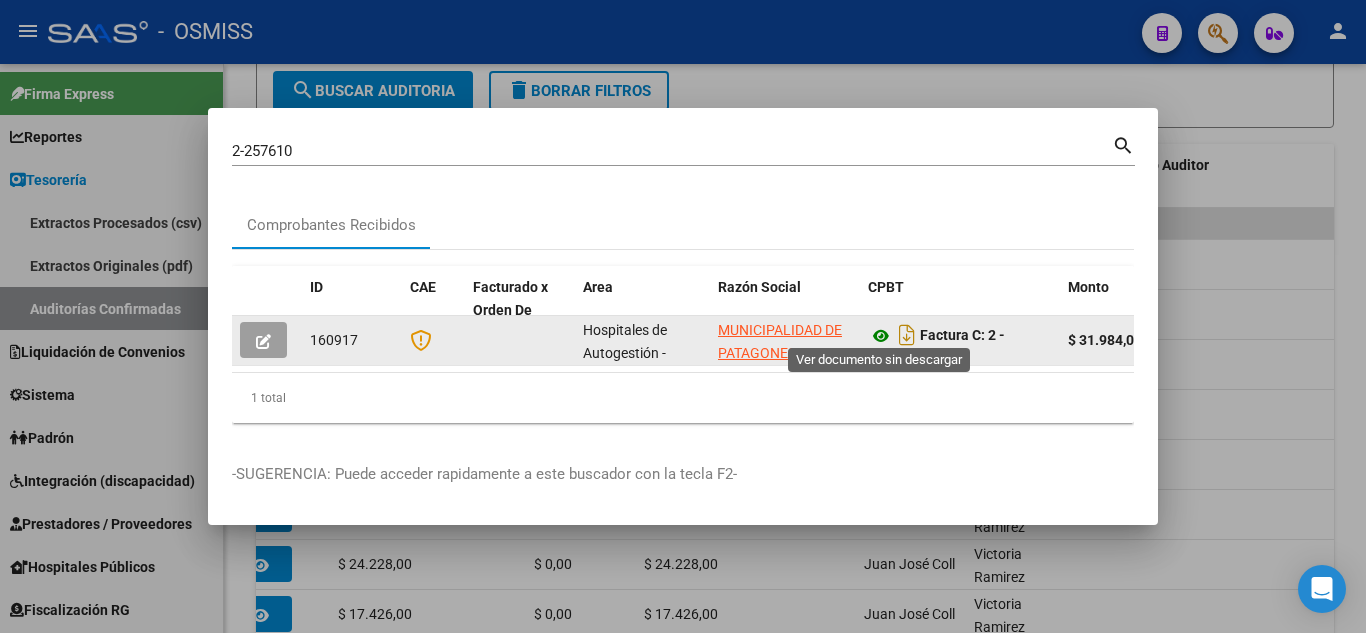 click 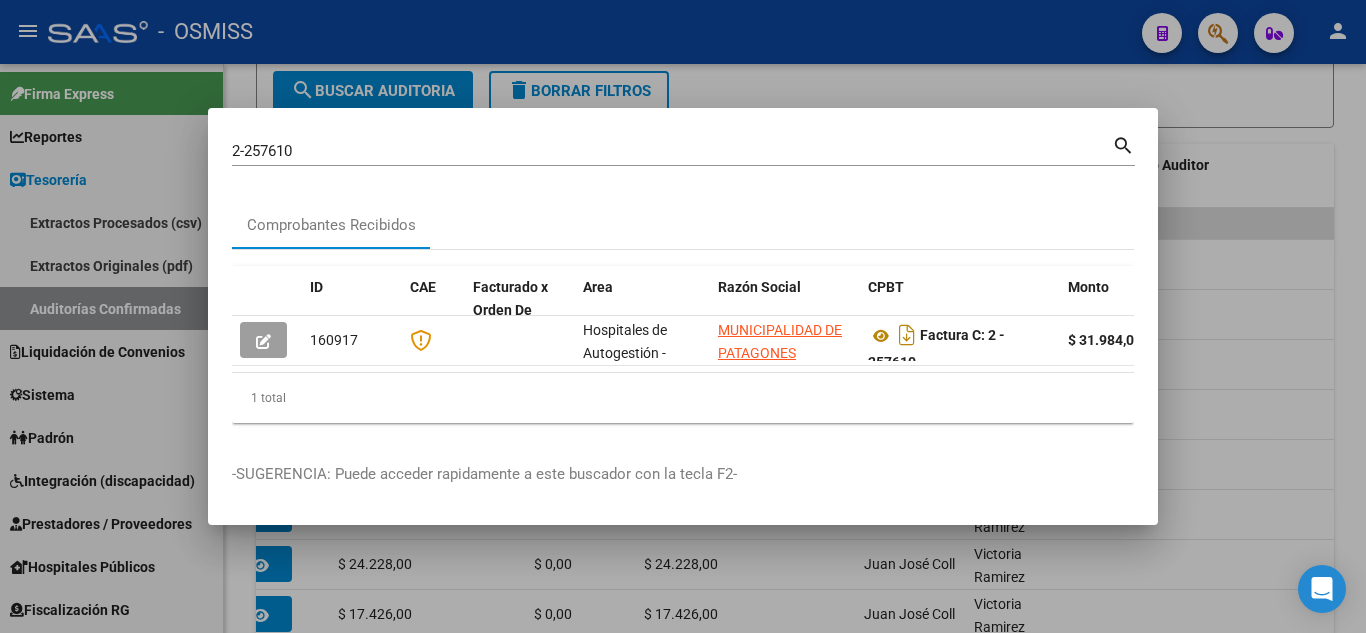 click at bounding box center [683, 316] 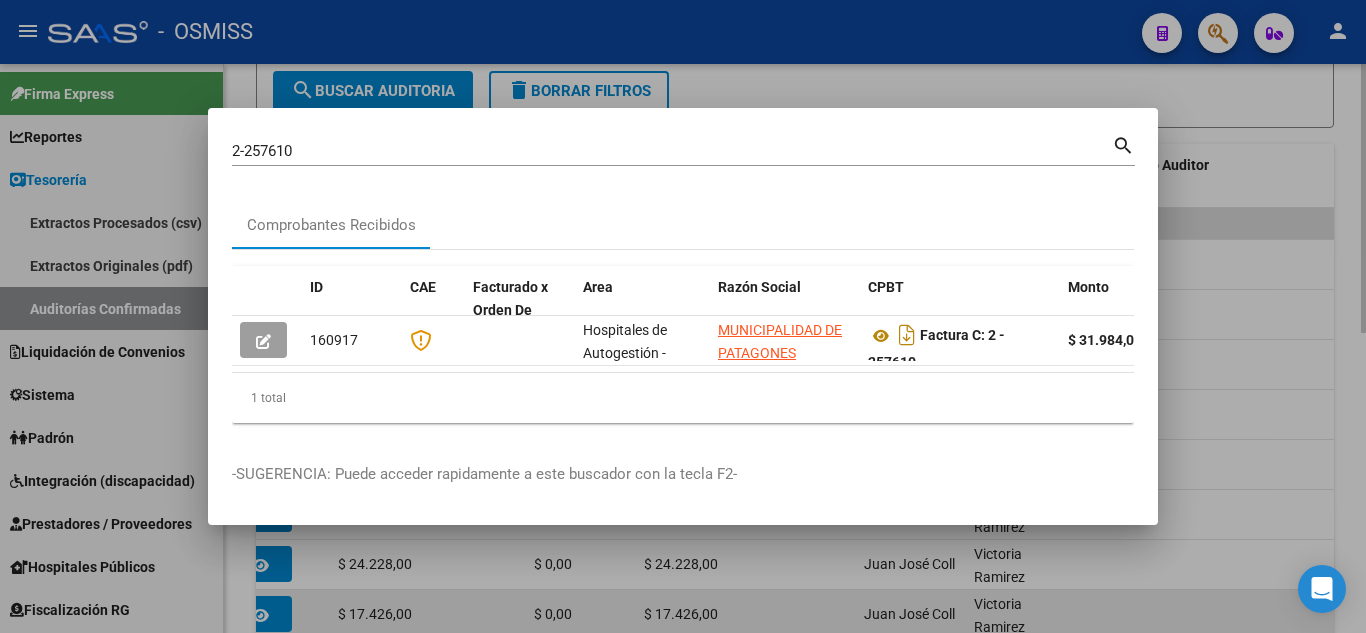 type 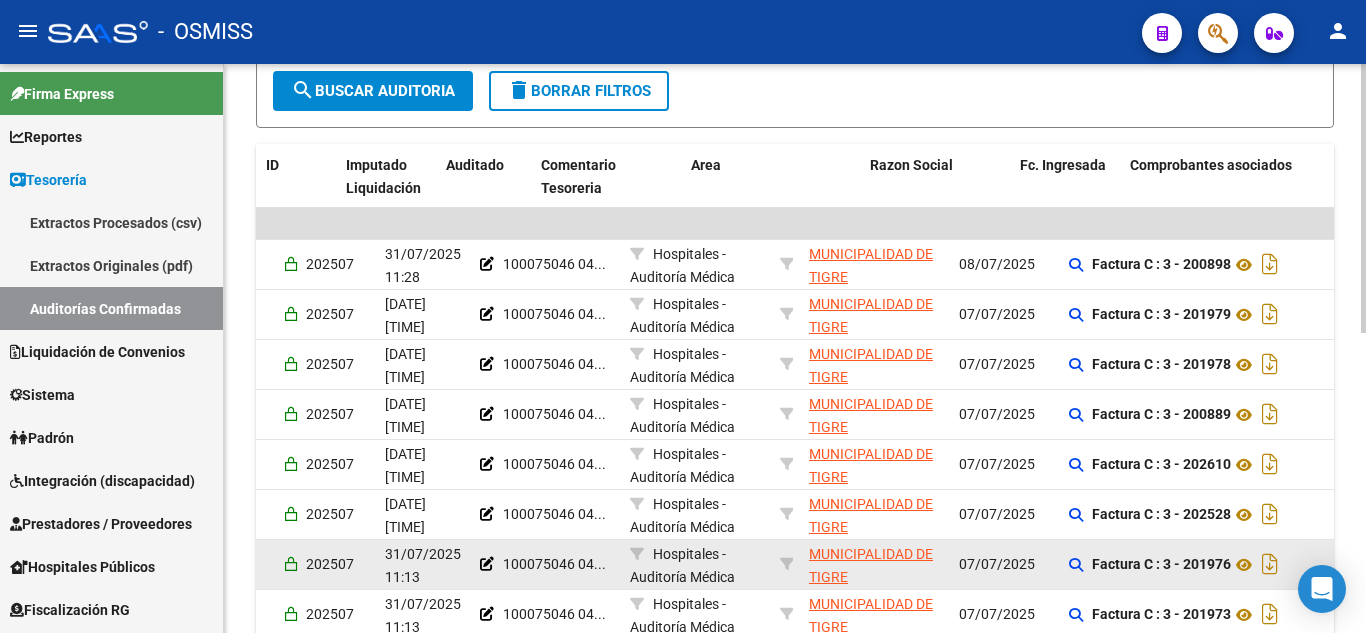 scroll, scrollTop: 0, scrollLeft: 0, axis: both 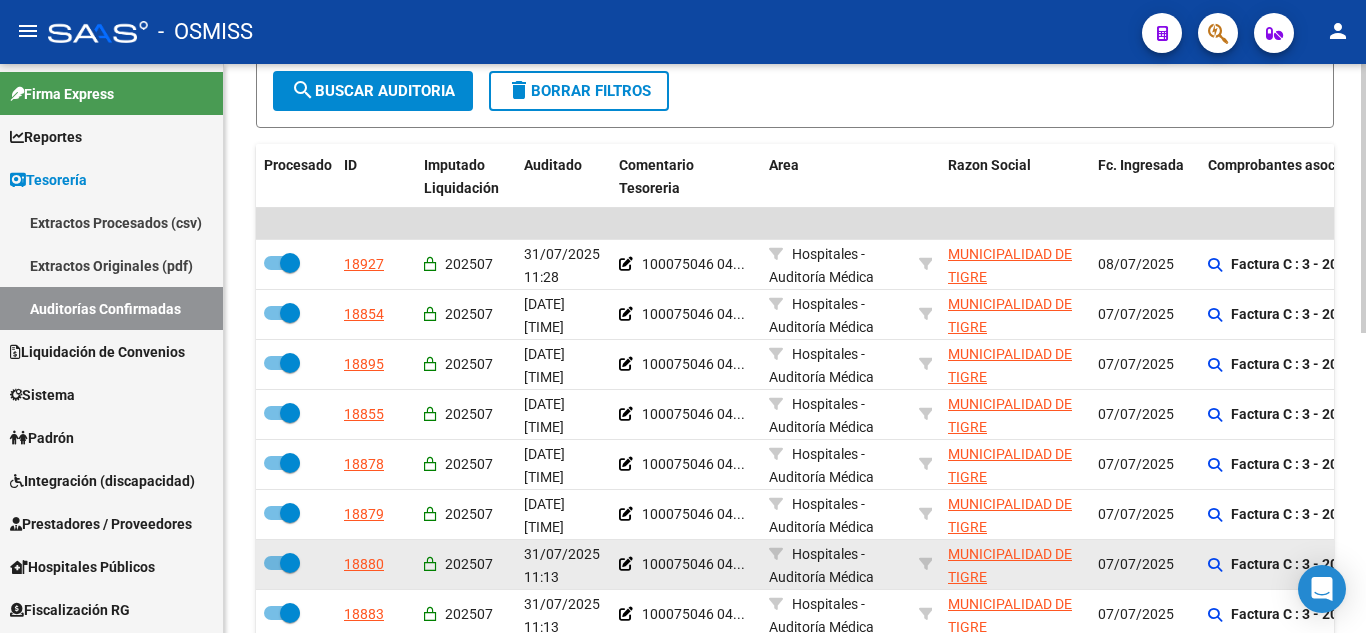drag, startPoint x: 396, startPoint y: 587, endPoint x: 287, endPoint y: 580, distance: 109.22454 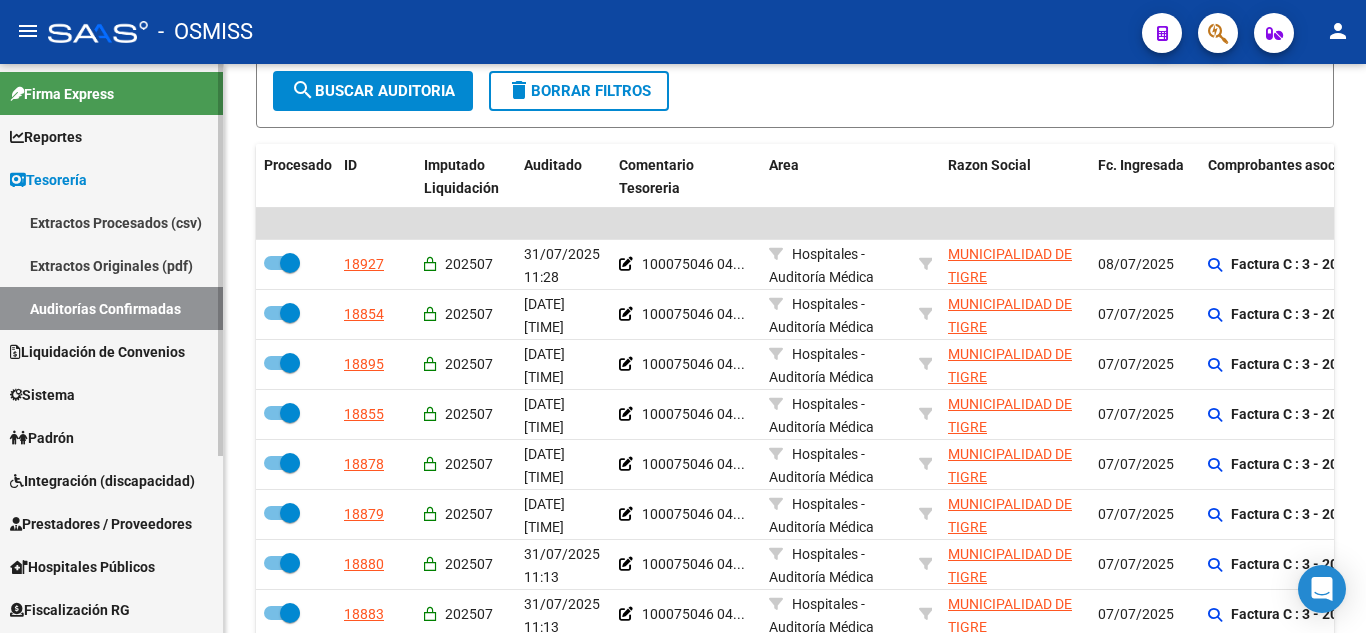 click on "Auditorías Confirmadas" at bounding box center (111, 308) 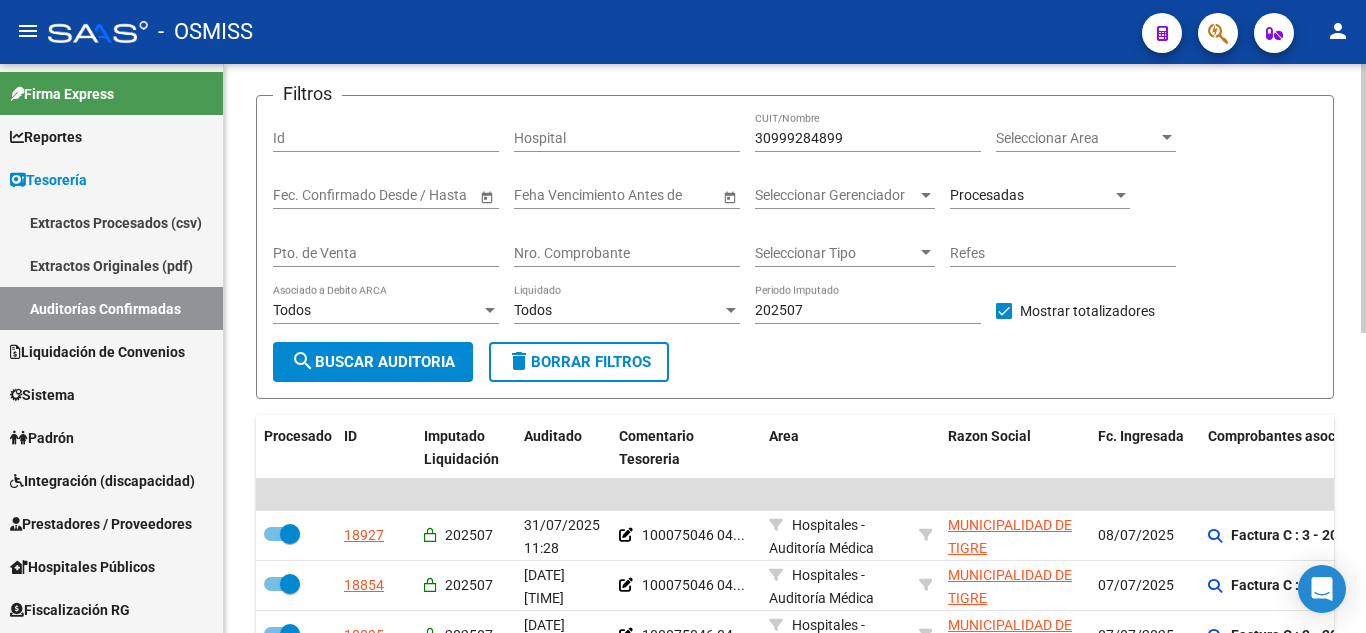 scroll, scrollTop: 91, scrollLeft: 0, axis: vertical 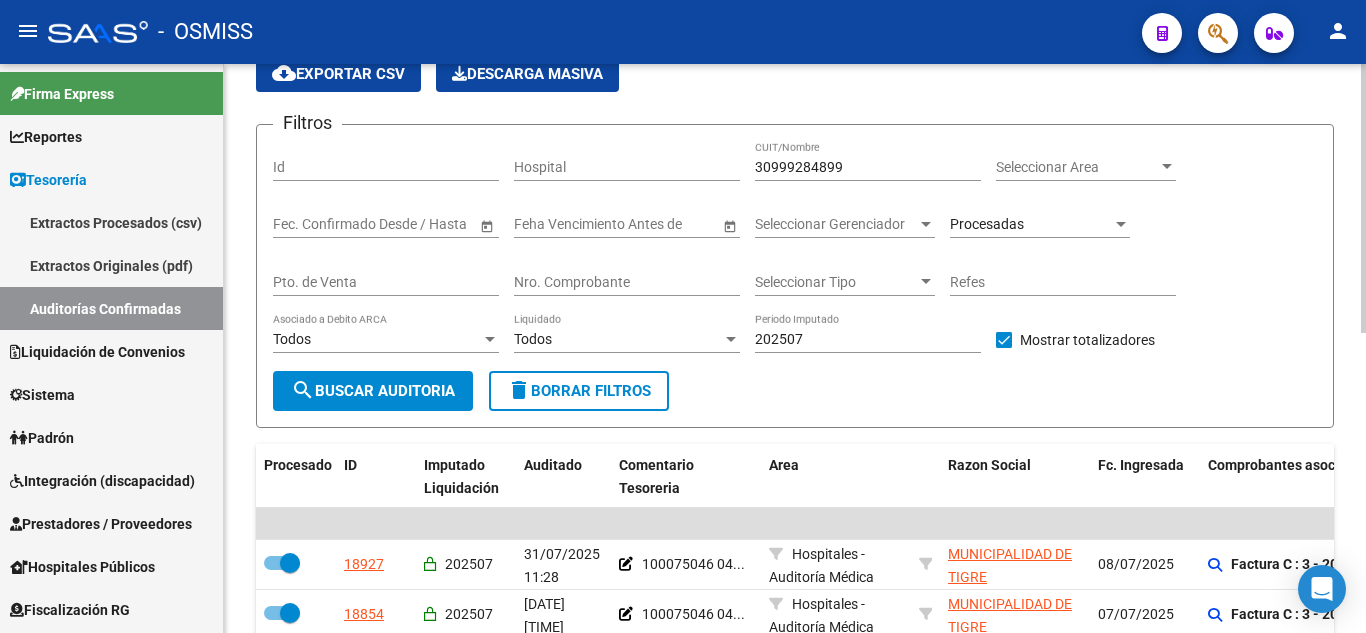 click on "Procesadas" at bounding box center (1031, 224) 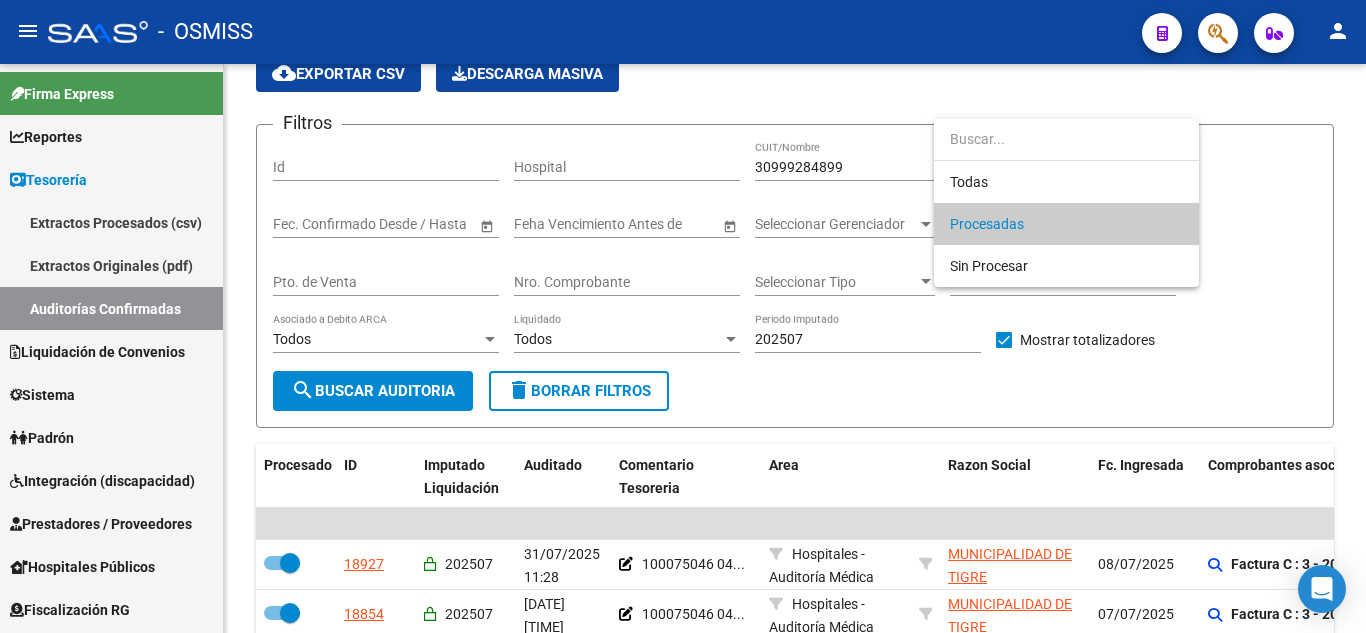 click on "Procesadas" at bounding box center (1066, 224) 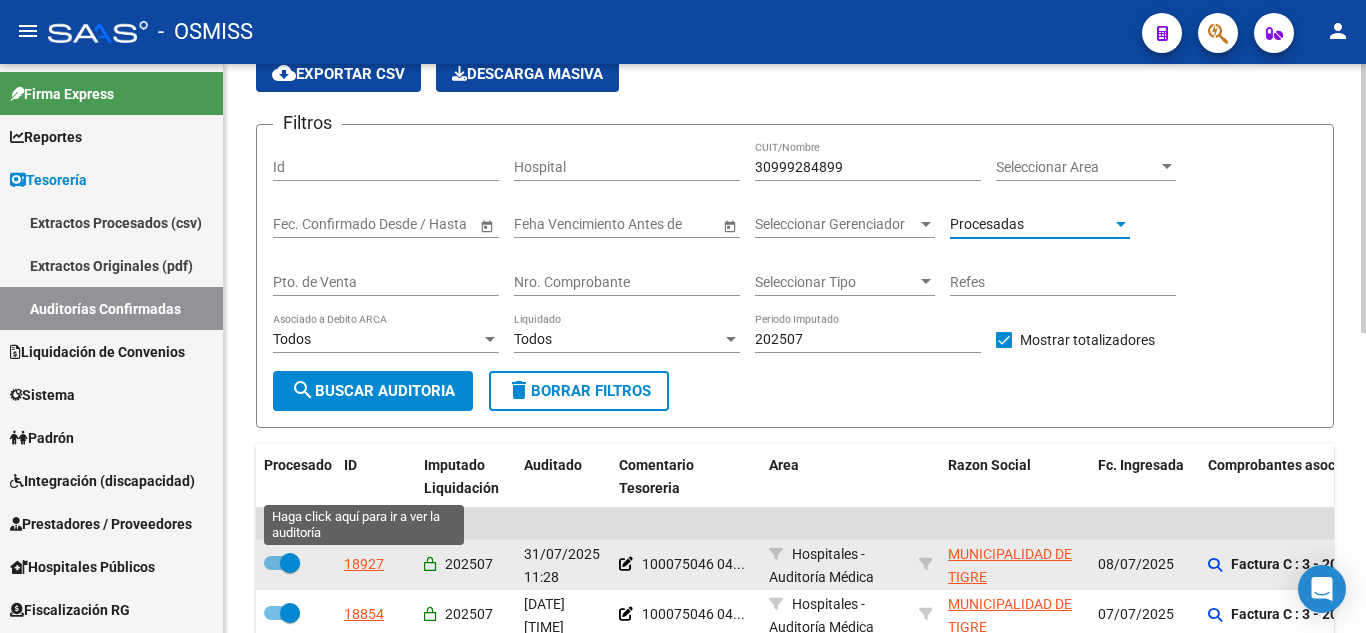 click on "18927" 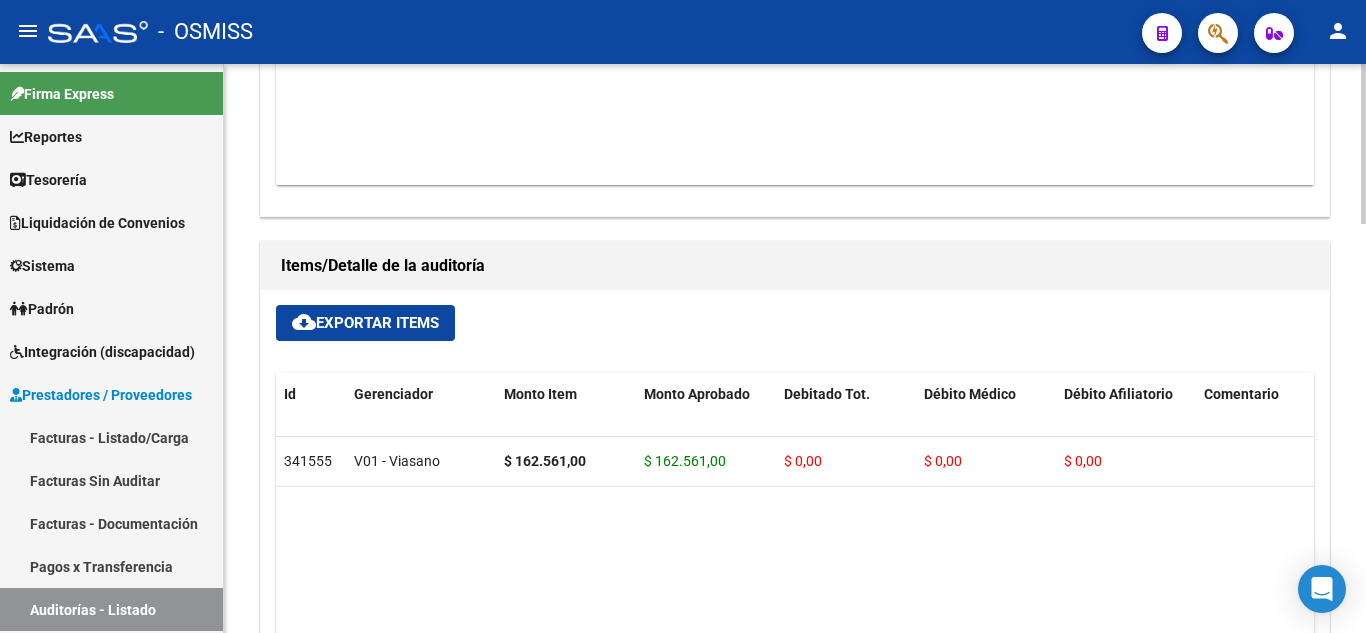 scroll, scrollTop: 1053, scrollLeft: 0, axis: vertical 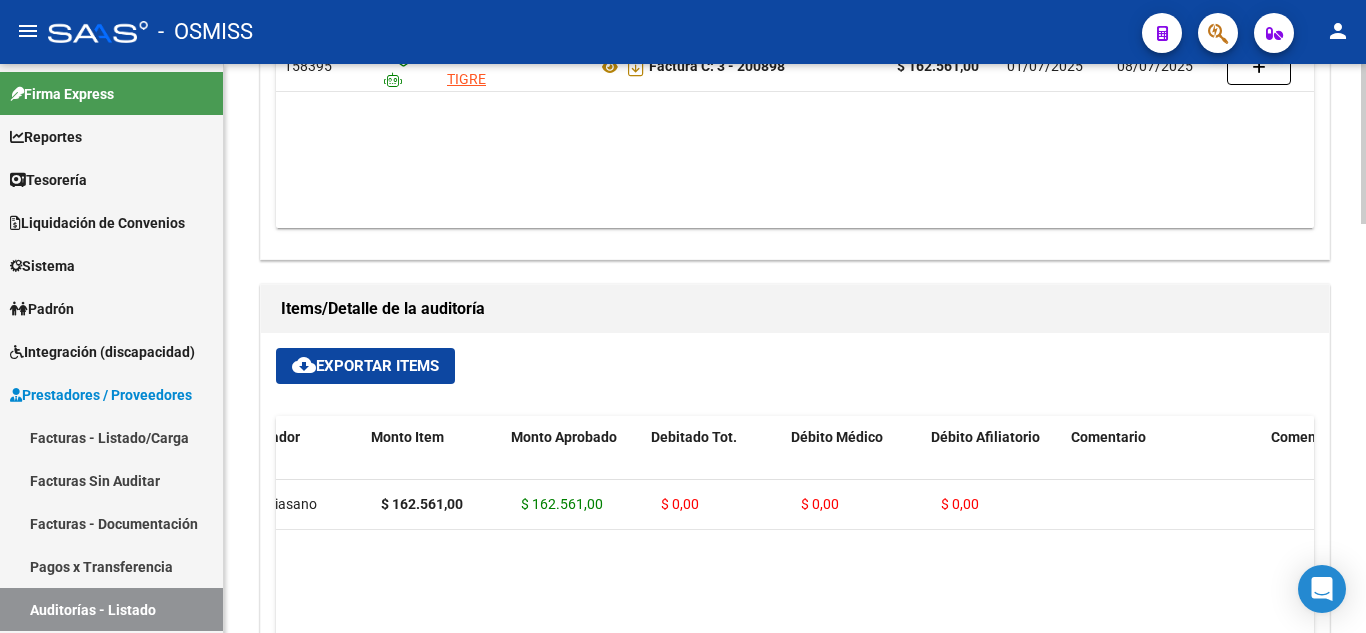 drag, startPoint x: 515, startPoint y: 563, endPoint x: 593, endPoint y: 536, distance: 82.5409 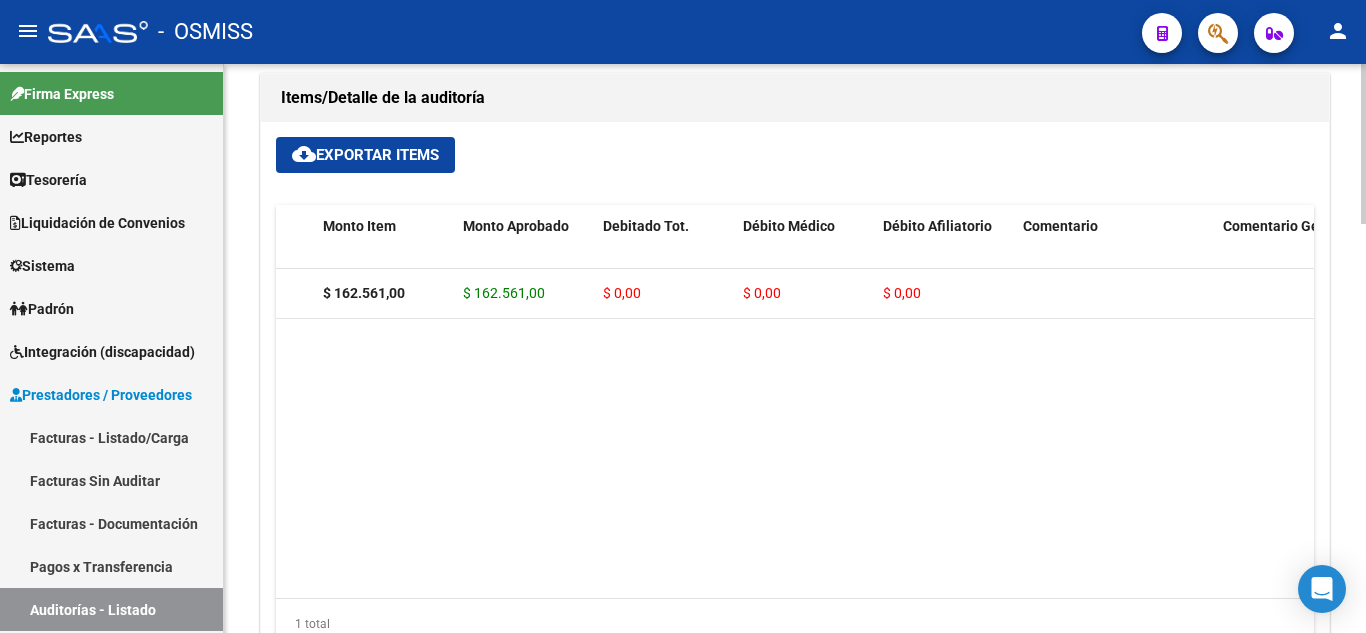 scroll, scrollTop: 1253, scrollLeft: 0, axis: vertical 